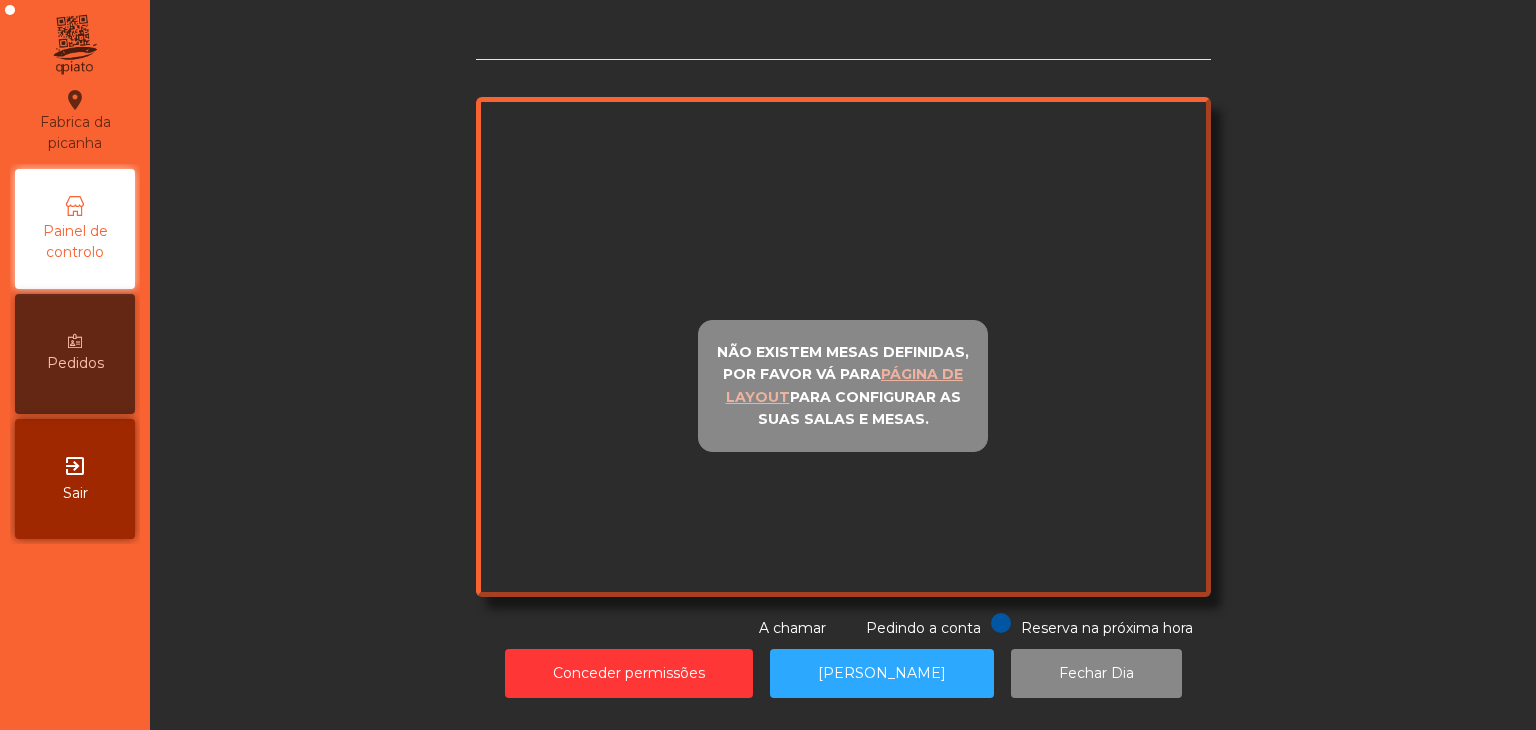scroll, scrollTop: 0, scrollLeft: 0, axis: both 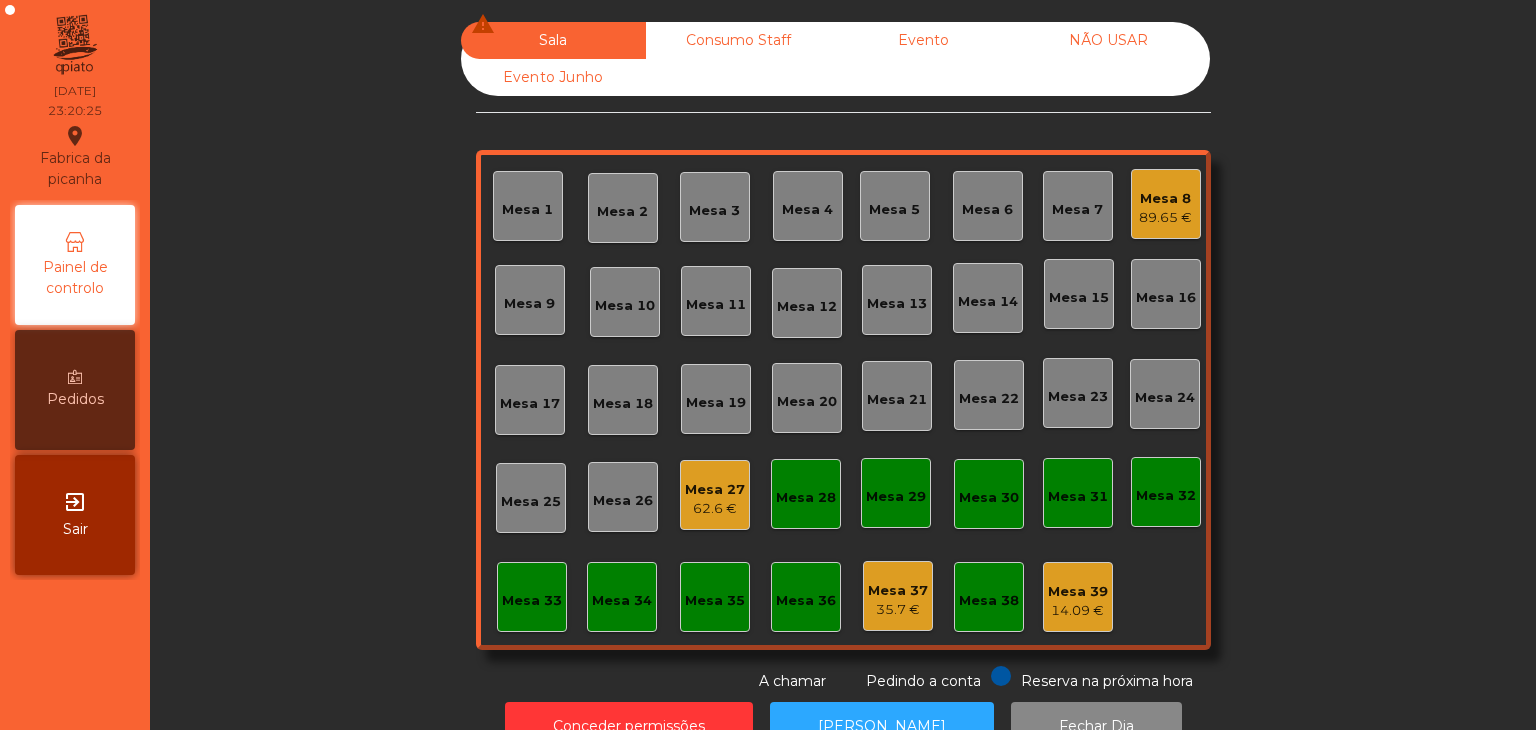click on "exit_to_app  Sair" at bounding box center [75, 515] 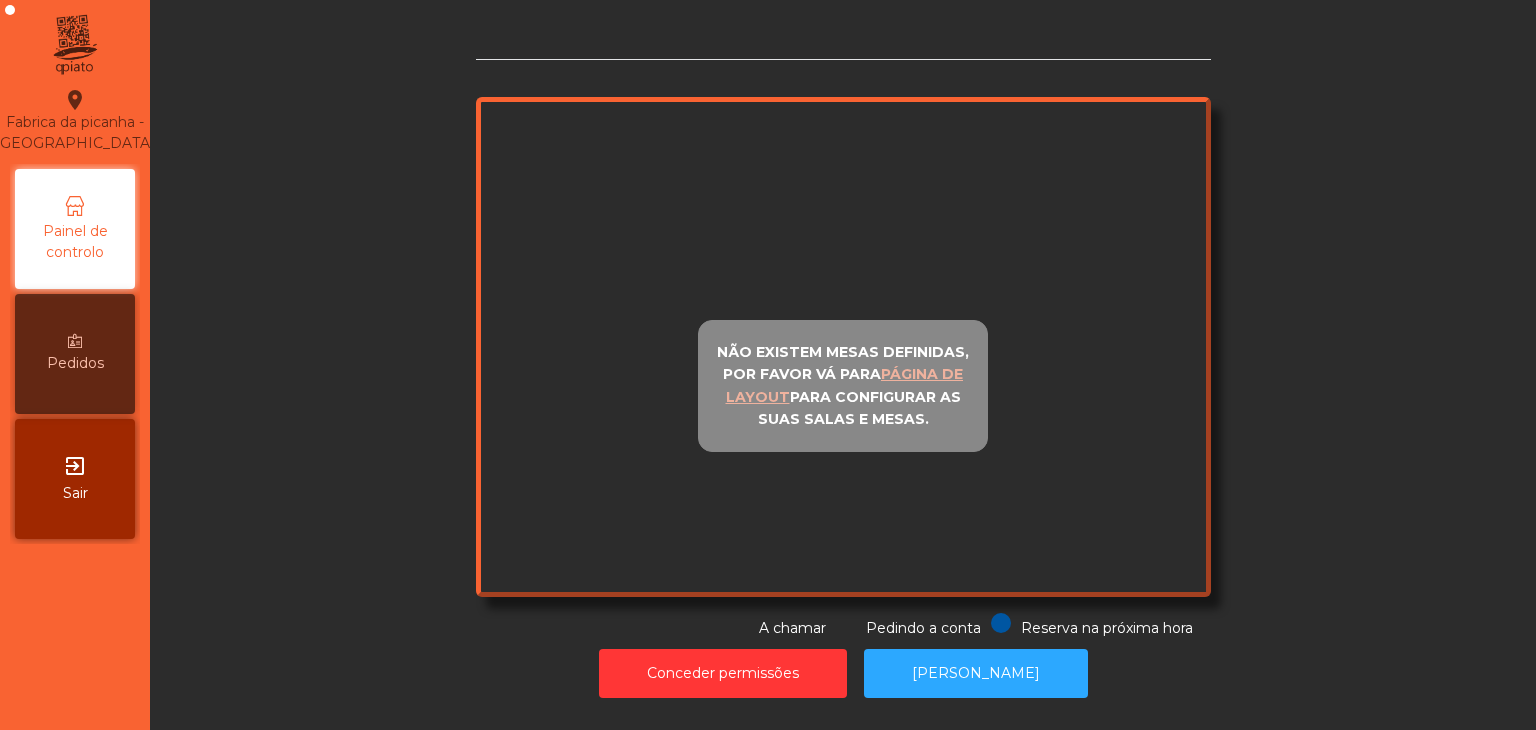 scroll, scrollTop: 0, scrollLeft: 0, axis: both 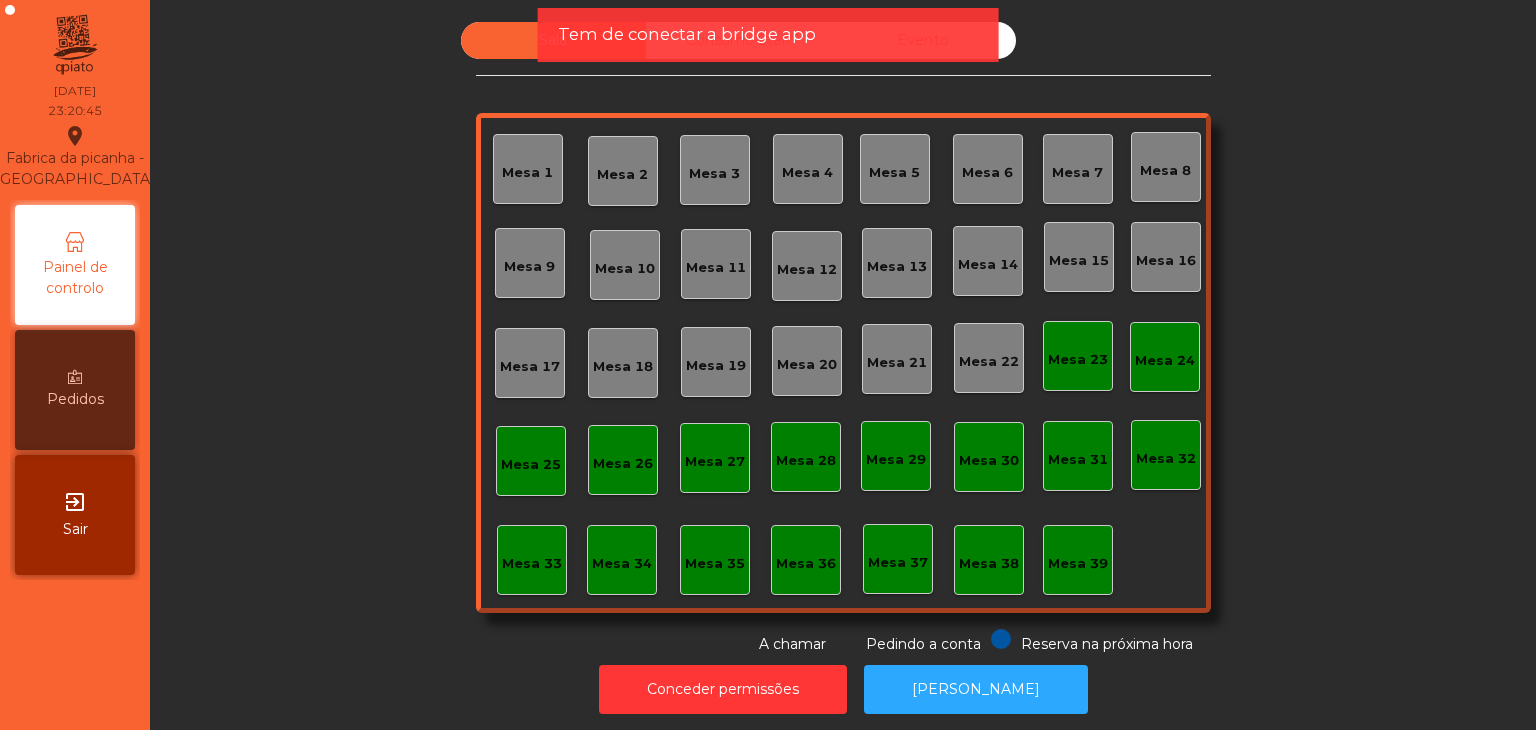 click on "Tem de conectar a bridge app" 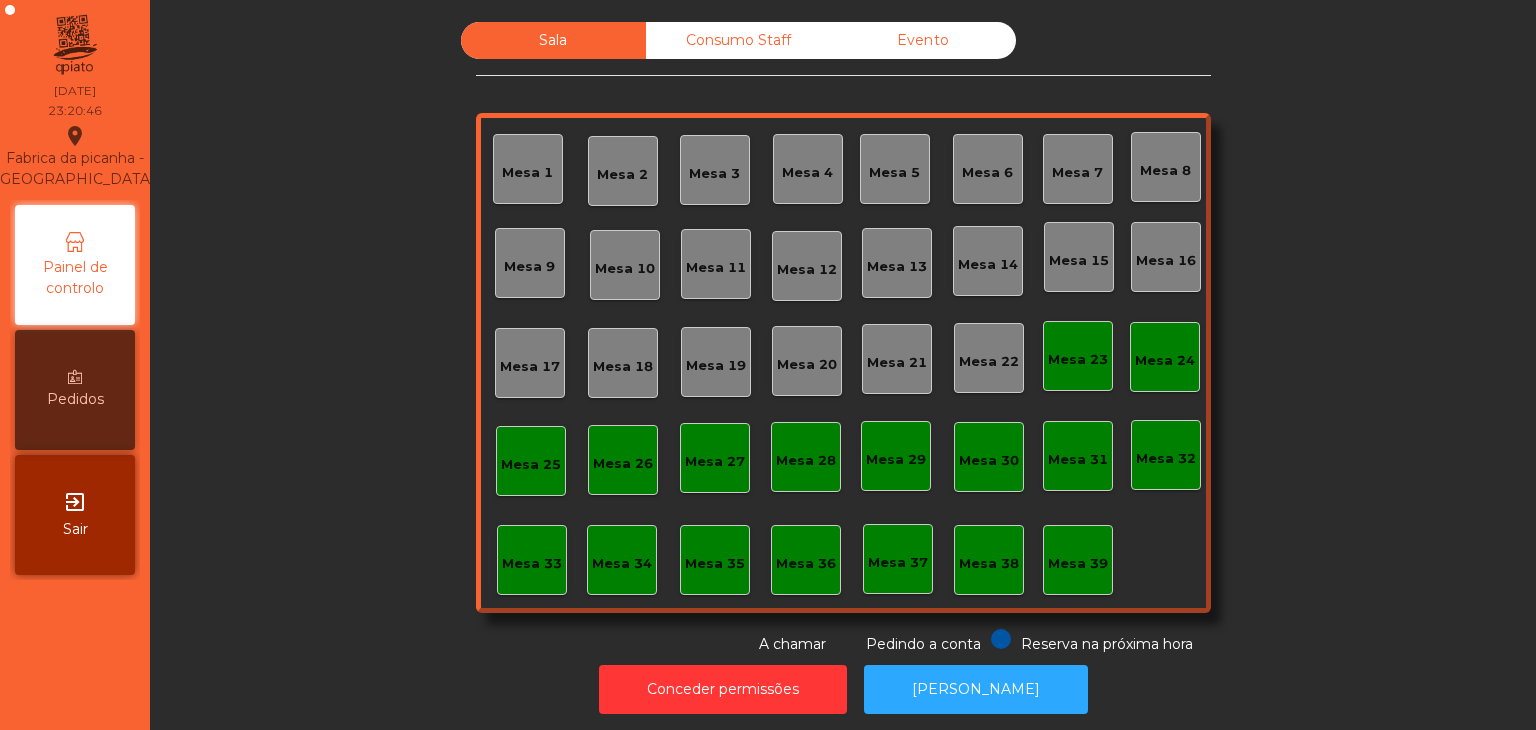 click on "Evento" 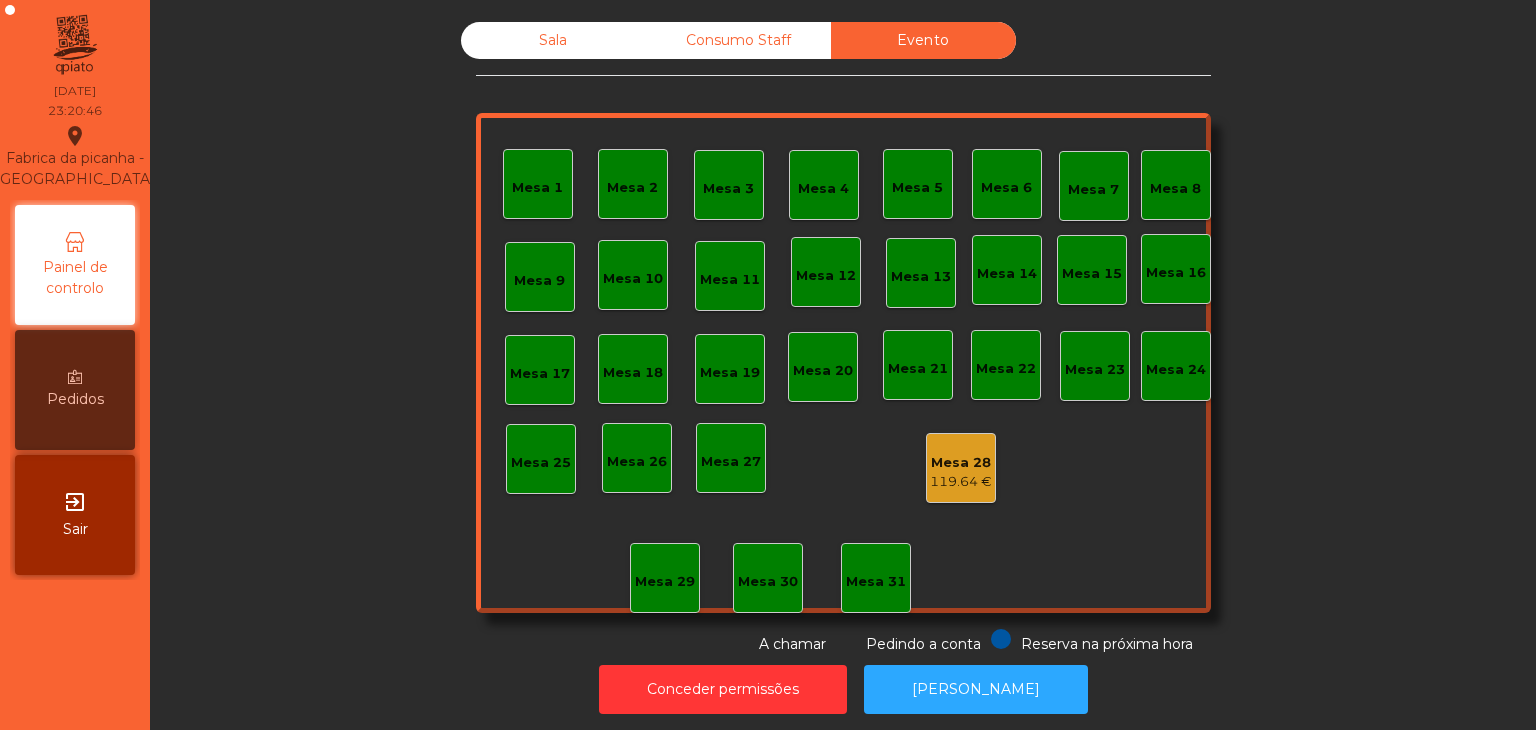 click on "119.64 €" 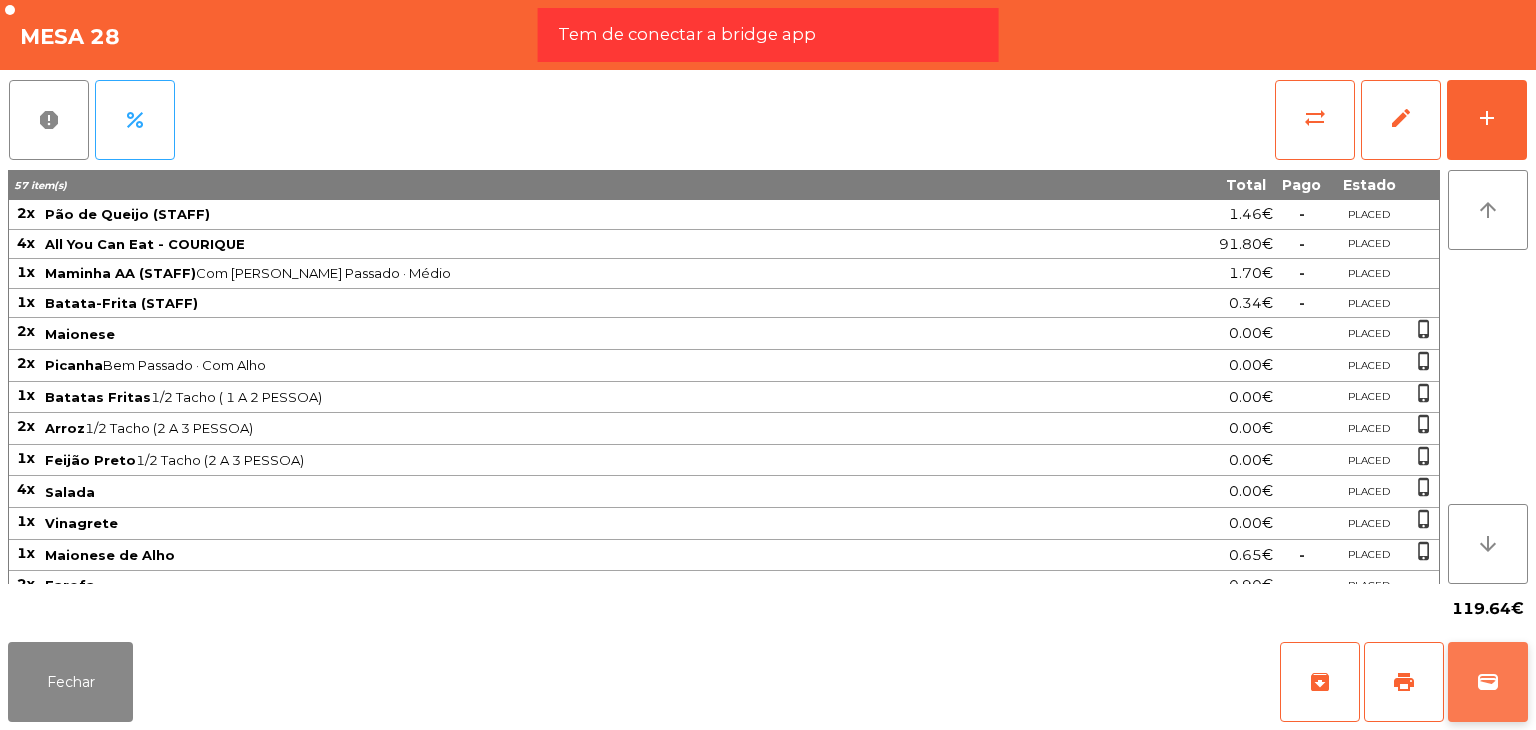 click on "wallet" 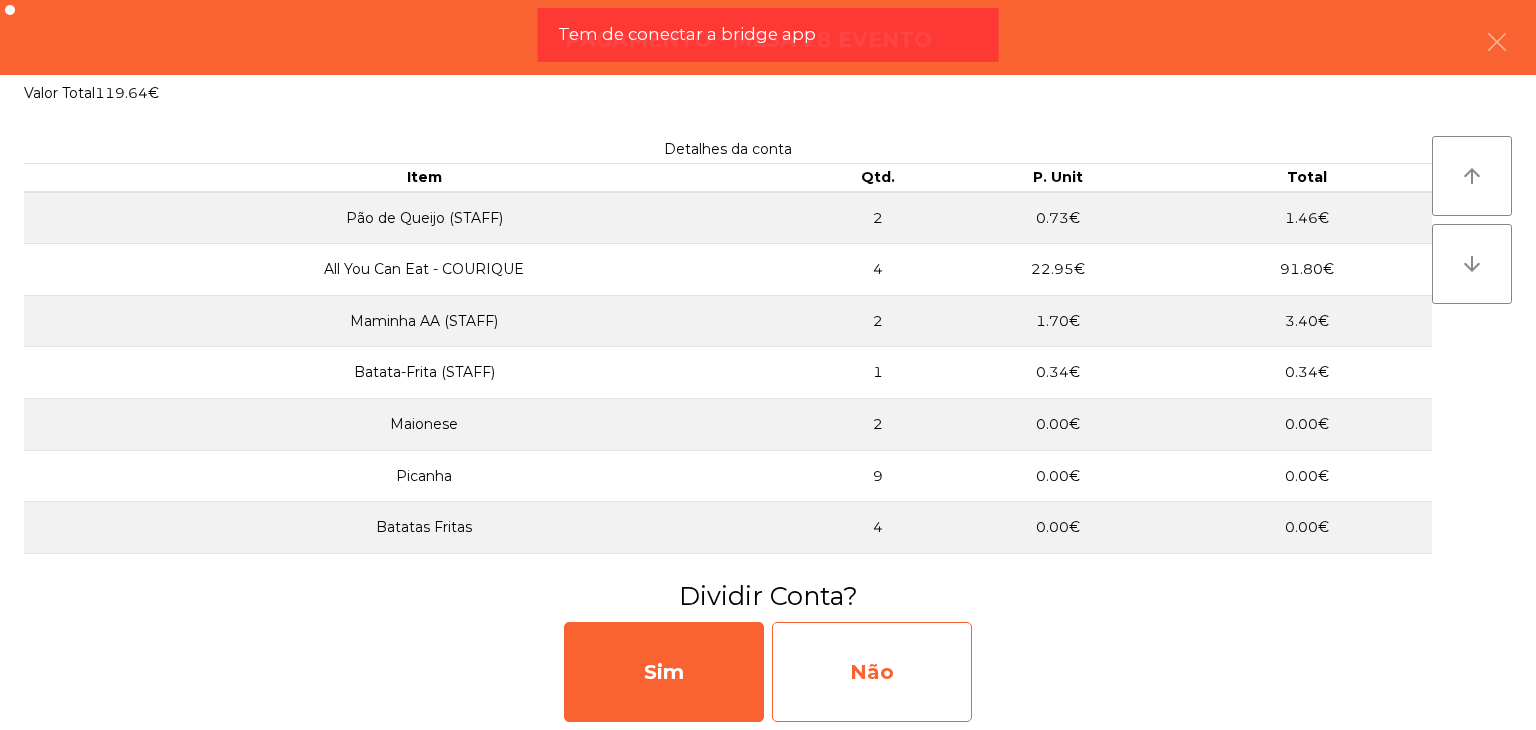 click on "Não" 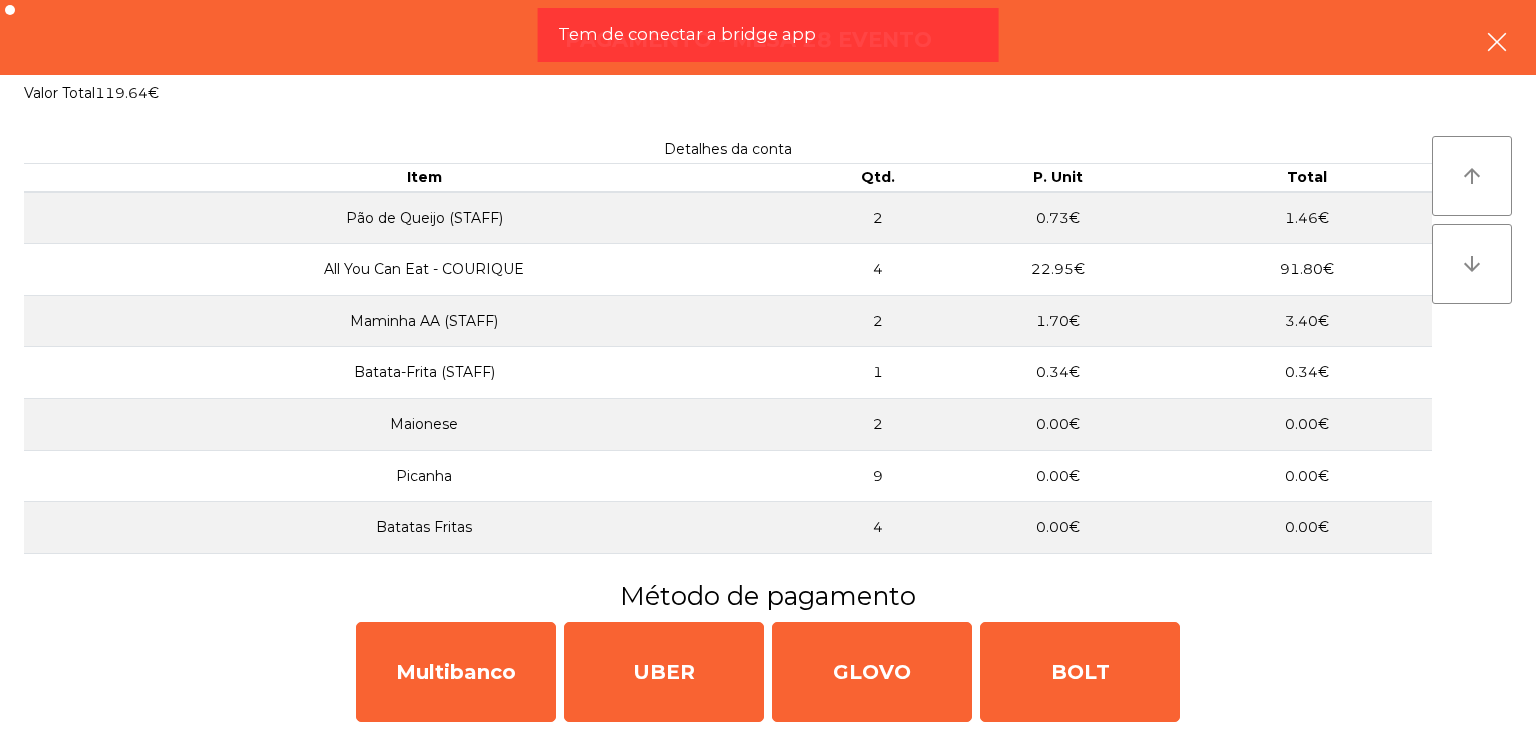 click 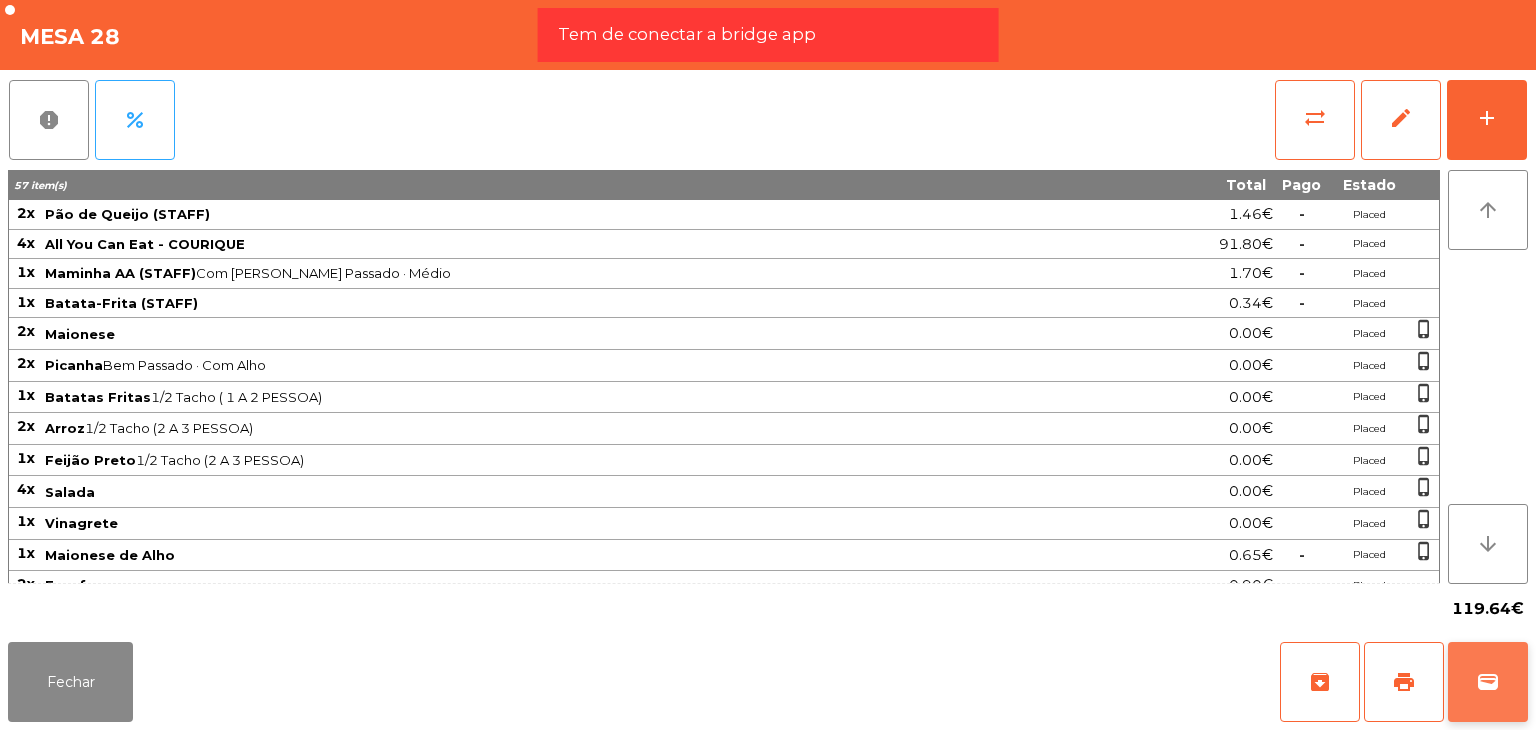 click on "wallet" 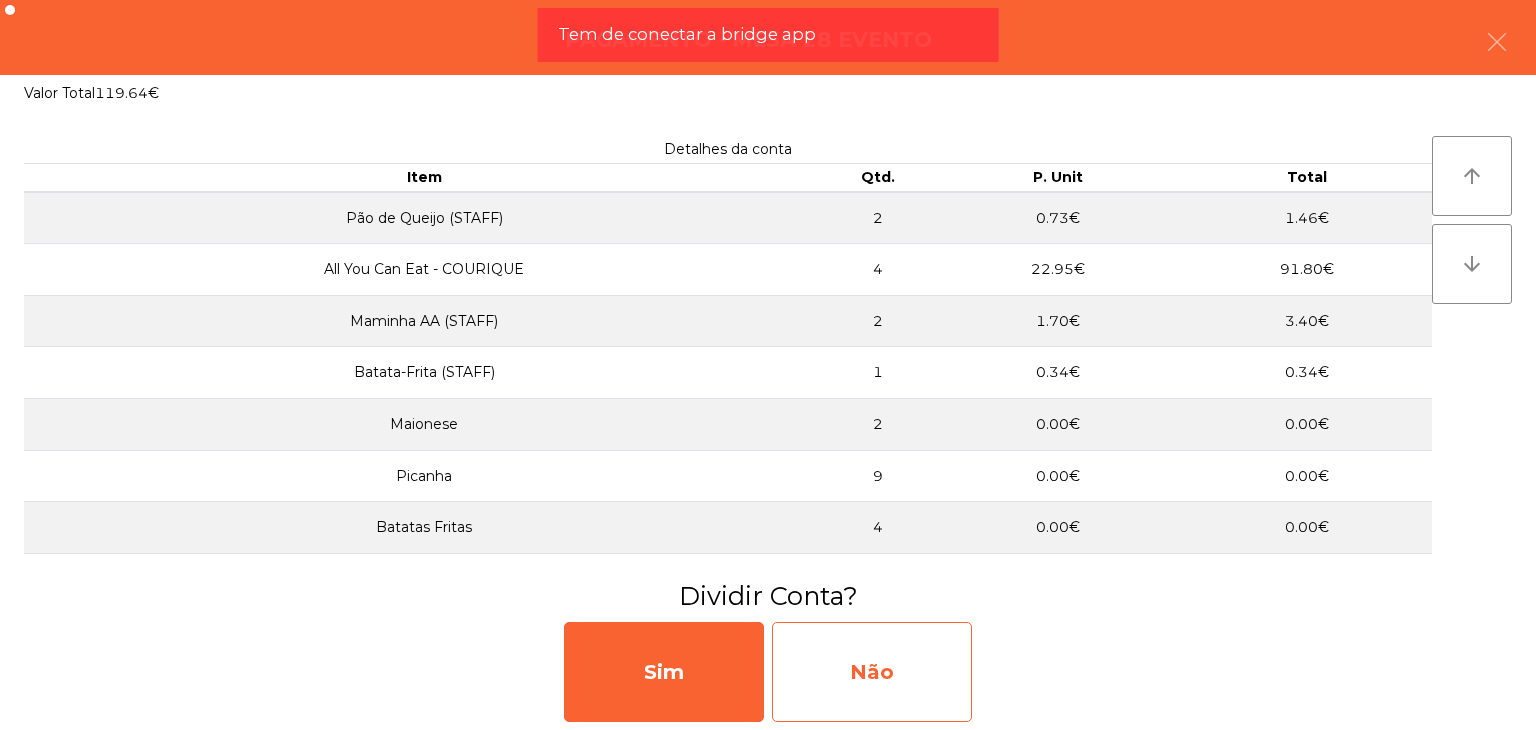 click on "Não" 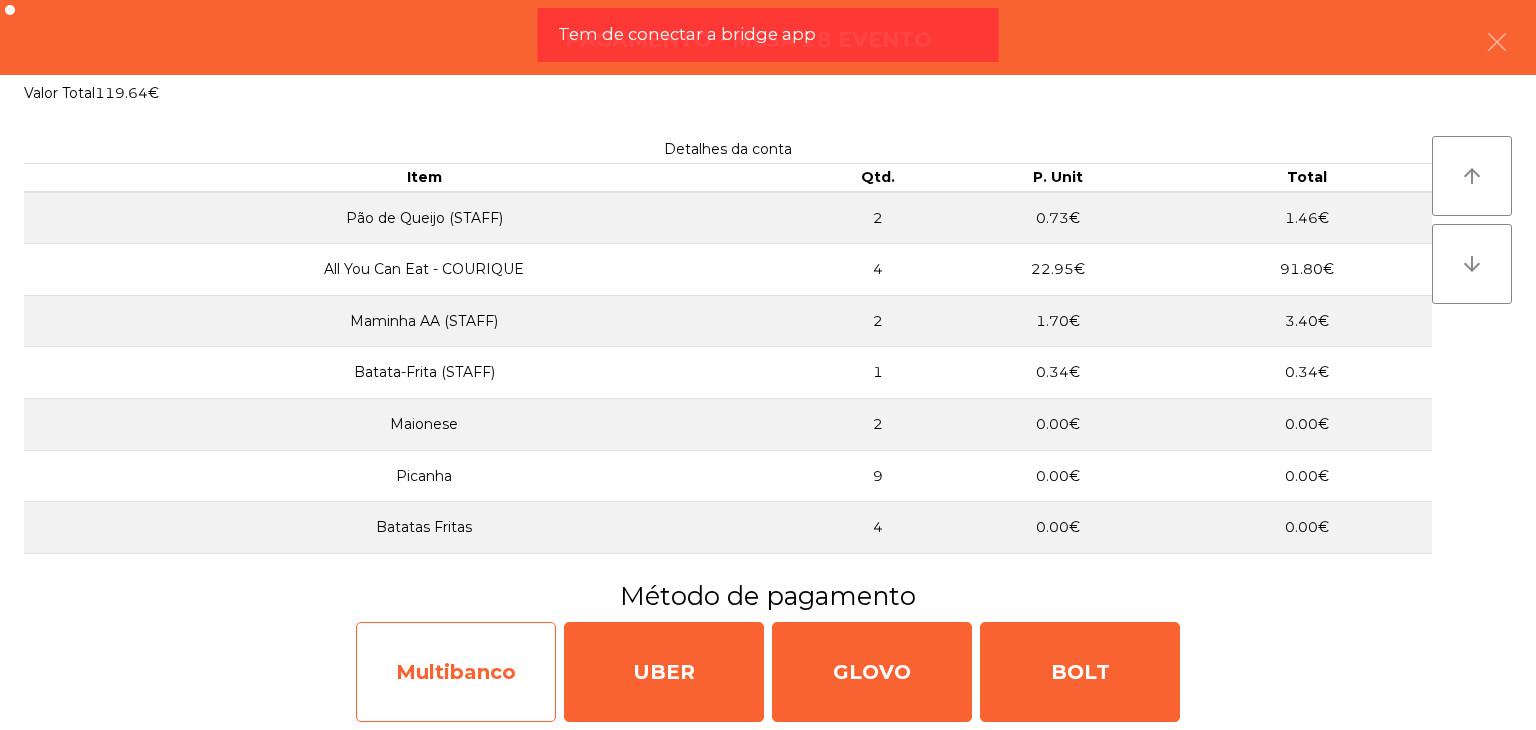 click on "Multibanco" 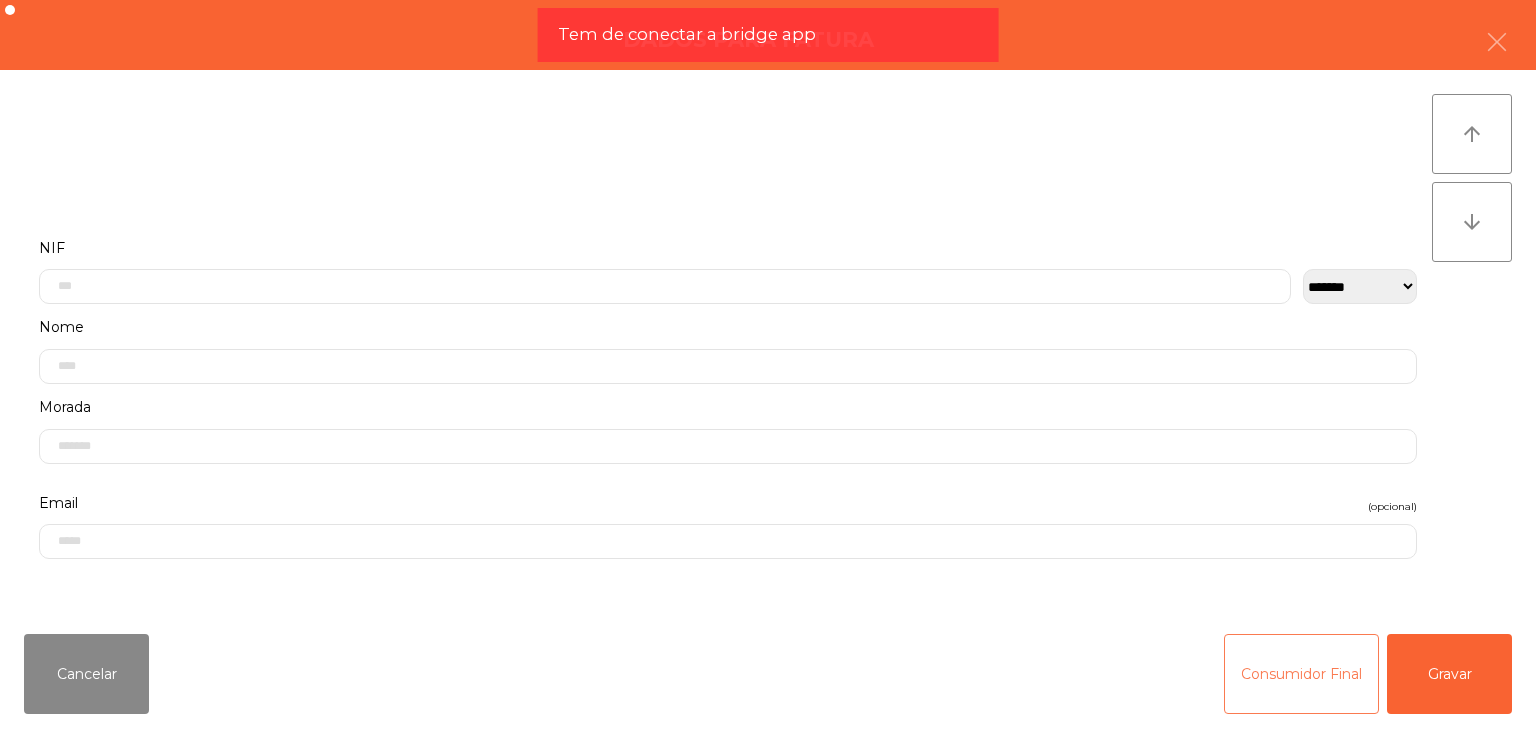 click on "Consumidor Final" 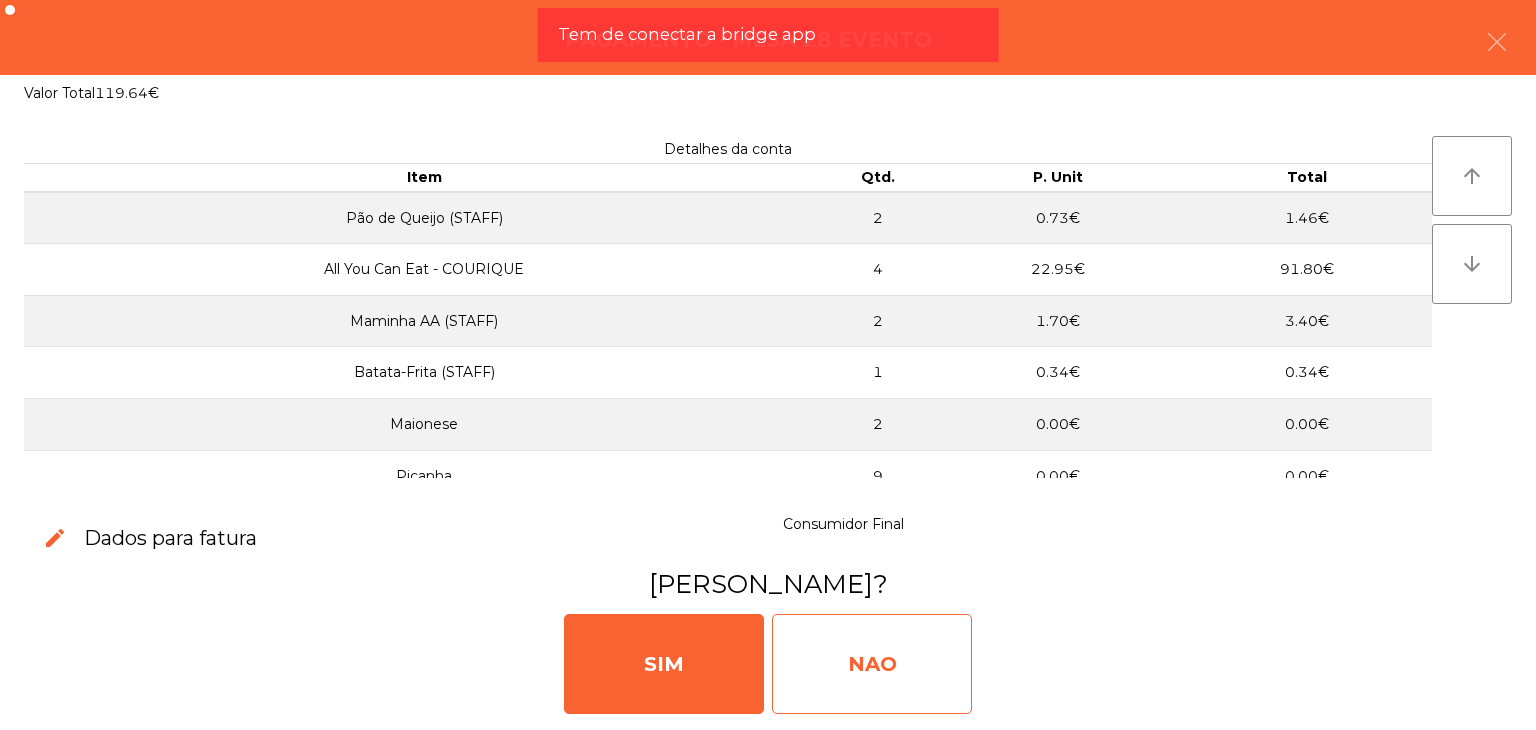 click on "NAO" 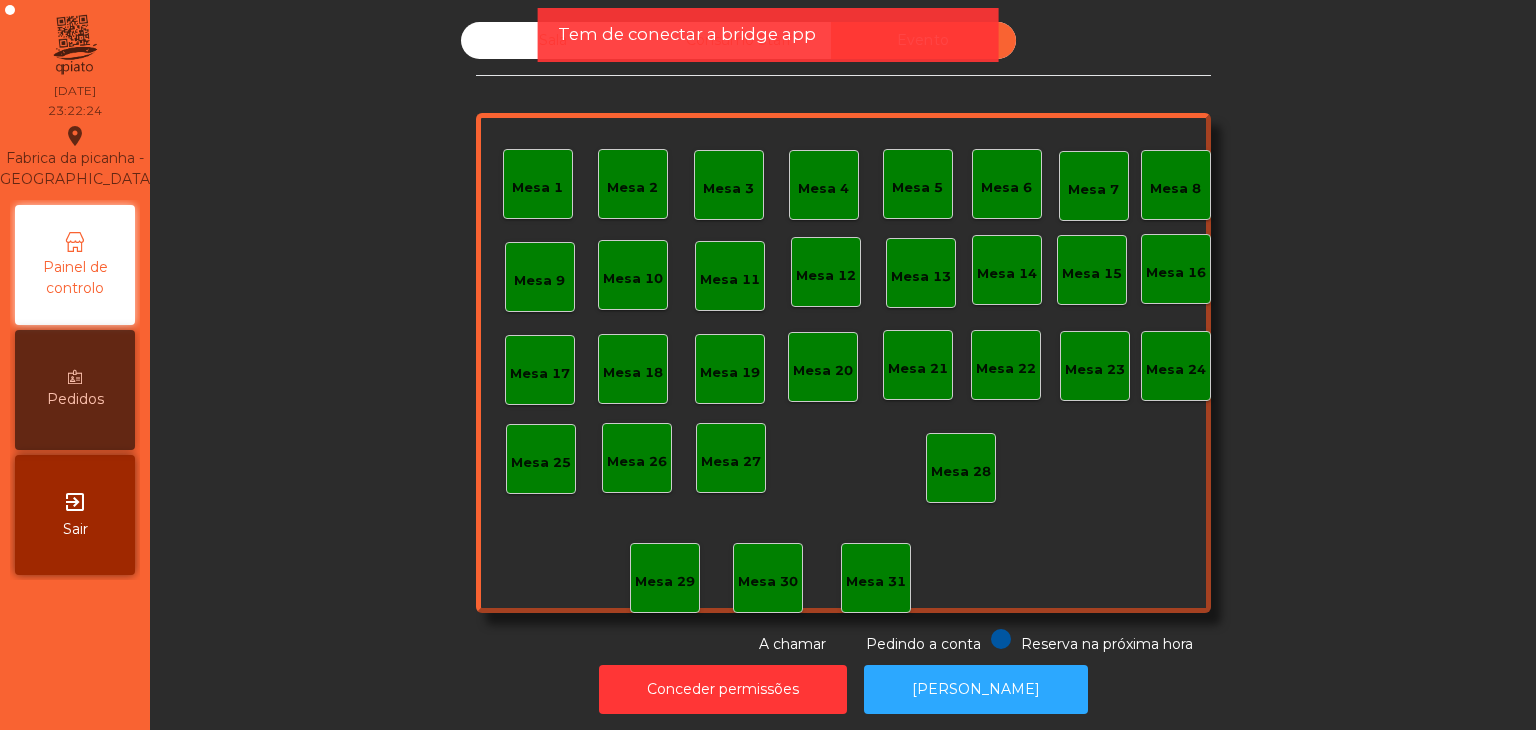 click on "Tem de conectar a bridge app" 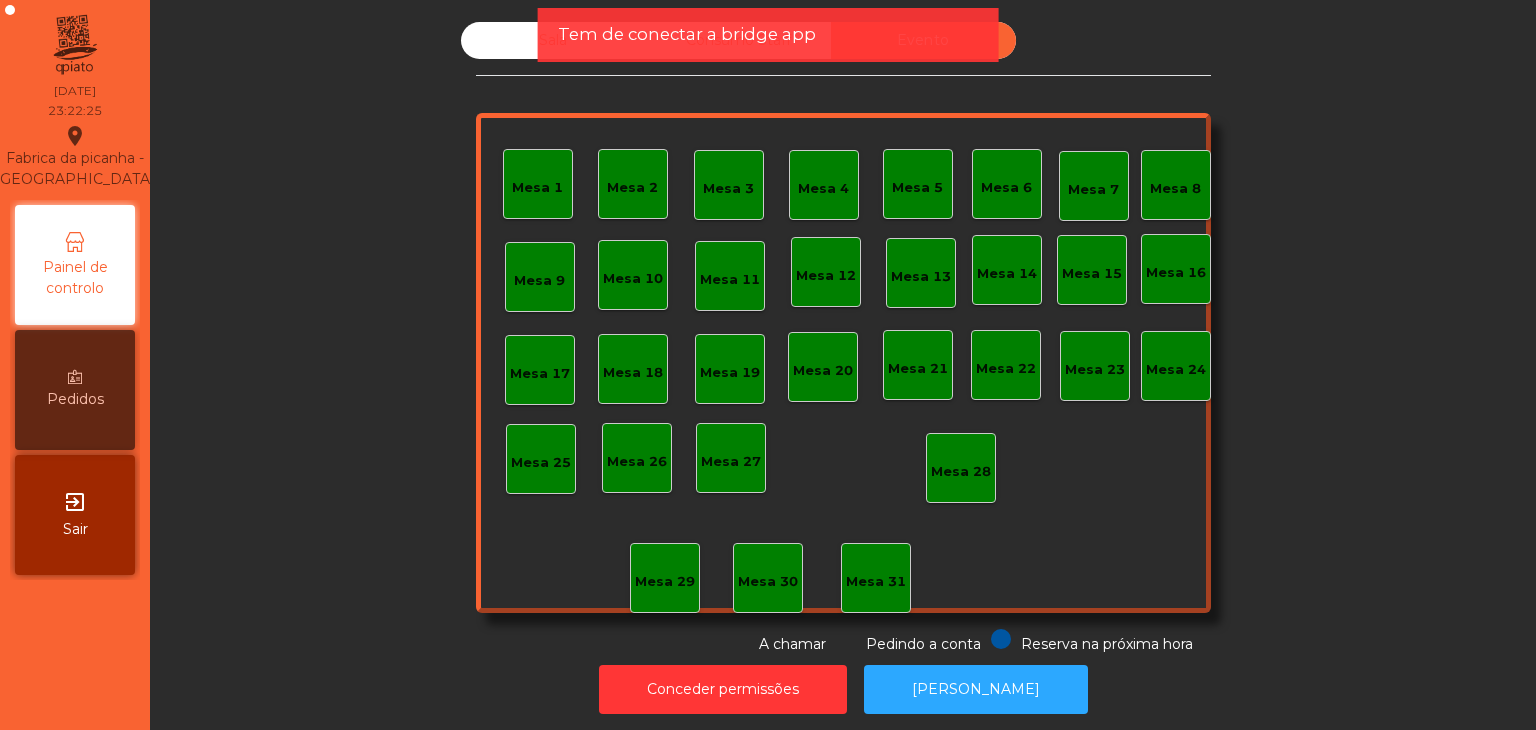 click on "Sala" 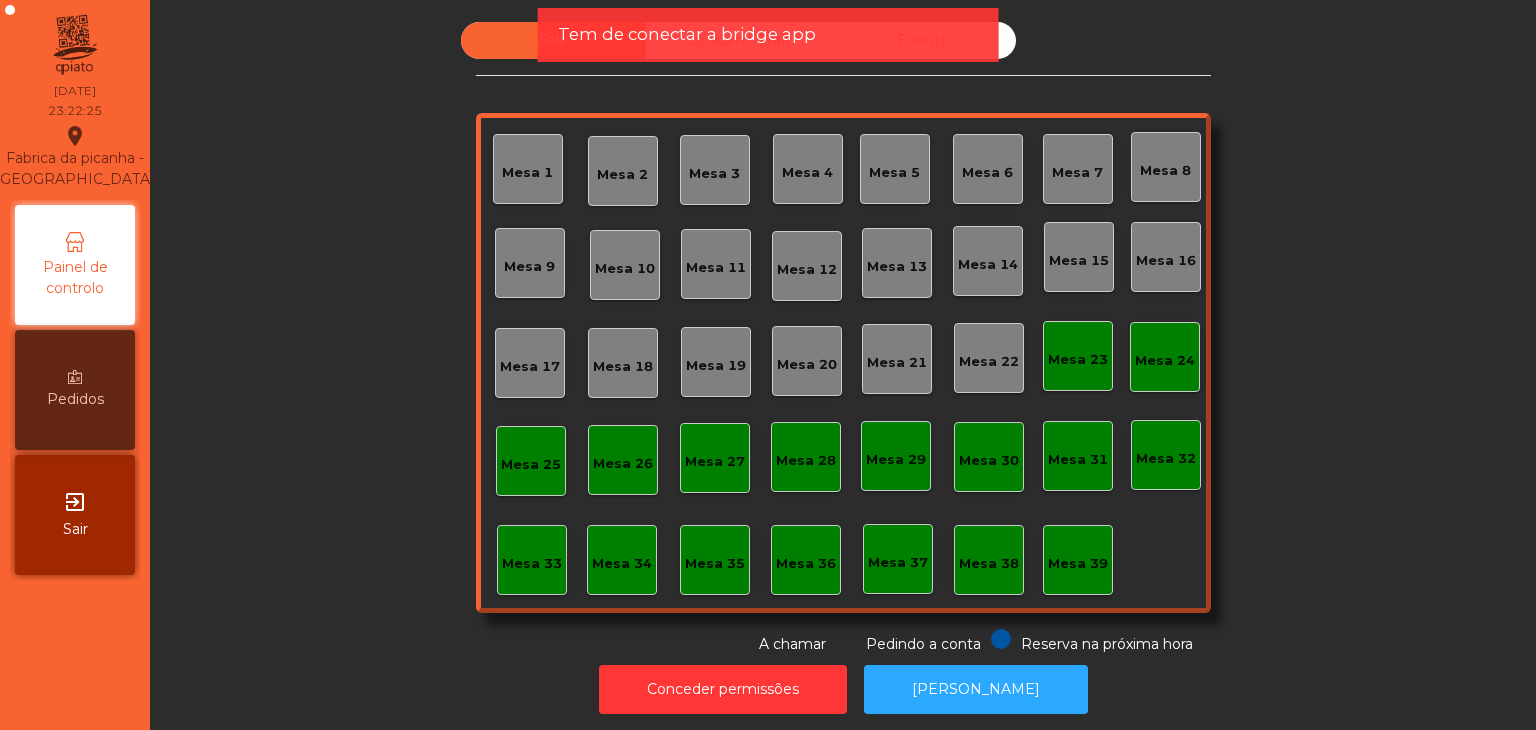 drag, startPoint x: 650, startPoint y: 44, endPoint x: 736, endPoint y: 42, distance: 86.023254 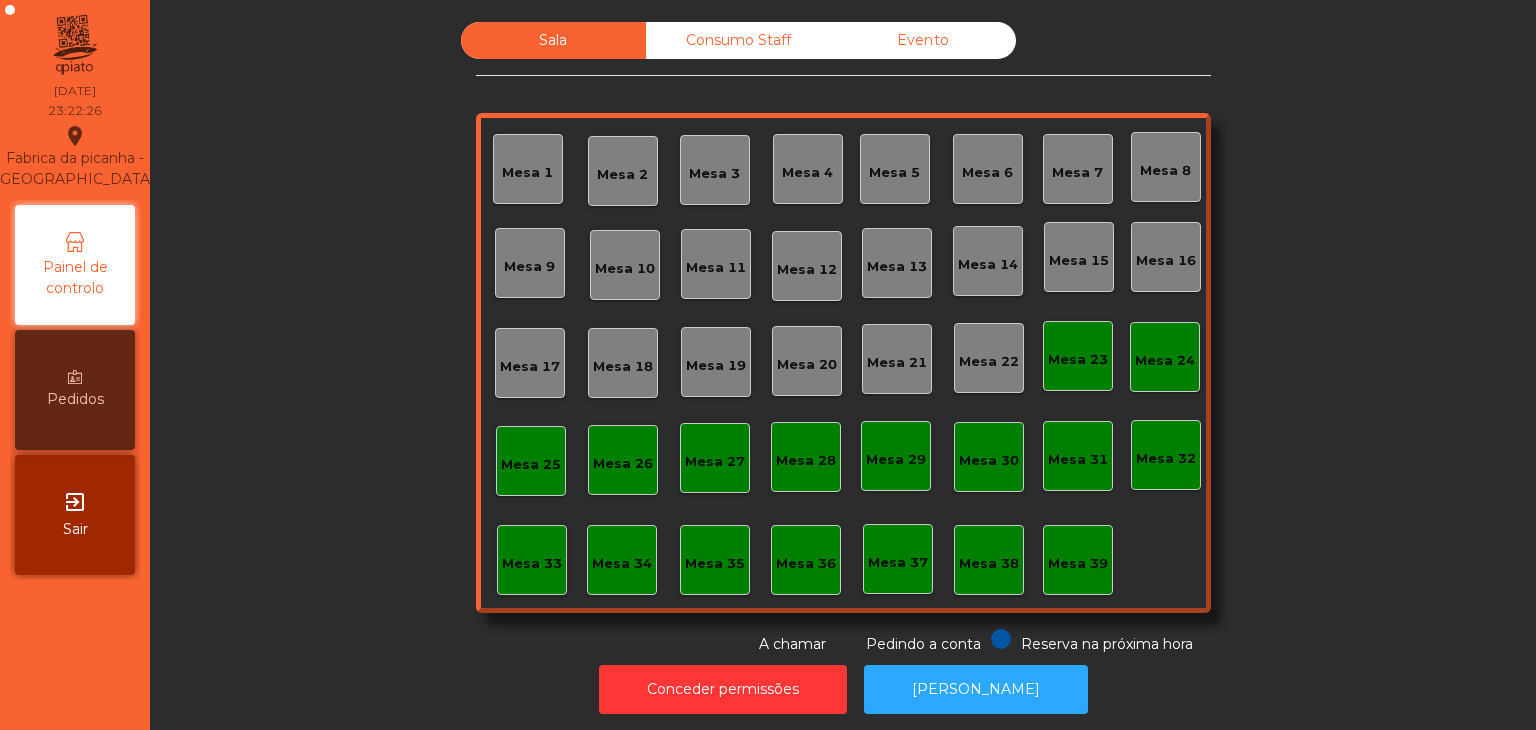 click on "Consumo Staff" 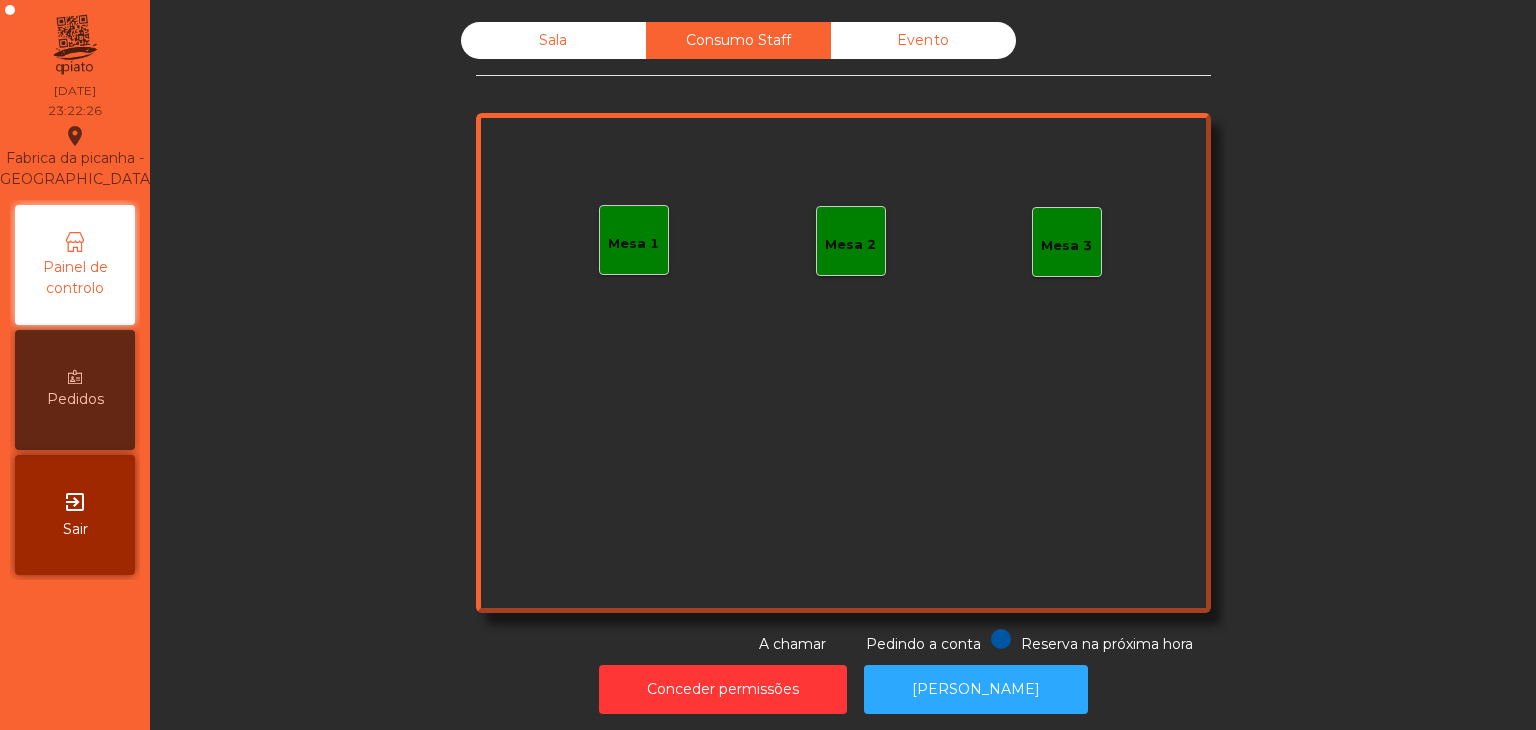click on "Evento" 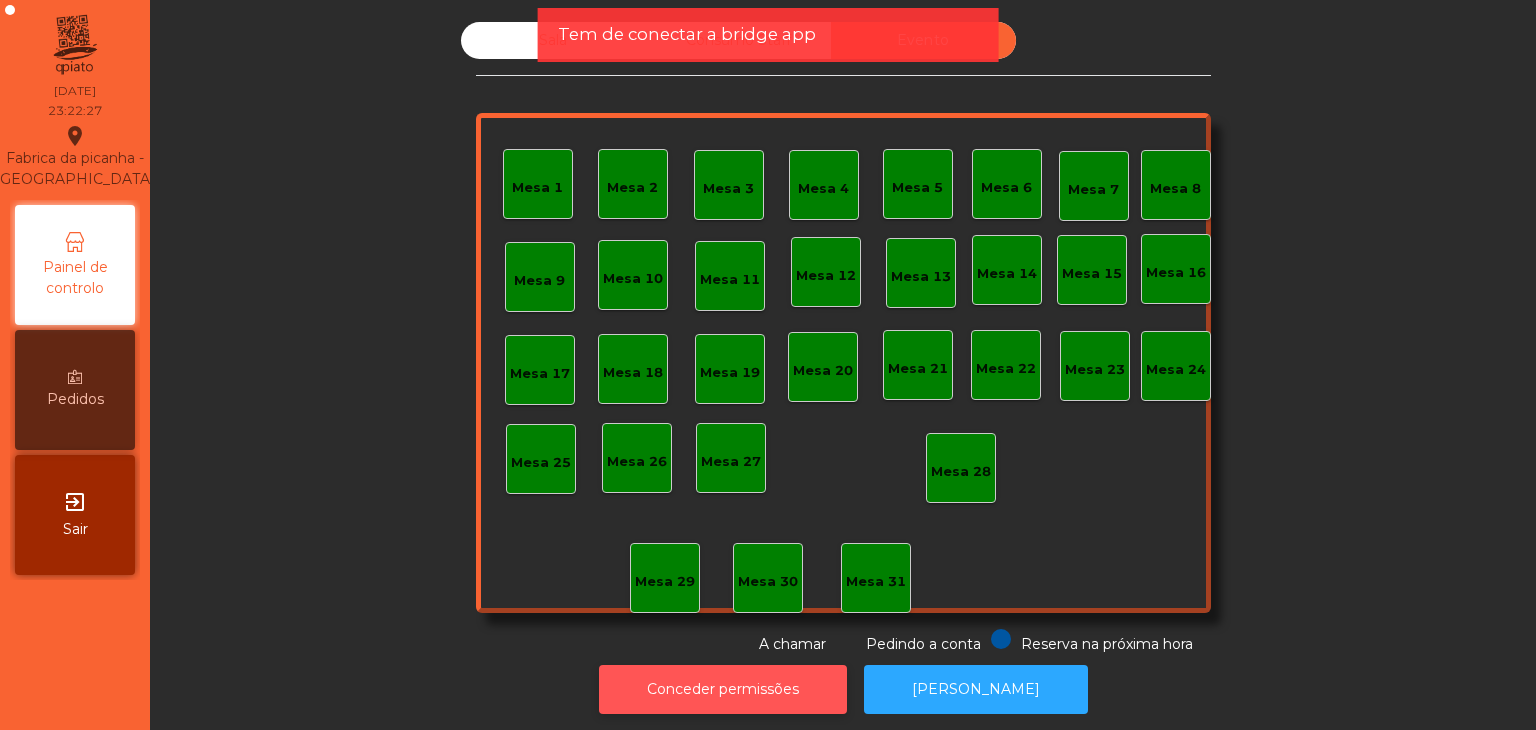 click on "Conceder permissões" 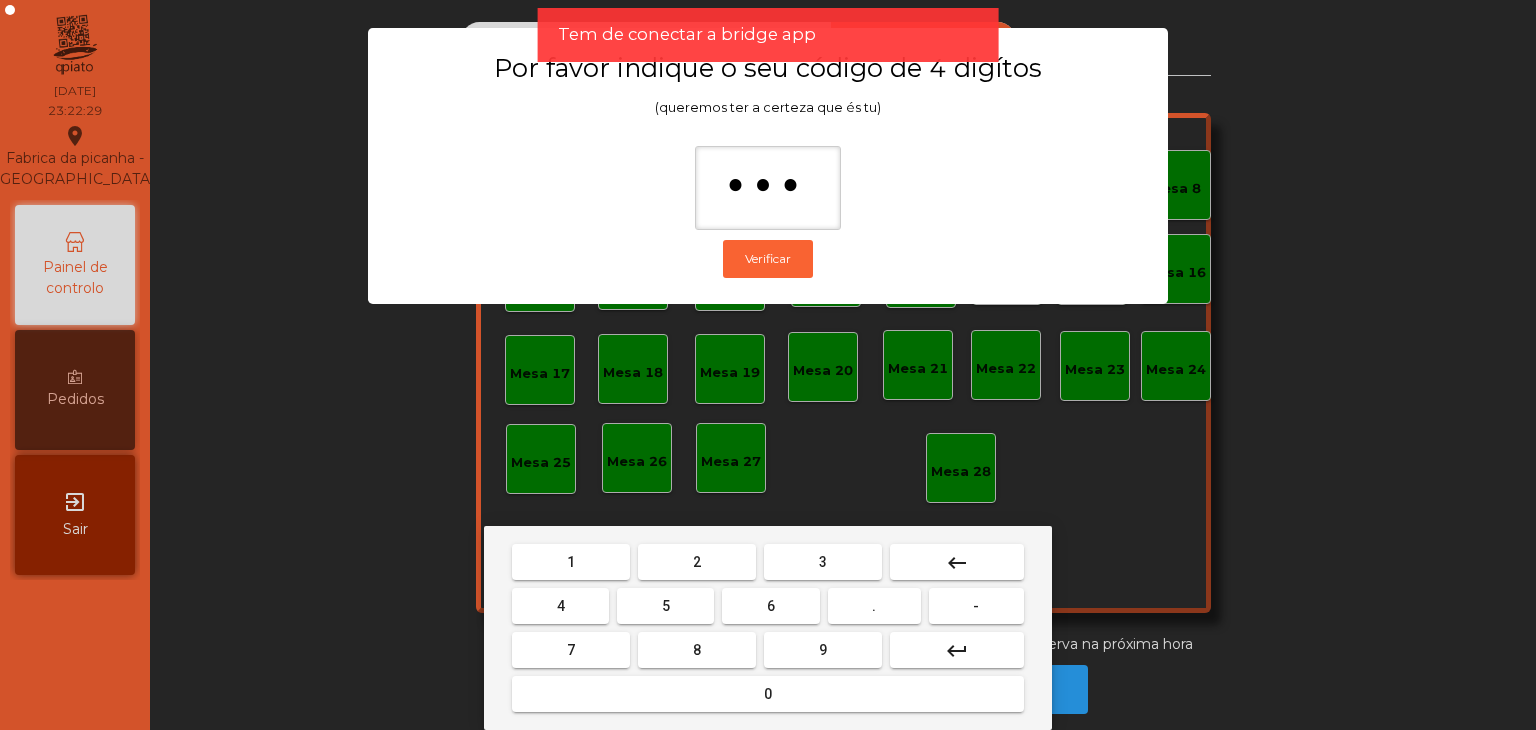 type on "****" 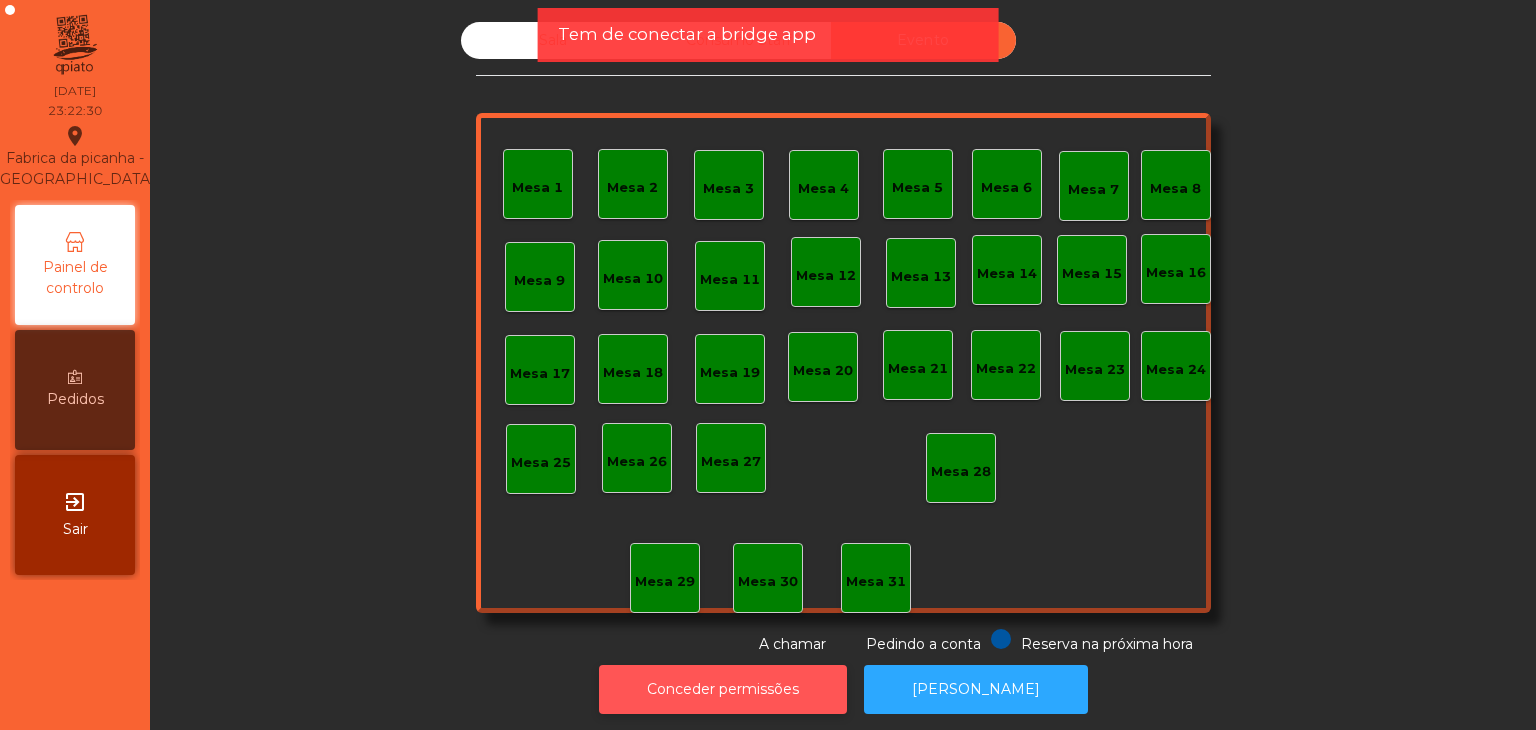 click on "Conceder permissões" 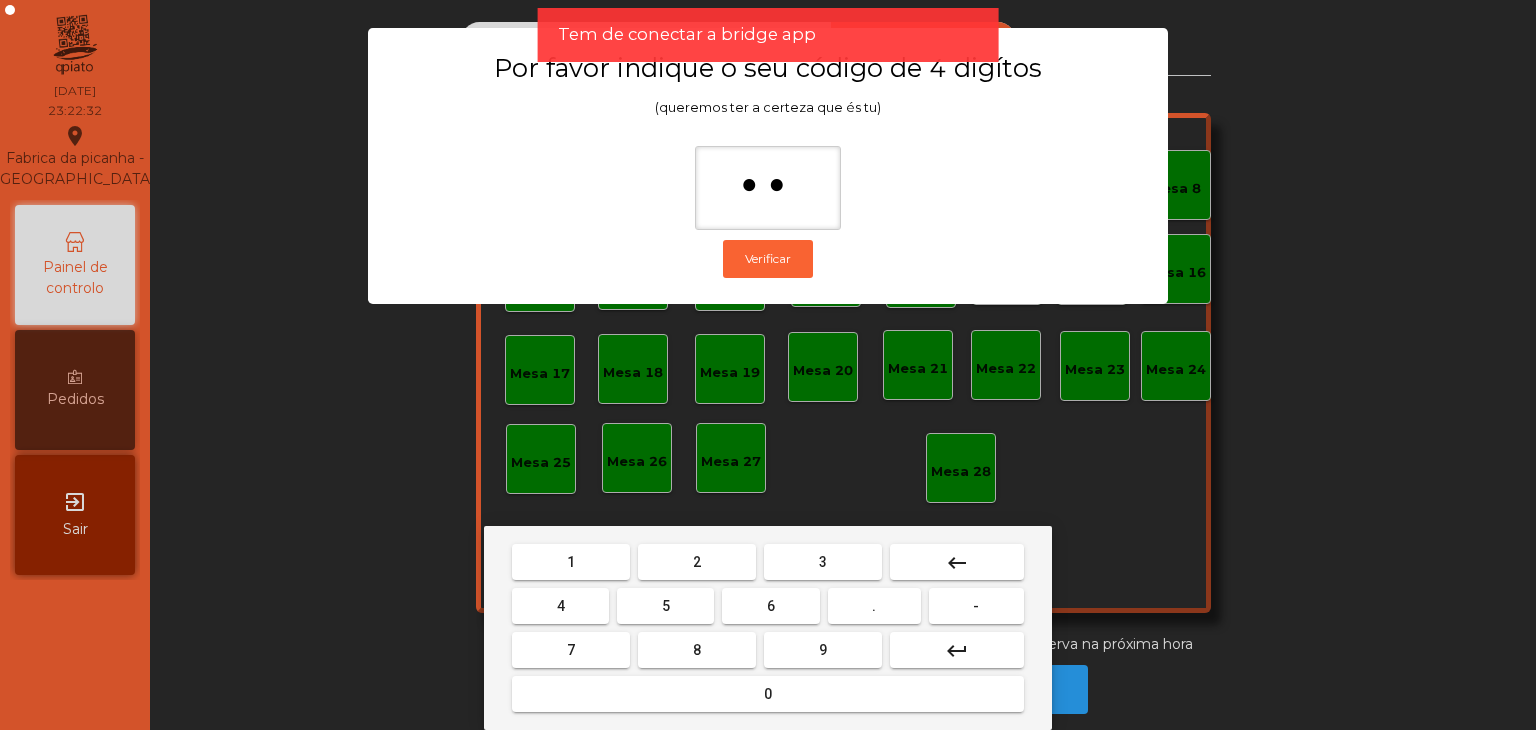type on "*" 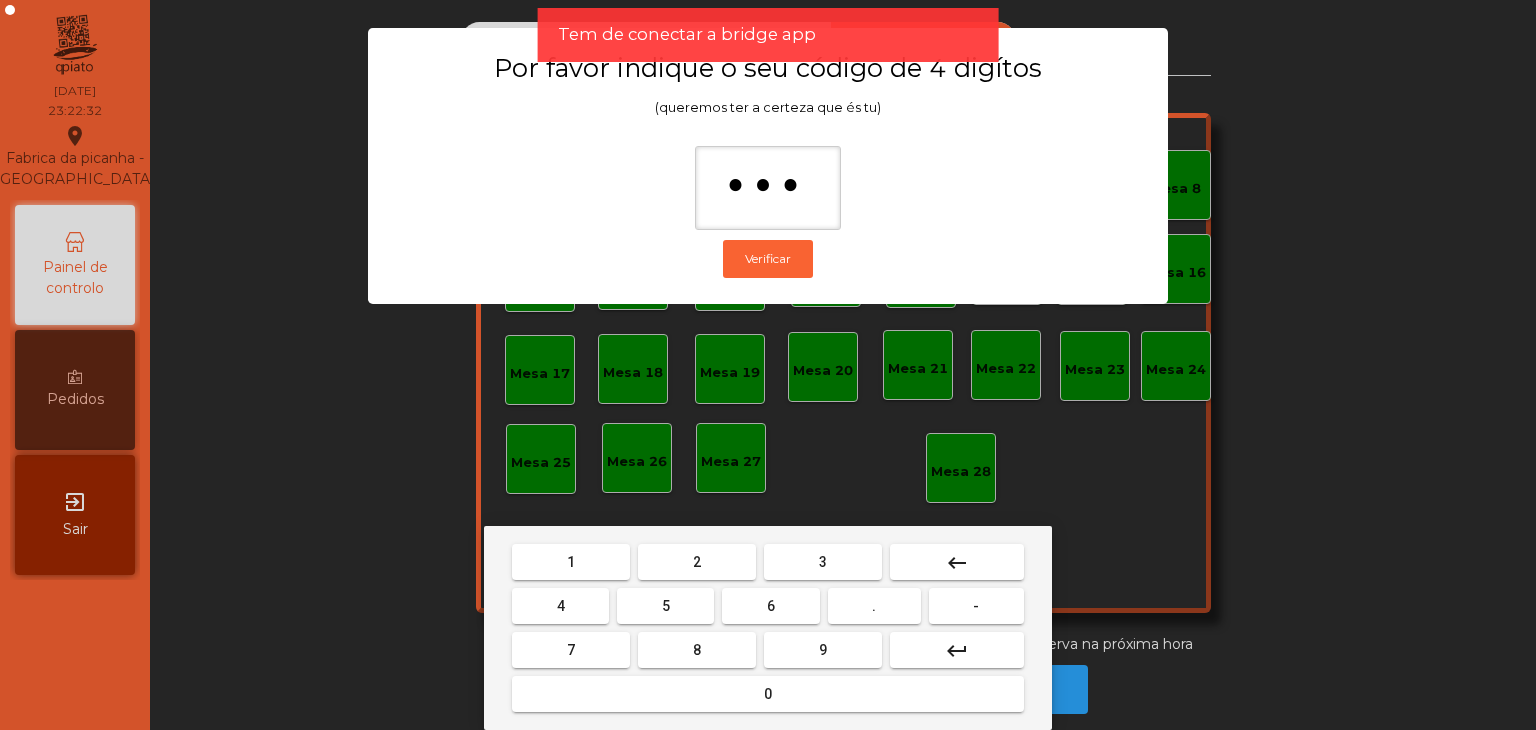 type on "****" 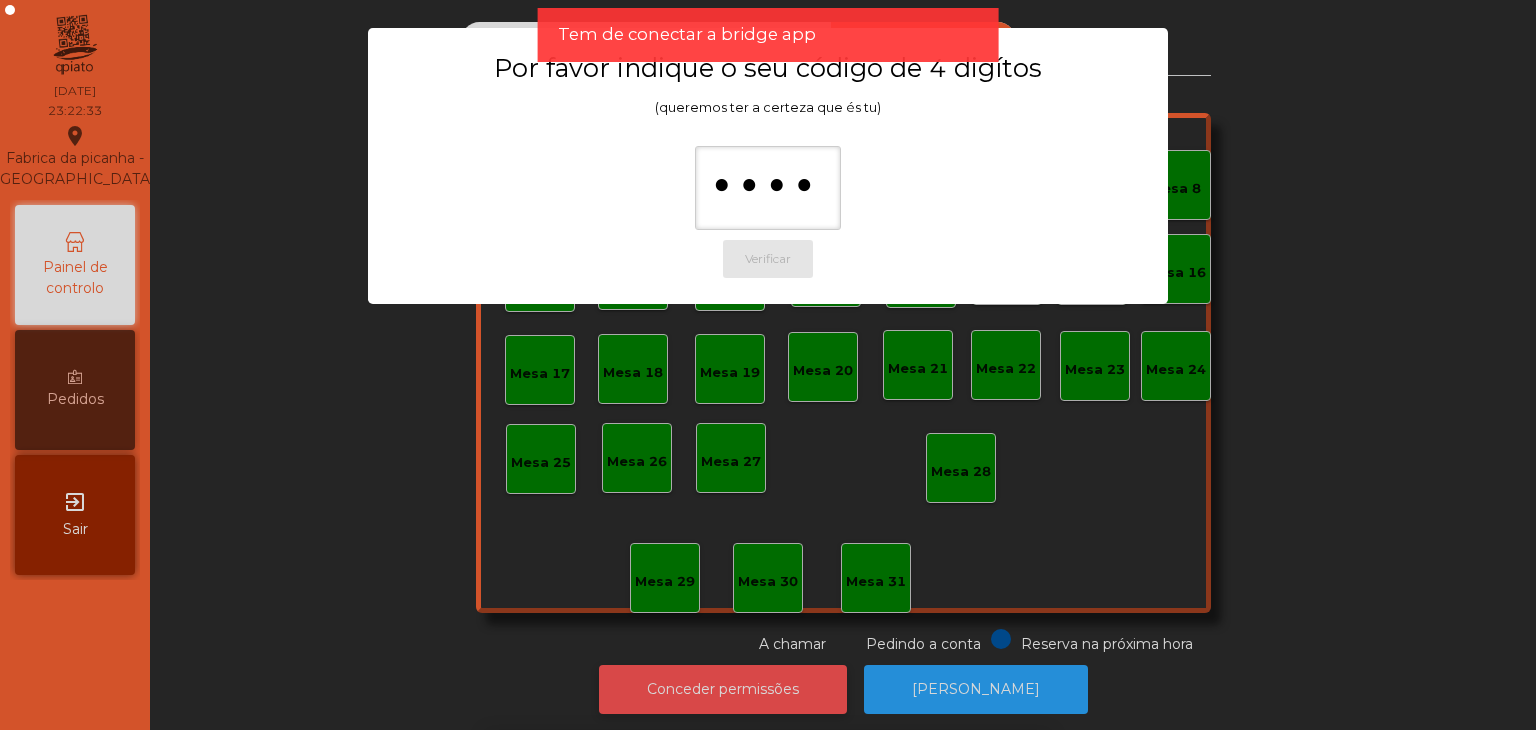 type 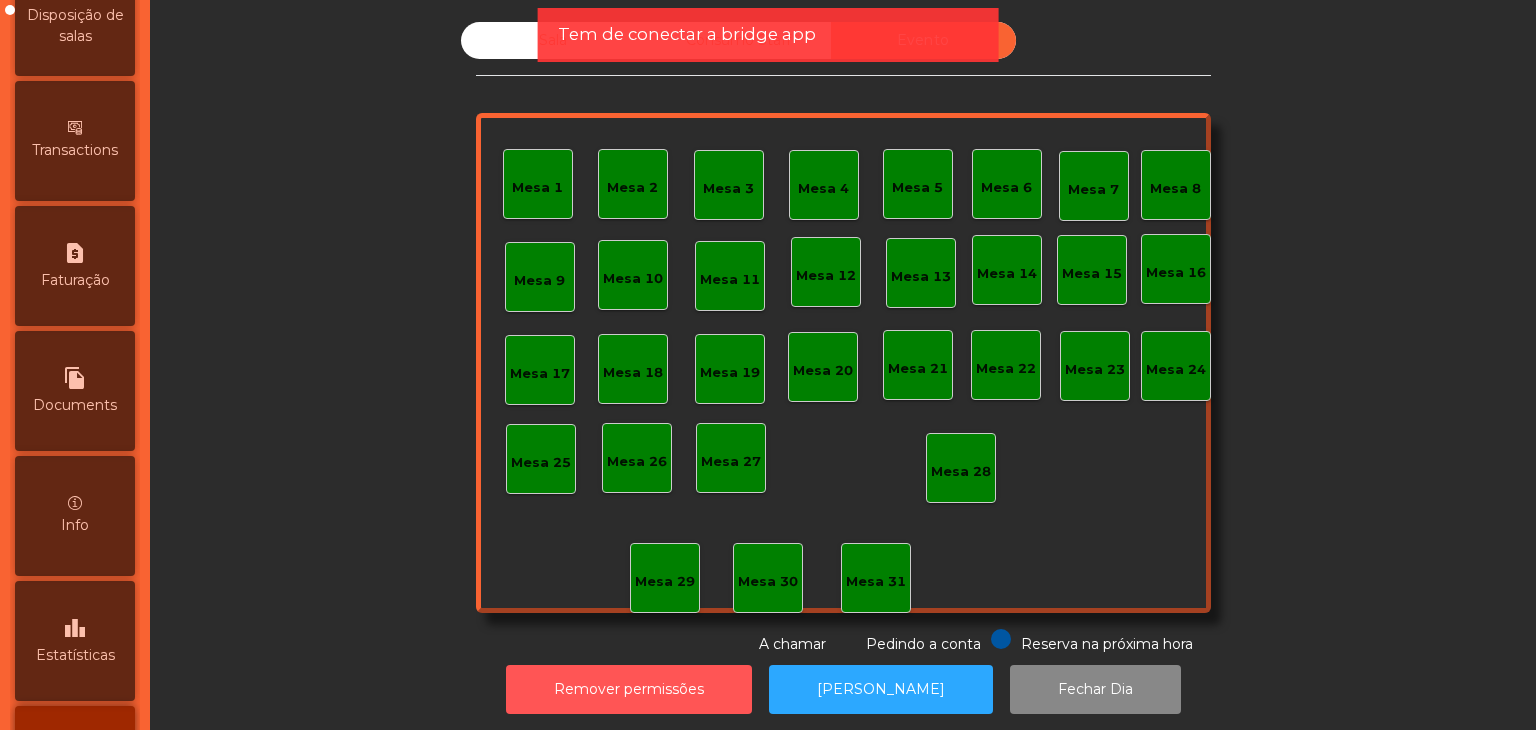 scroll, scrollTop: 1006, scrollLeft: 0, axis: vertical 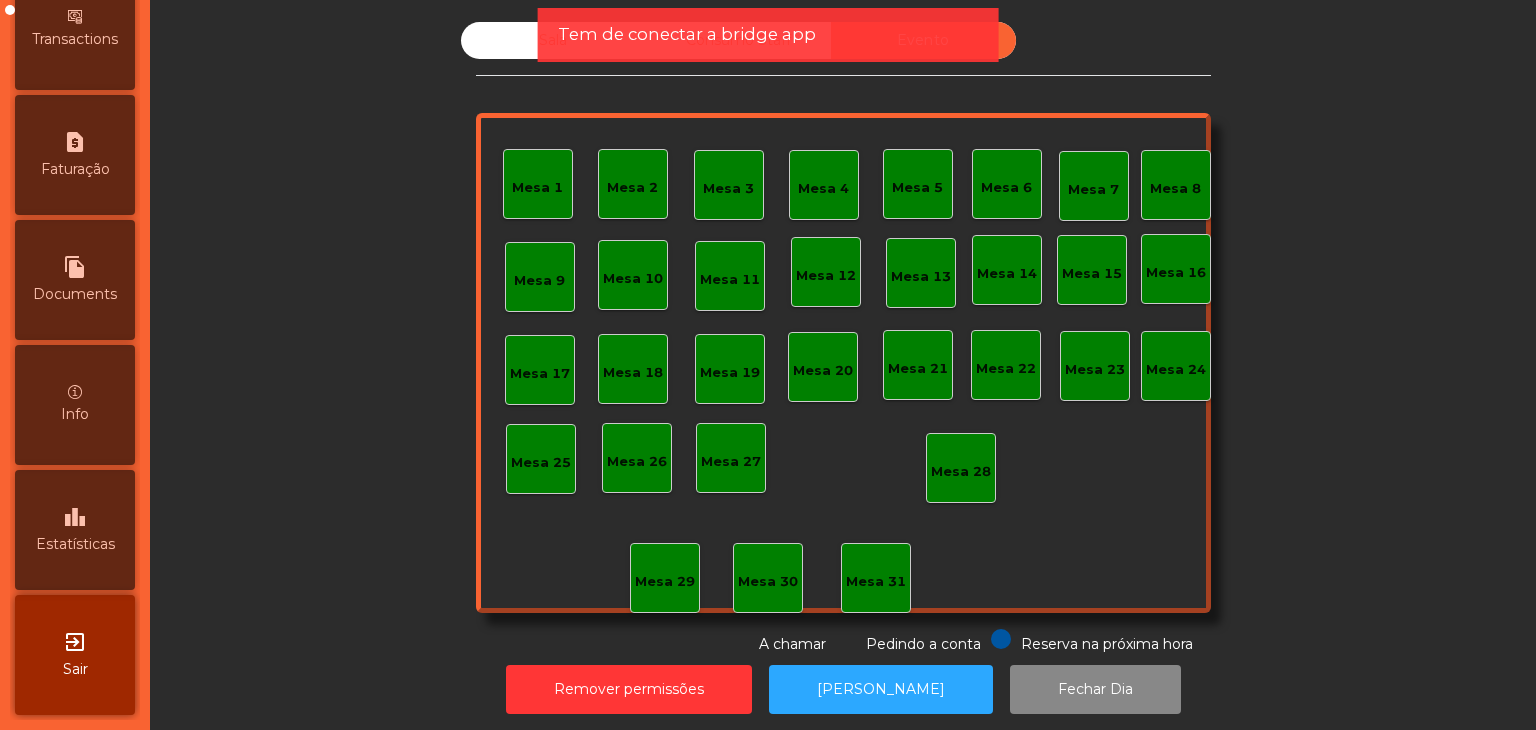 click on "leaderboard  Estatísticas" at bounding box center [75, 530] 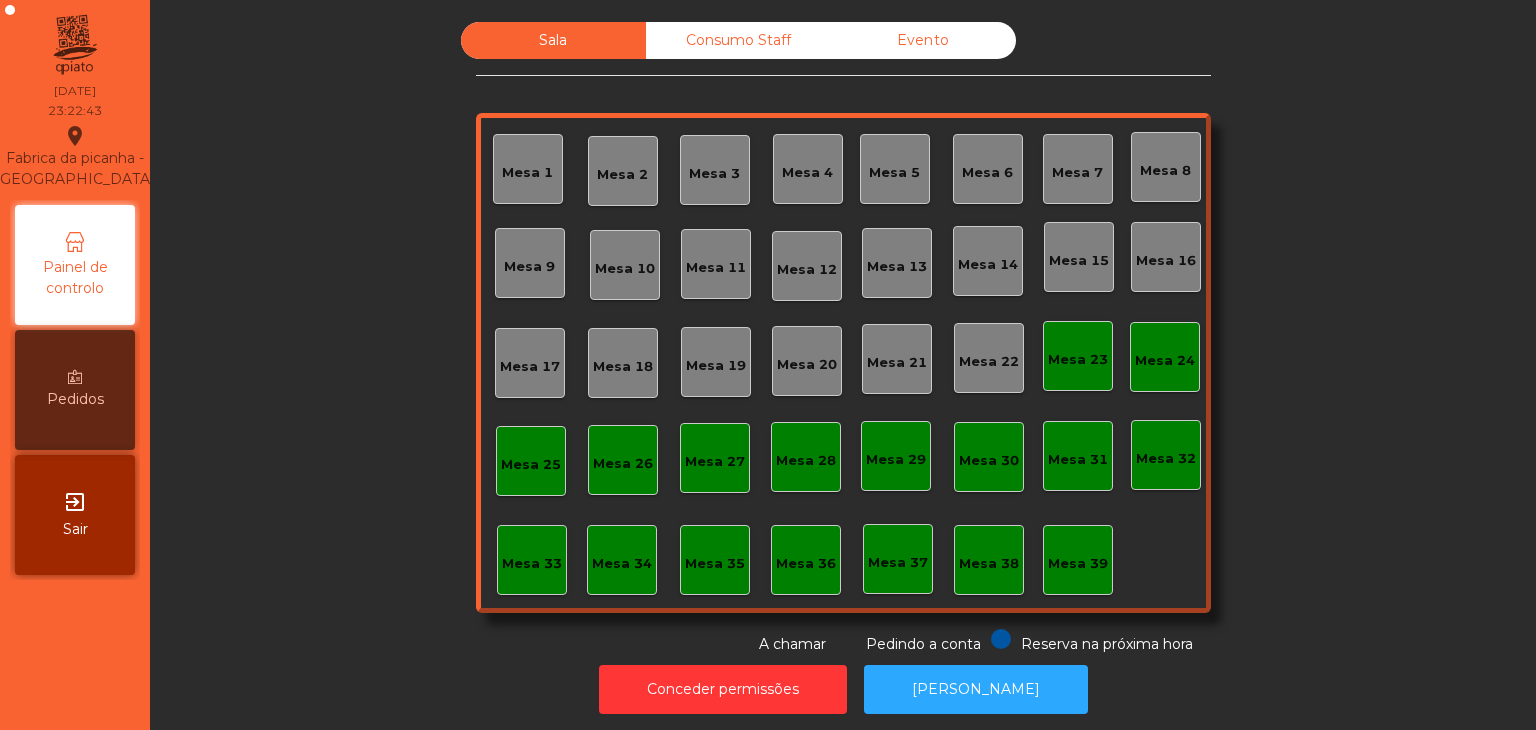 click on "Conceder permissões" 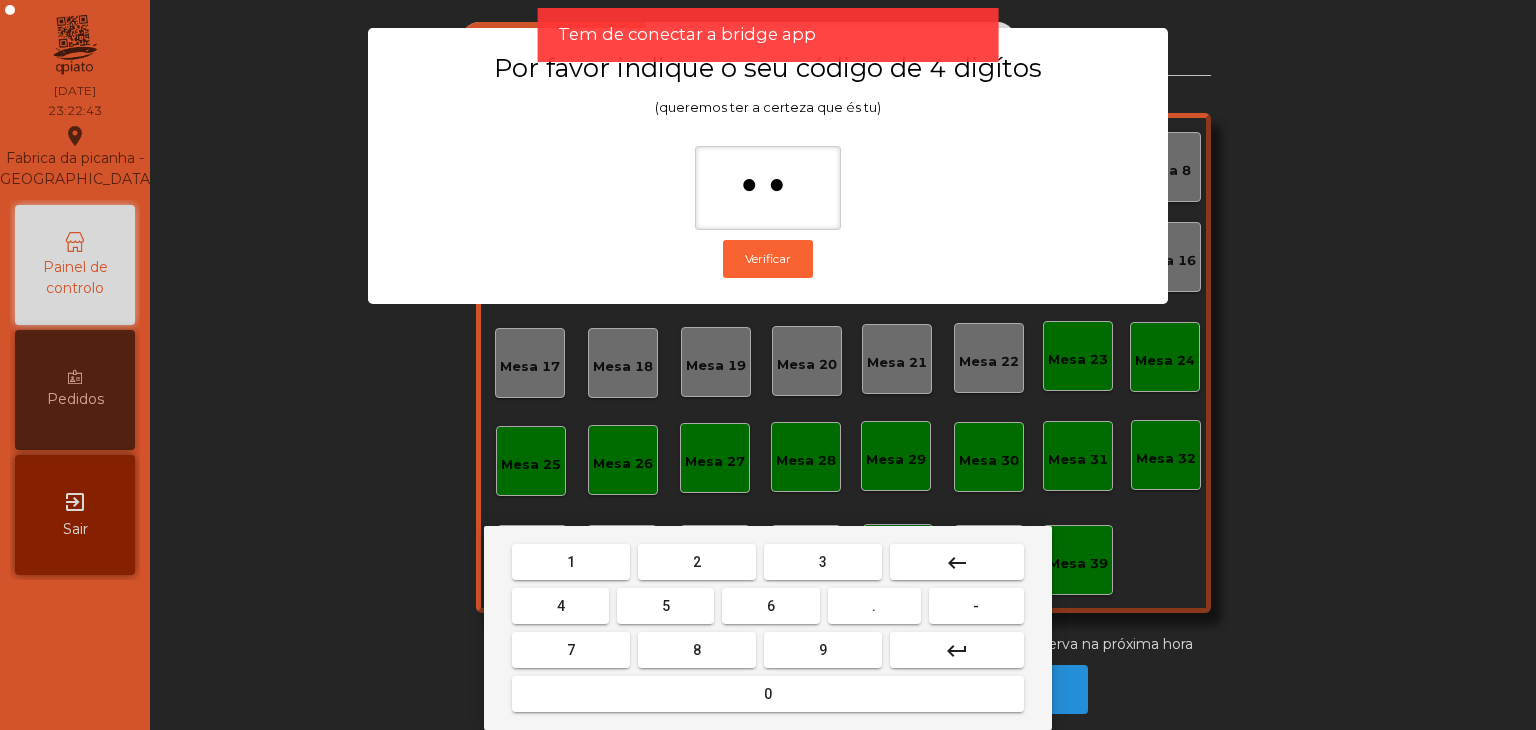 type on "***" 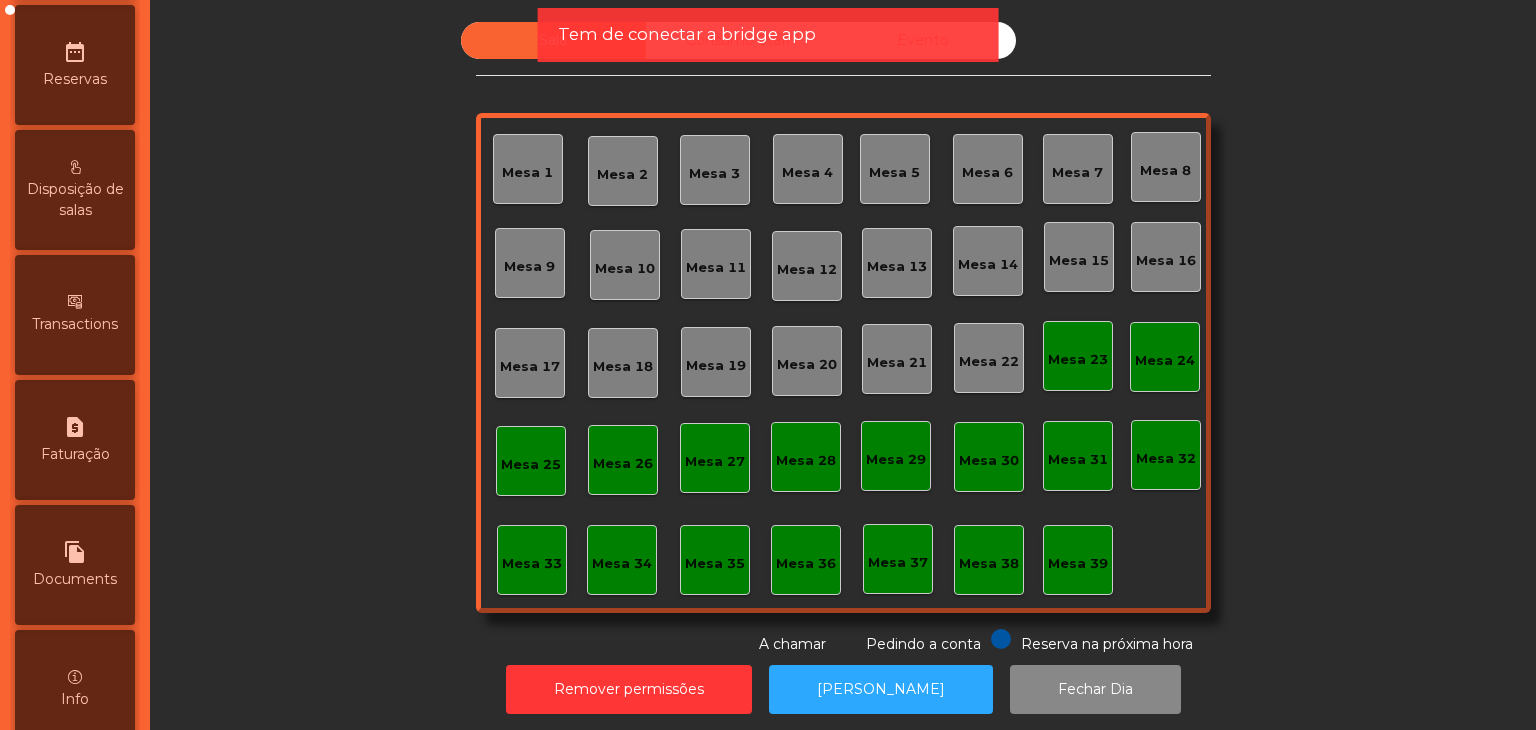 click on "file_copy  Documents" at bounding box center (75, 565) 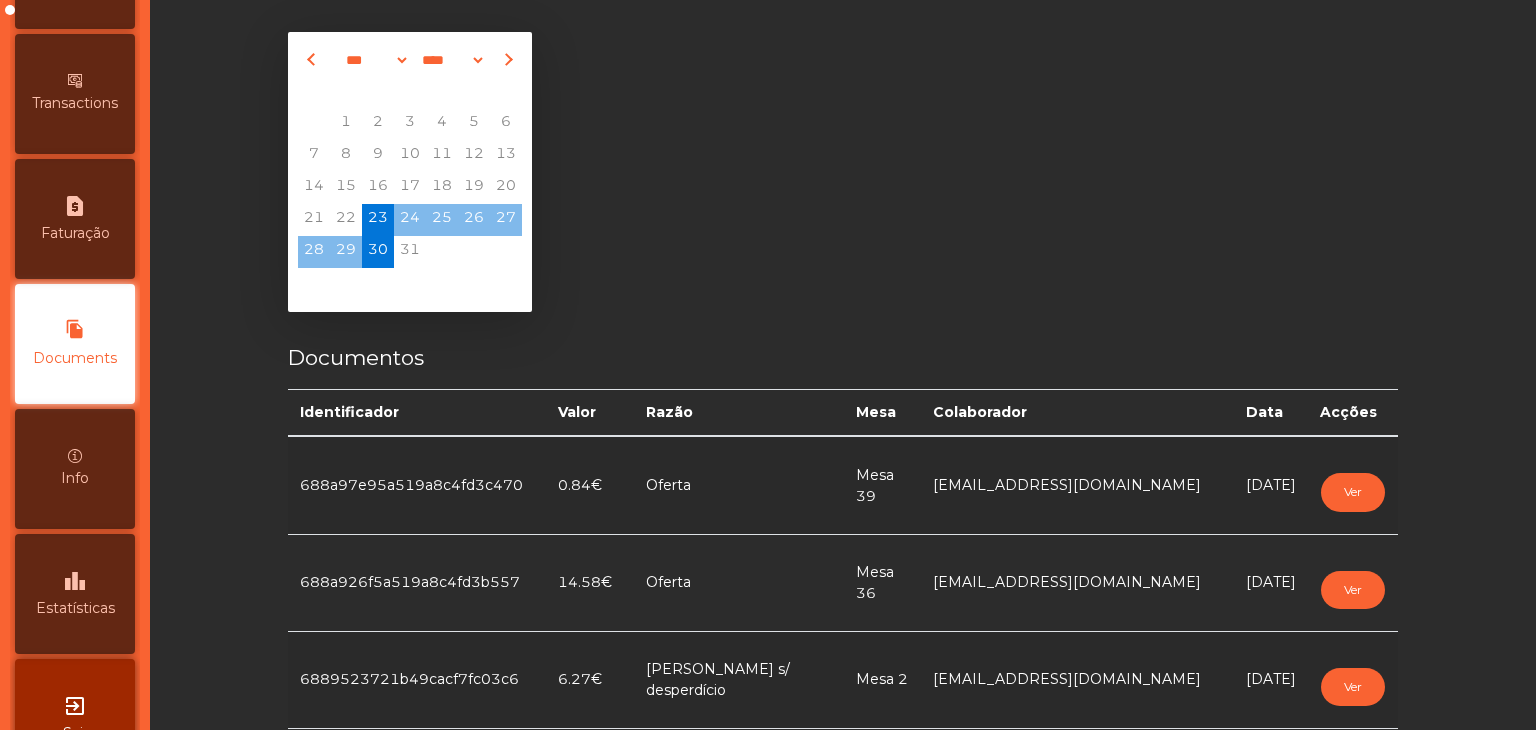 click on "leaderboard" at bounding box center (75, 581) 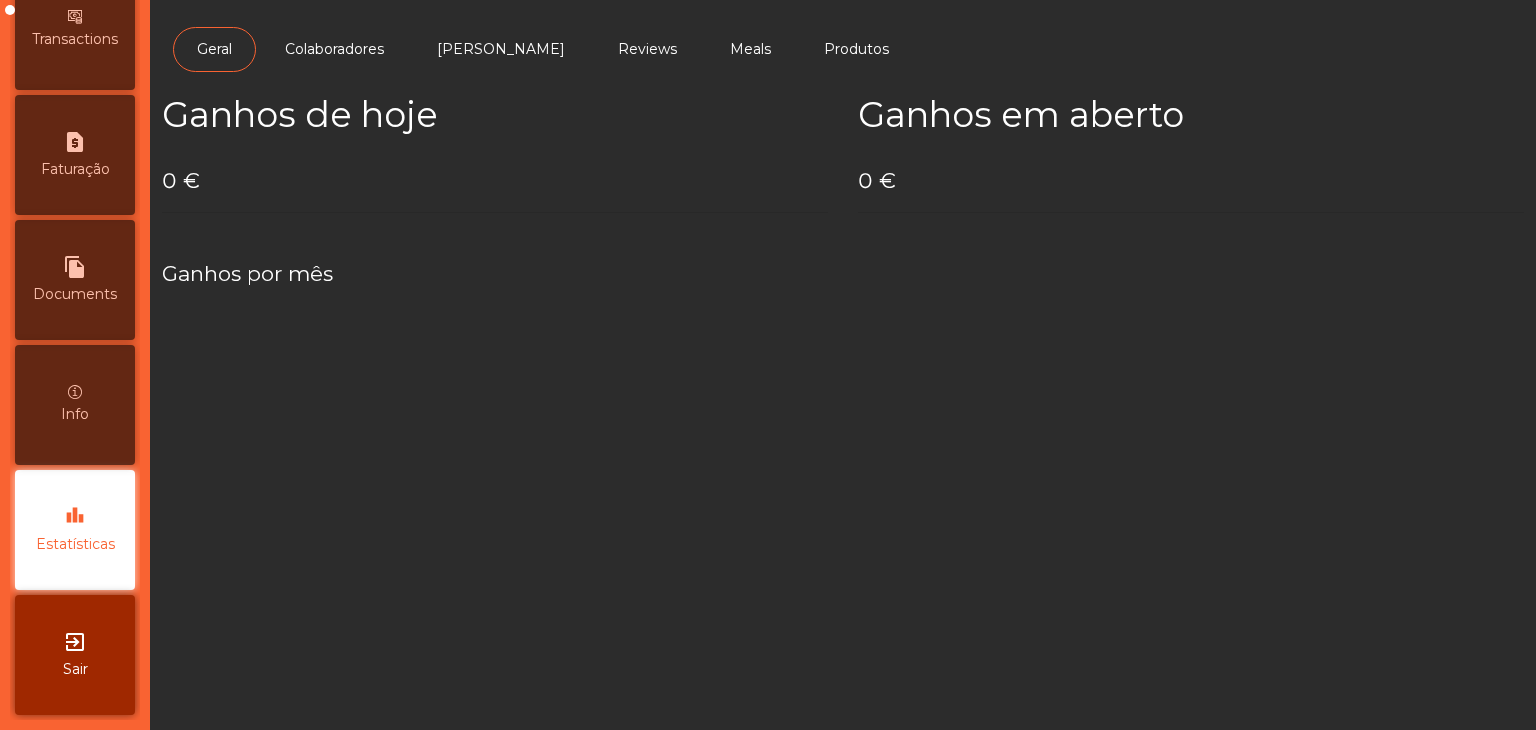 scroll, scrollTop: 1006, scrollLeft: 0, axis: vertical 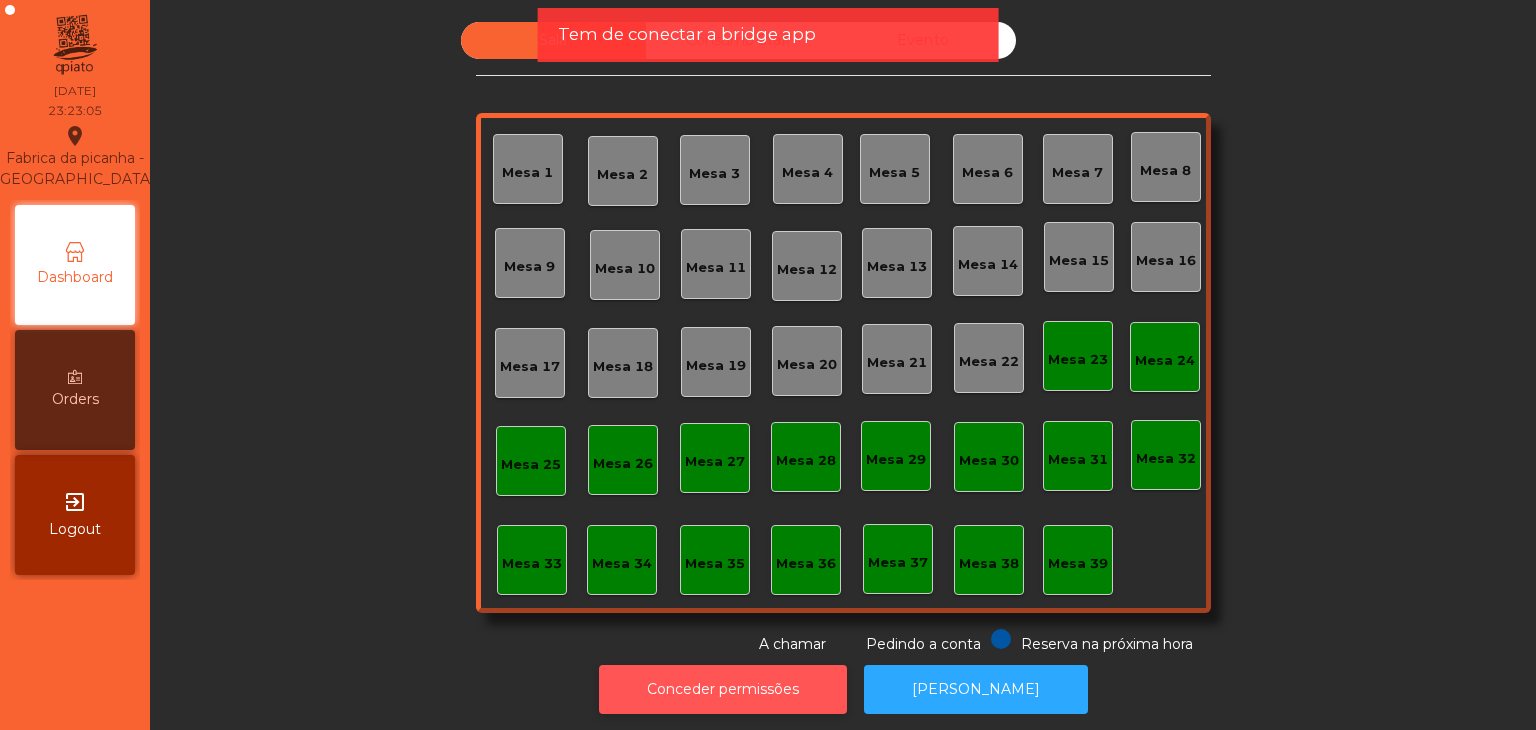 click on "Conceder permissões" 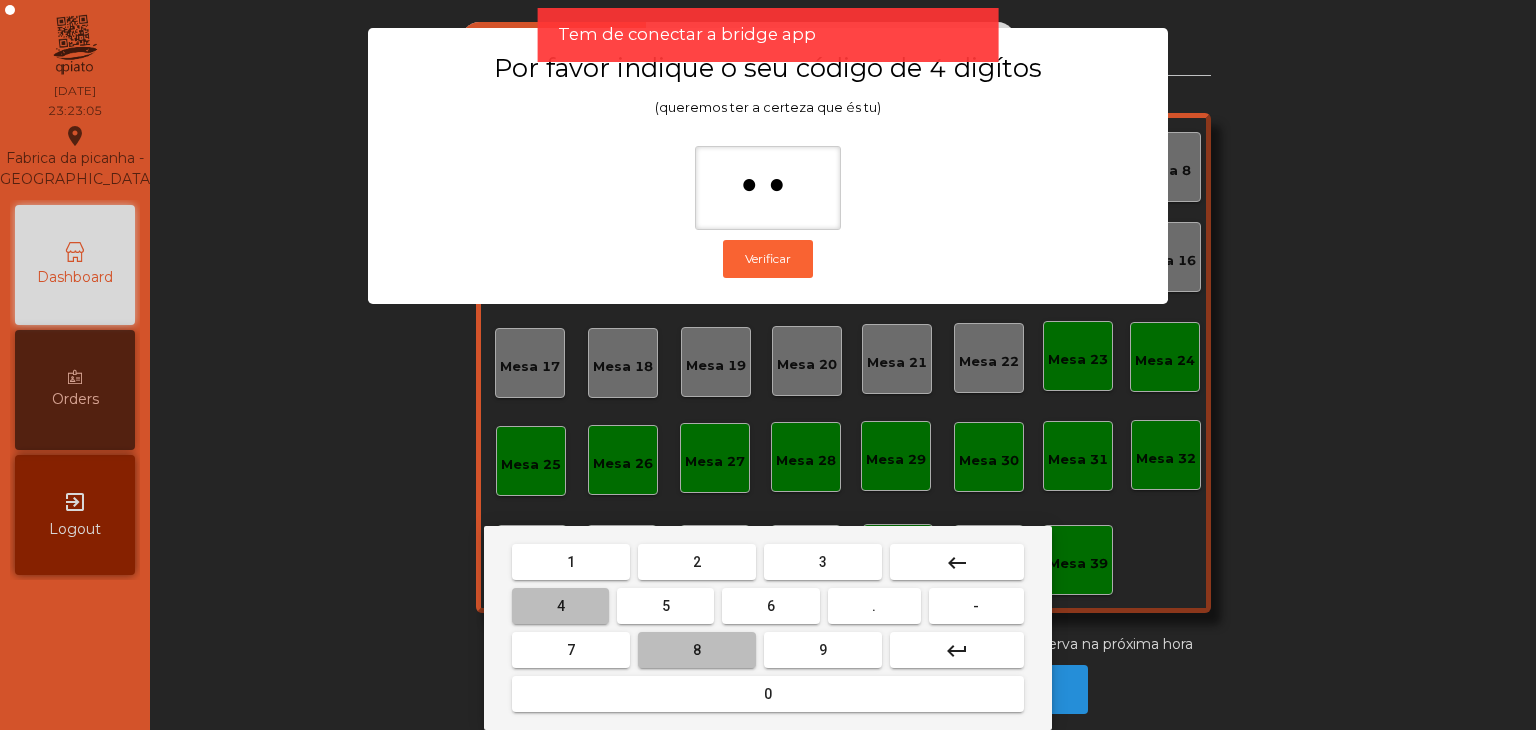 type on "***" 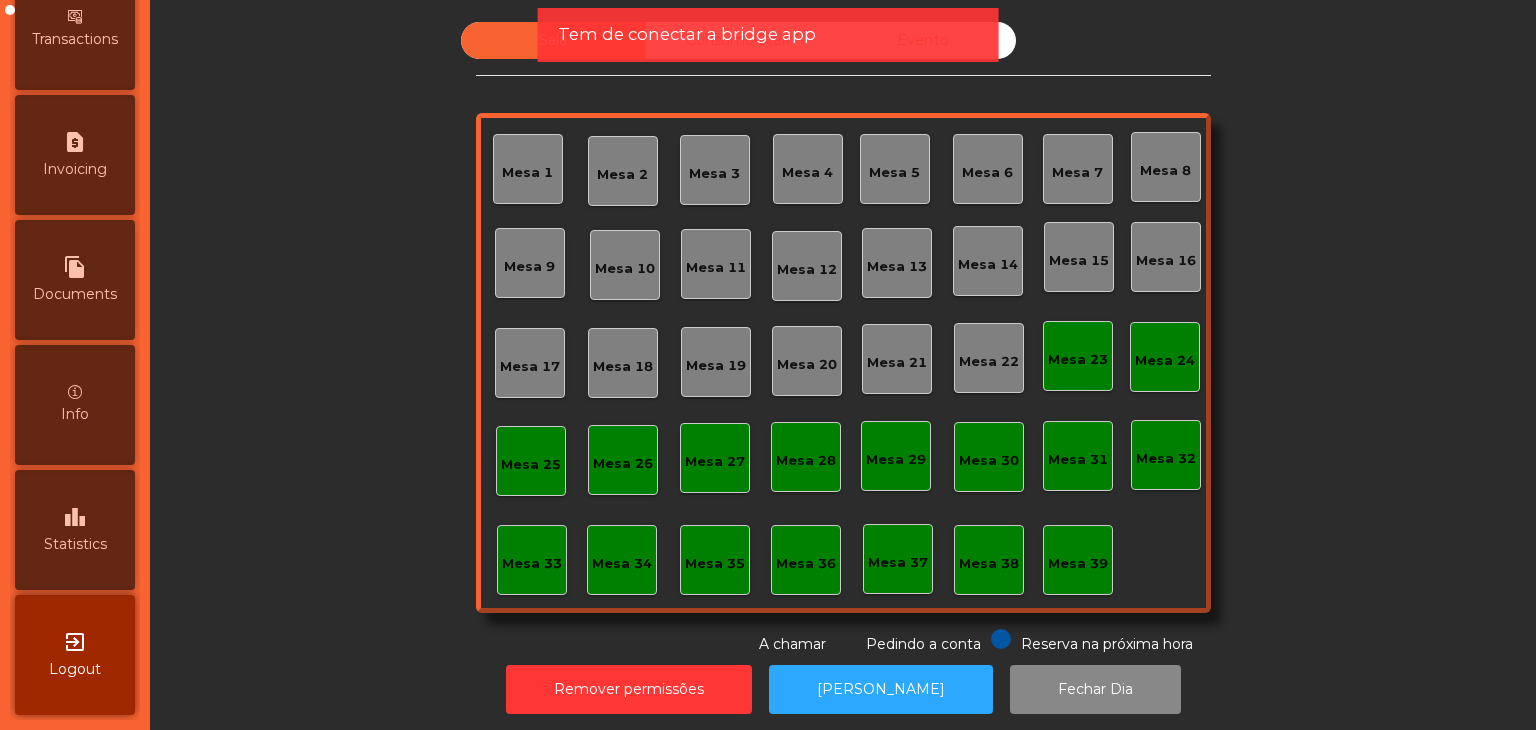 click on "exit_to_app" at bounding box center [75, 642] 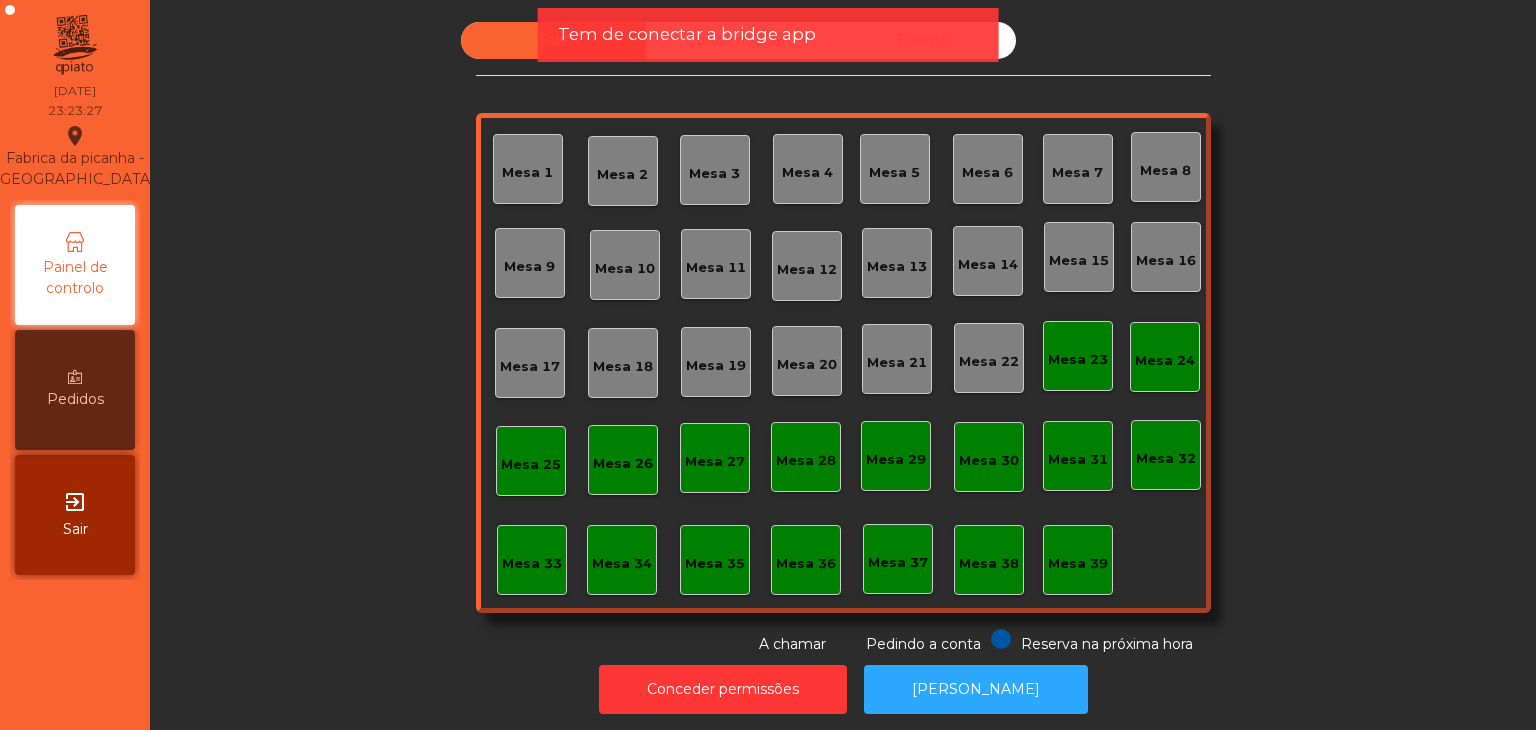 scroll, scrollTop: 0, scrollLeft: 0, axis: both 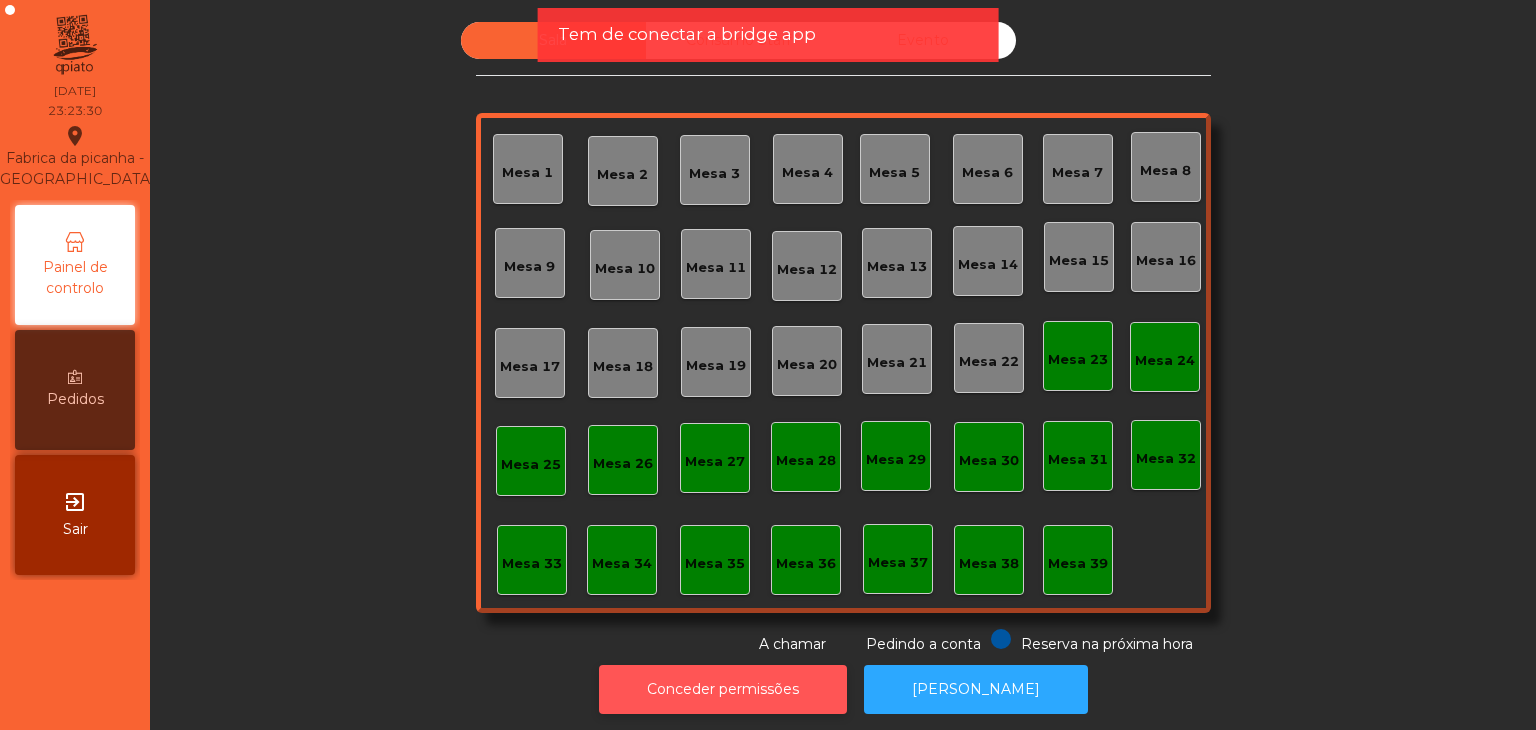 click on "Conceder permissões" 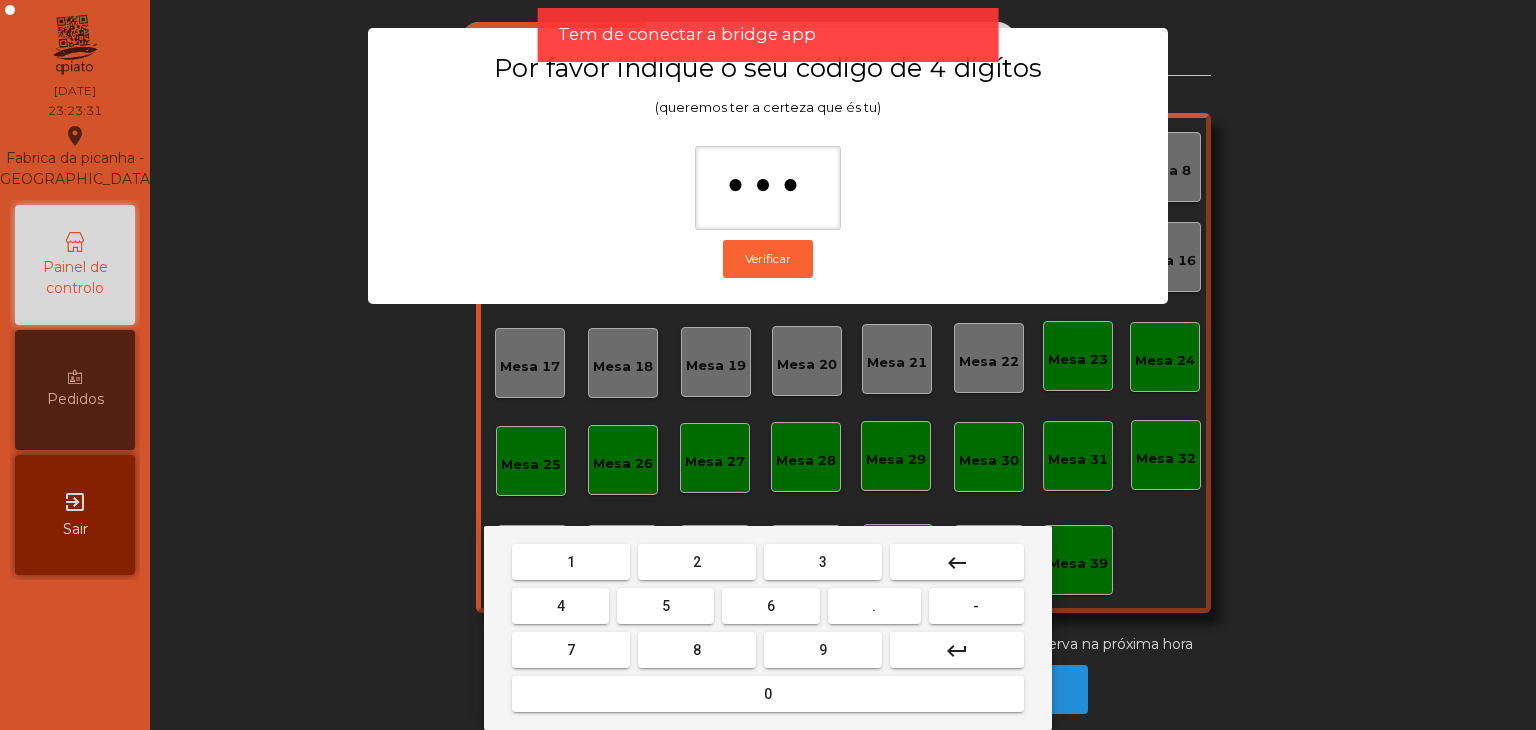 type on "****" 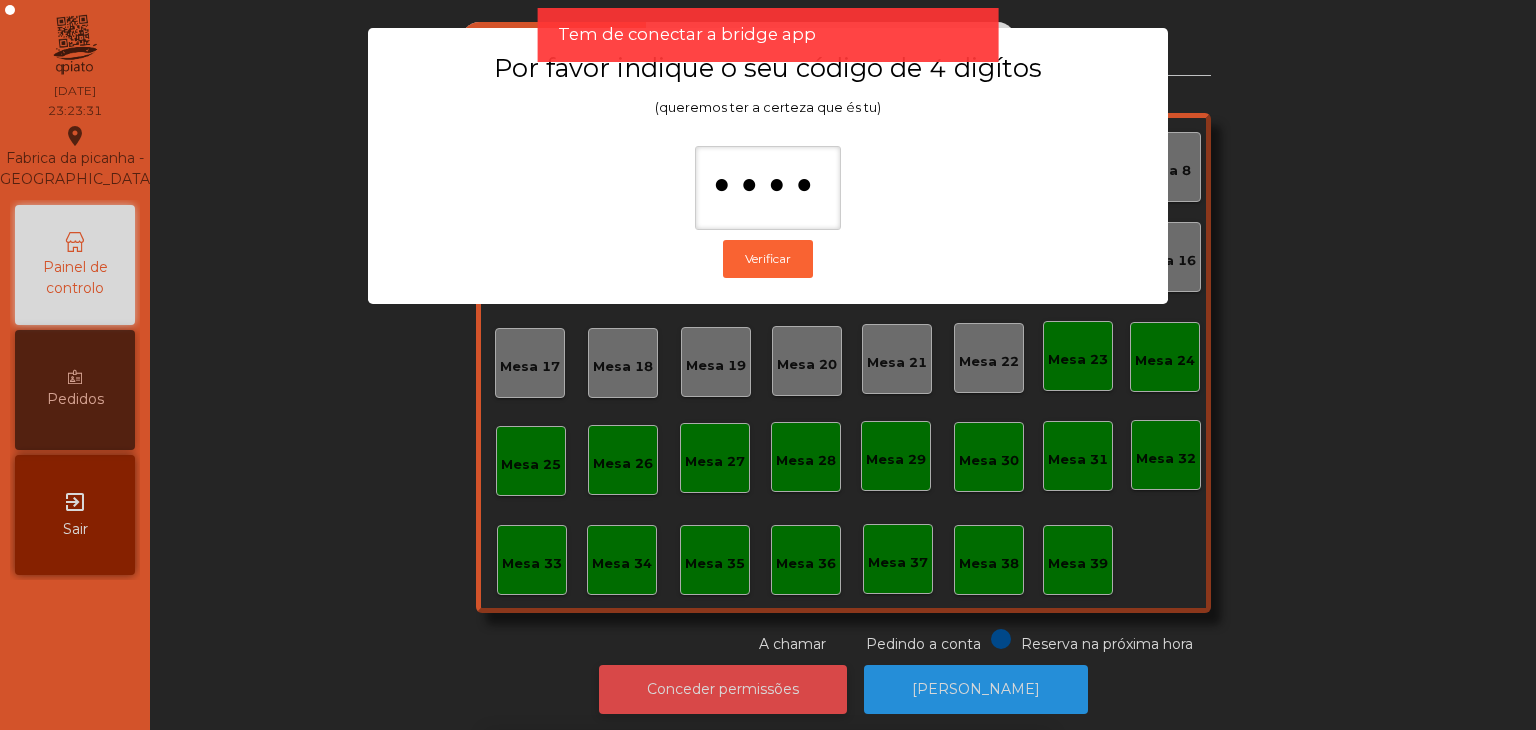 type 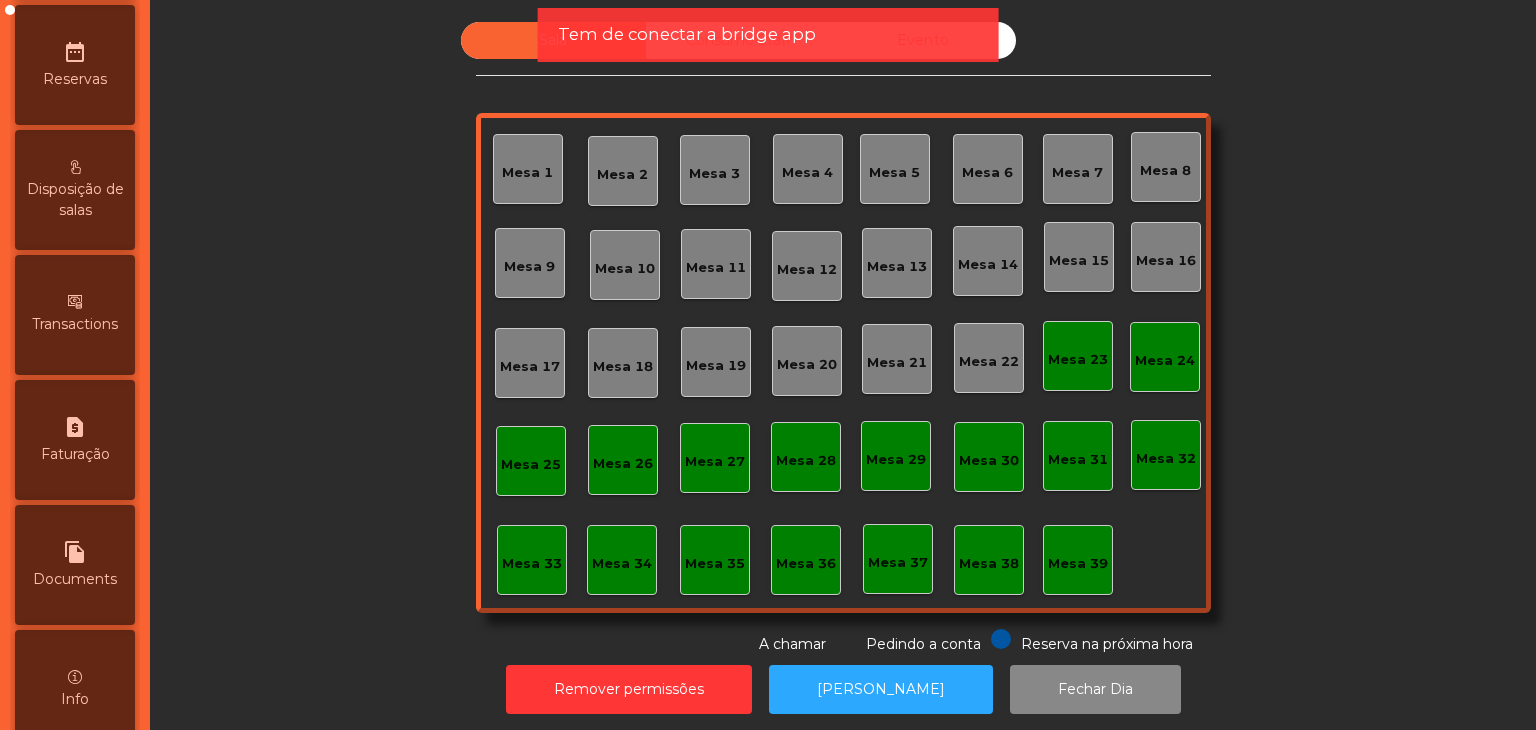click on "file_copy  Documents" at bounding box center (75, 565) 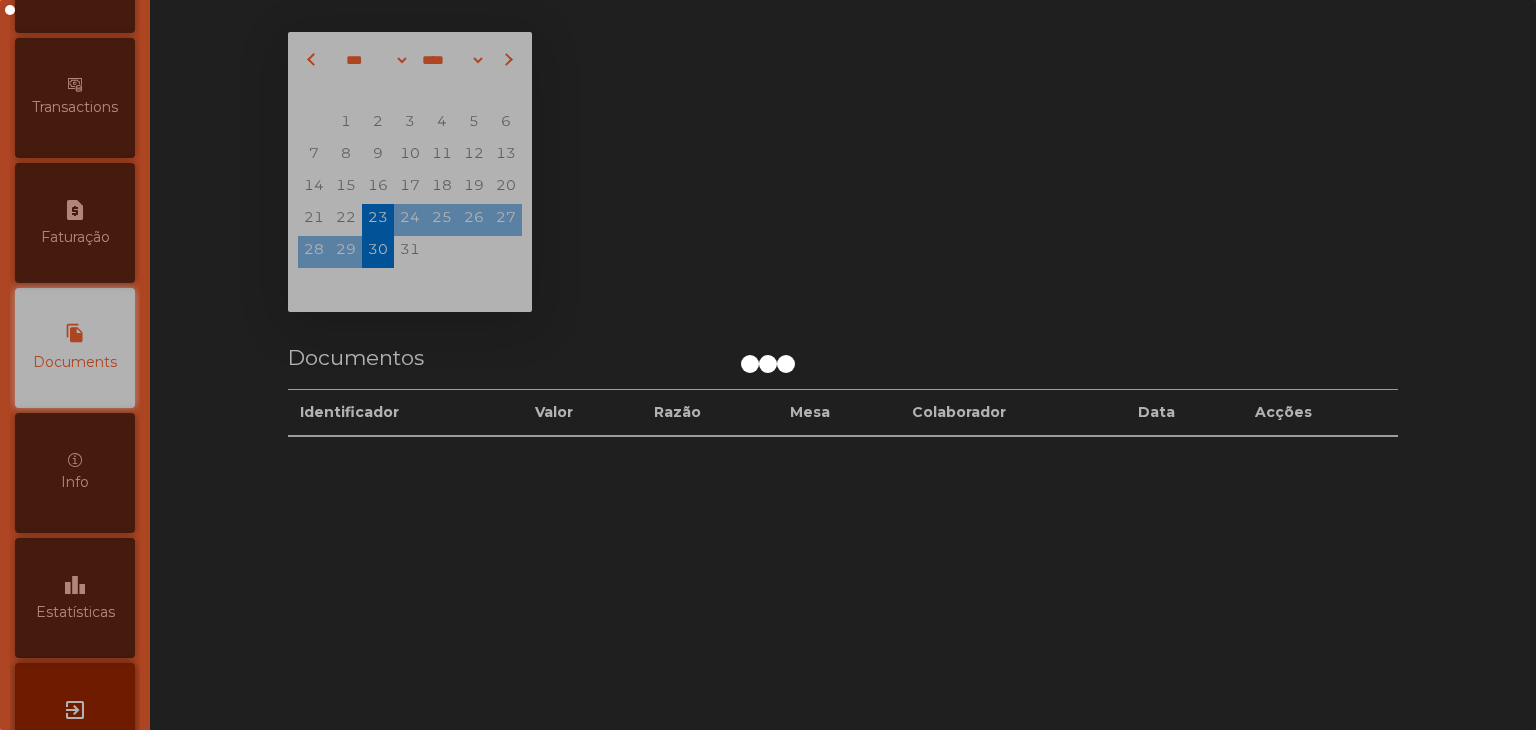 scroll, scrollTop: 921, scrollLeft: 0, axis: vertical 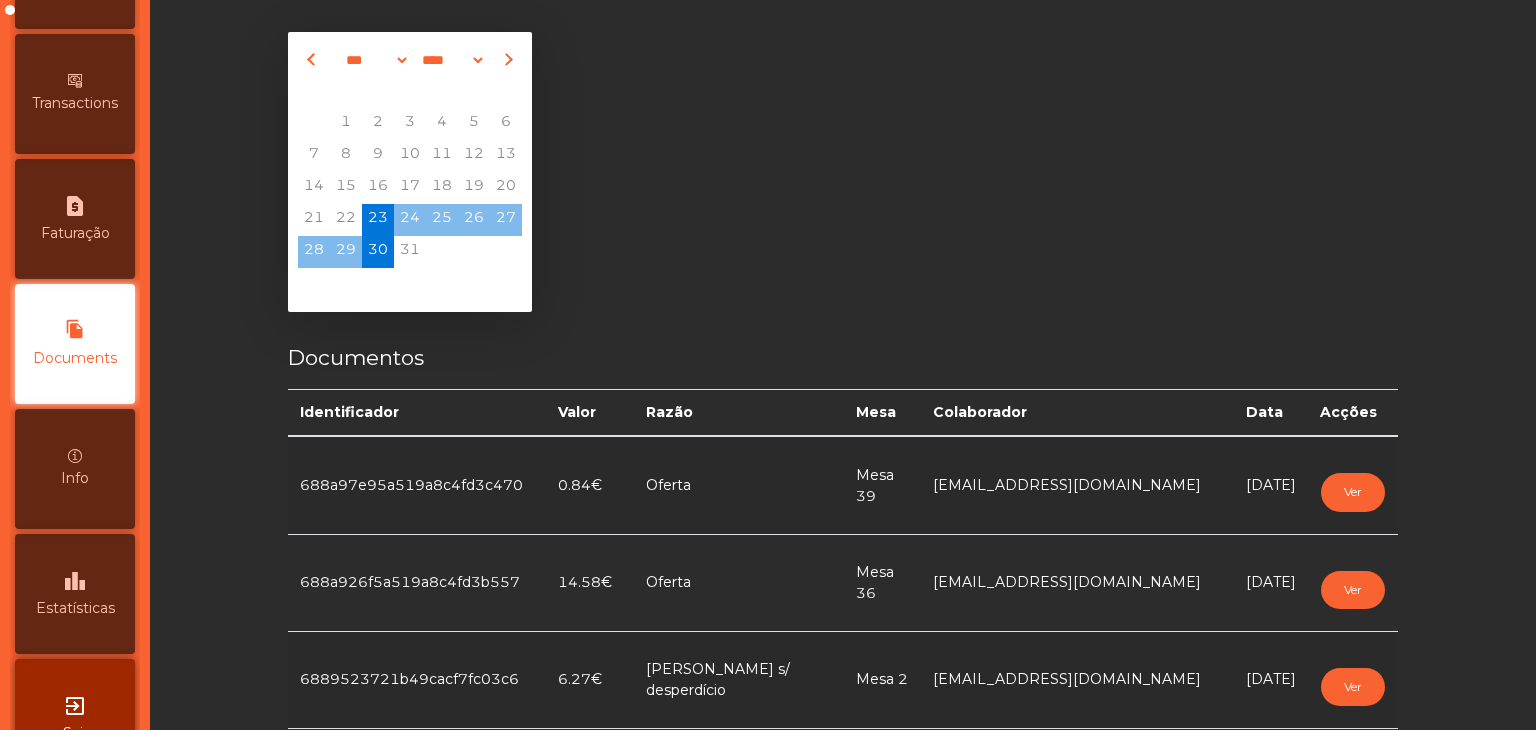 click on "Faturação" at bounding box center (75, 233) 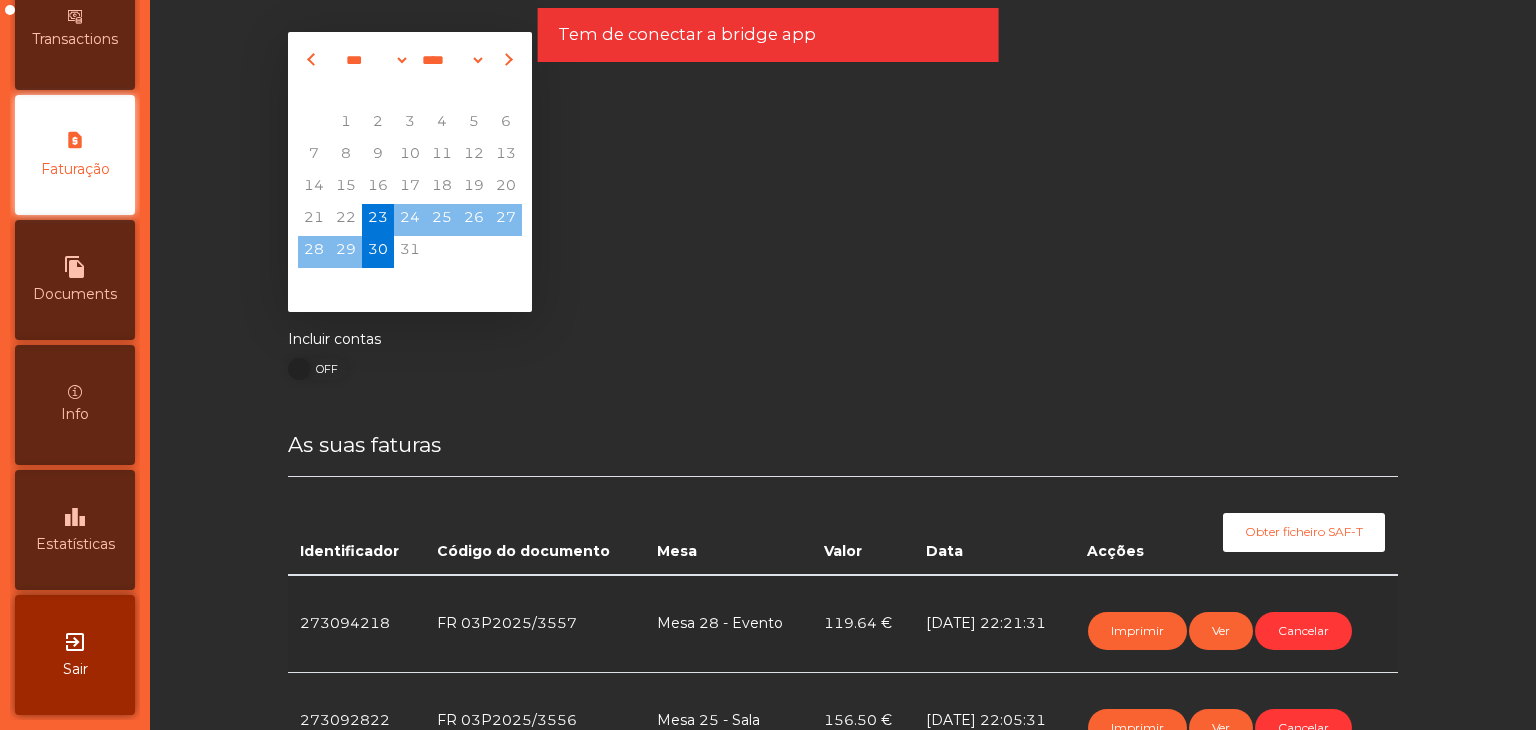 scroll, scrollTop: 1006, scrollLeft: 0, axis: vertical 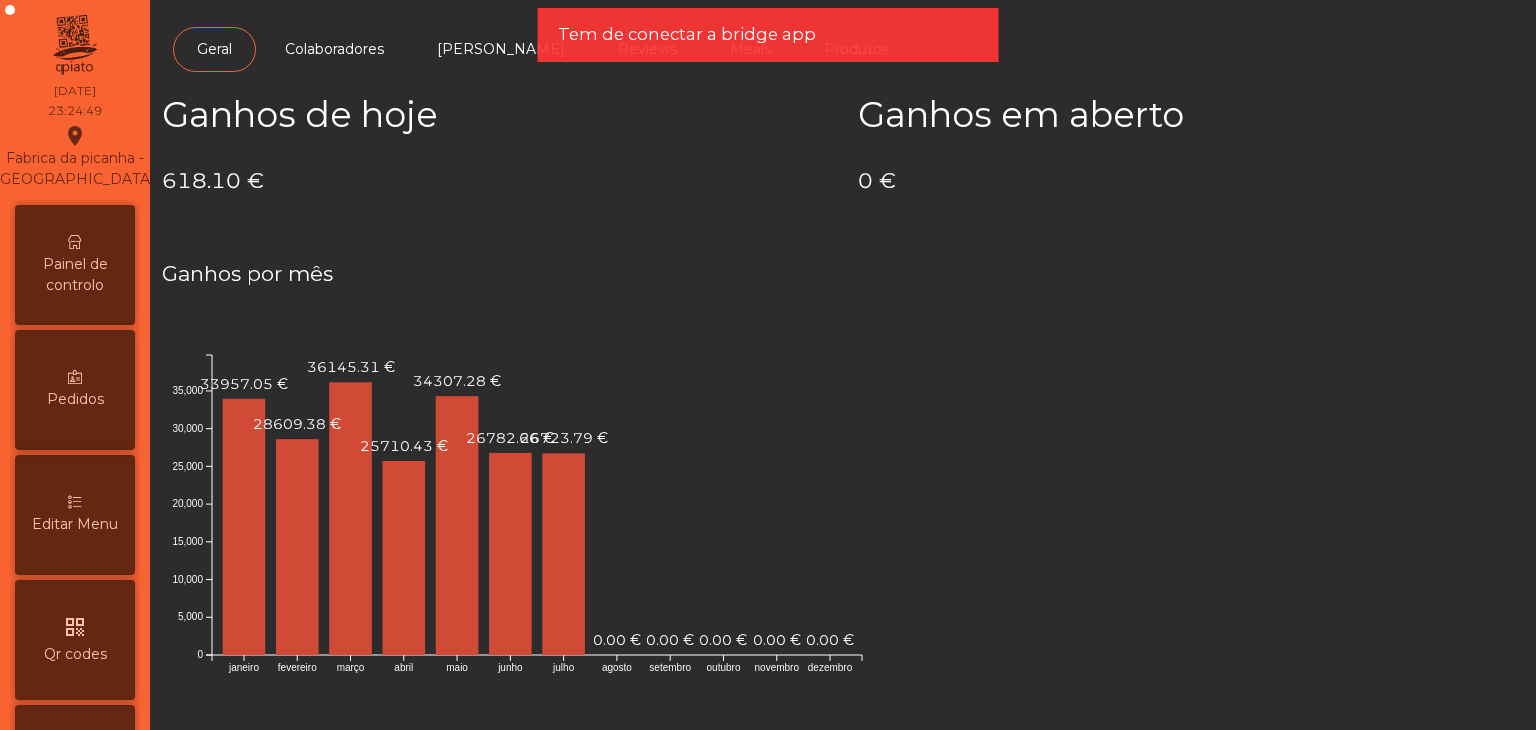 click on "618.10 €" at bounding box center (495, 181) 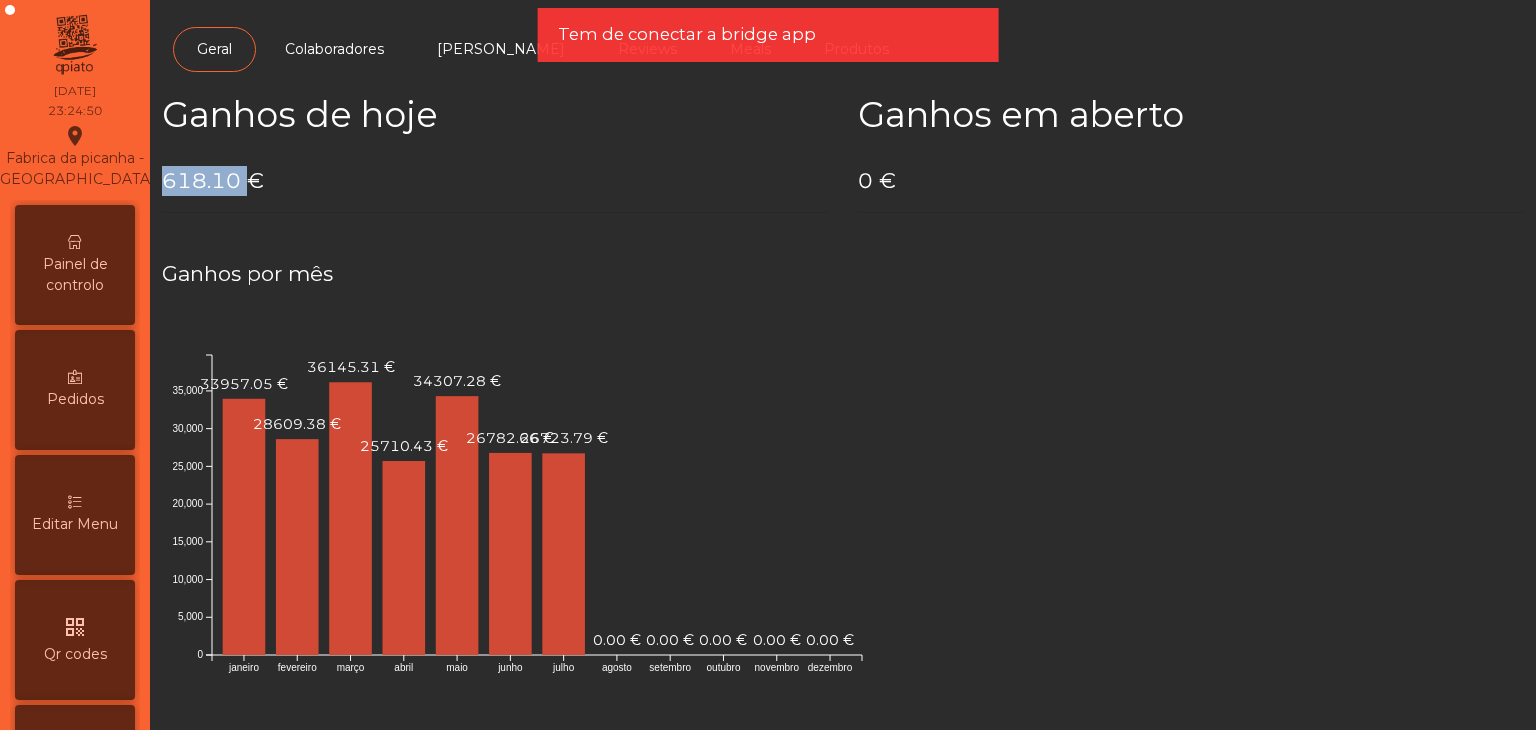 click on "618.10 €" at bounding box center [495, 181] 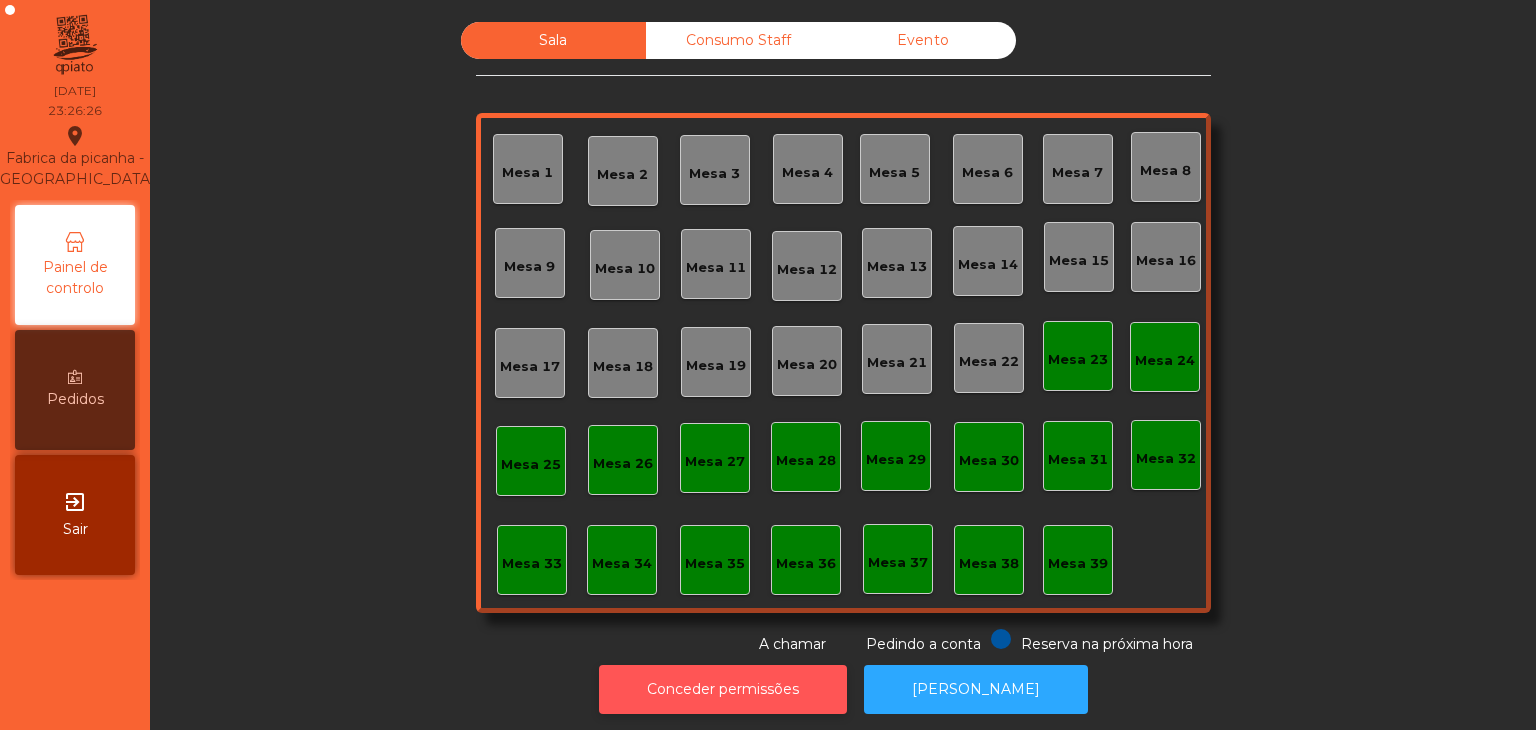 scroll, scrollTop: 0, scrollLeft: 0, axis: both 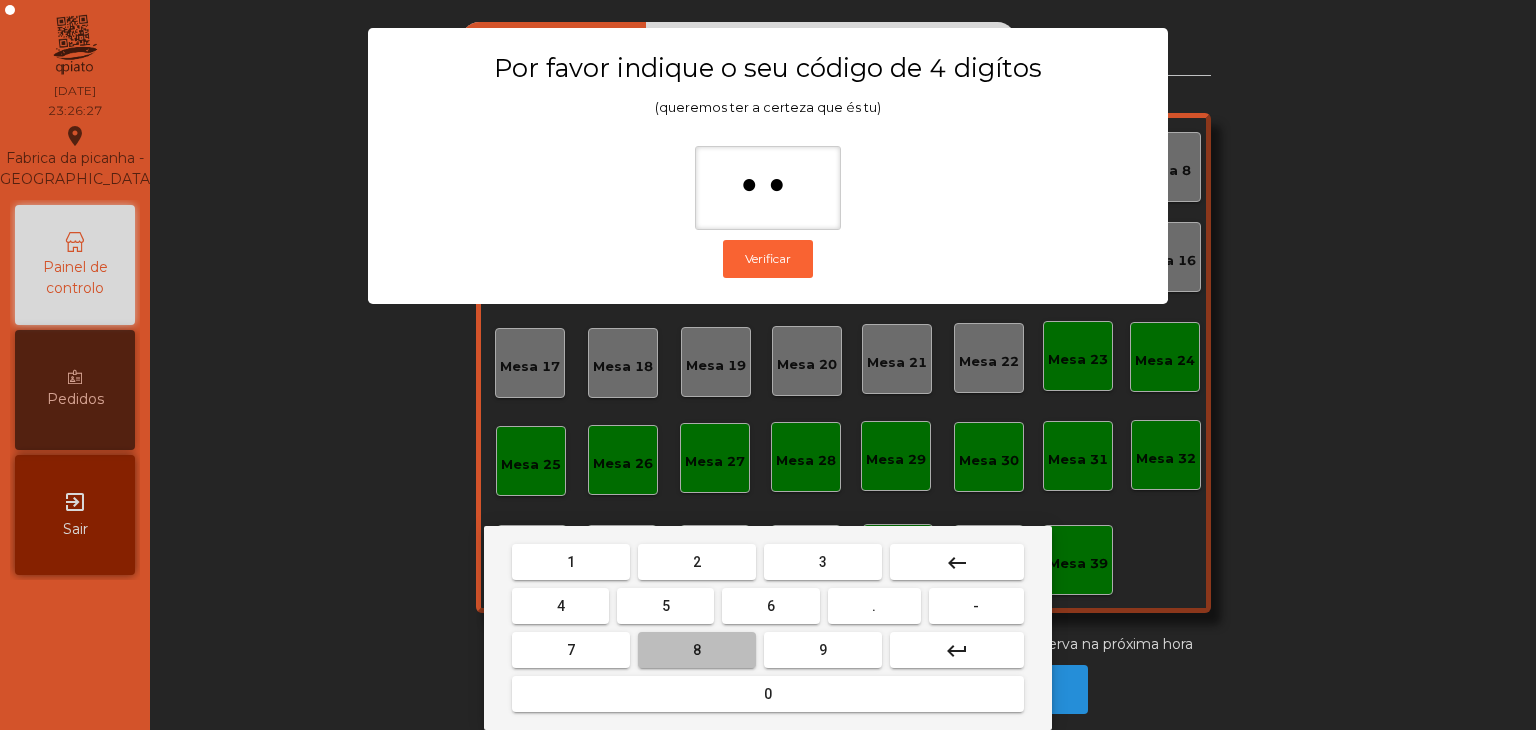 type on "***" 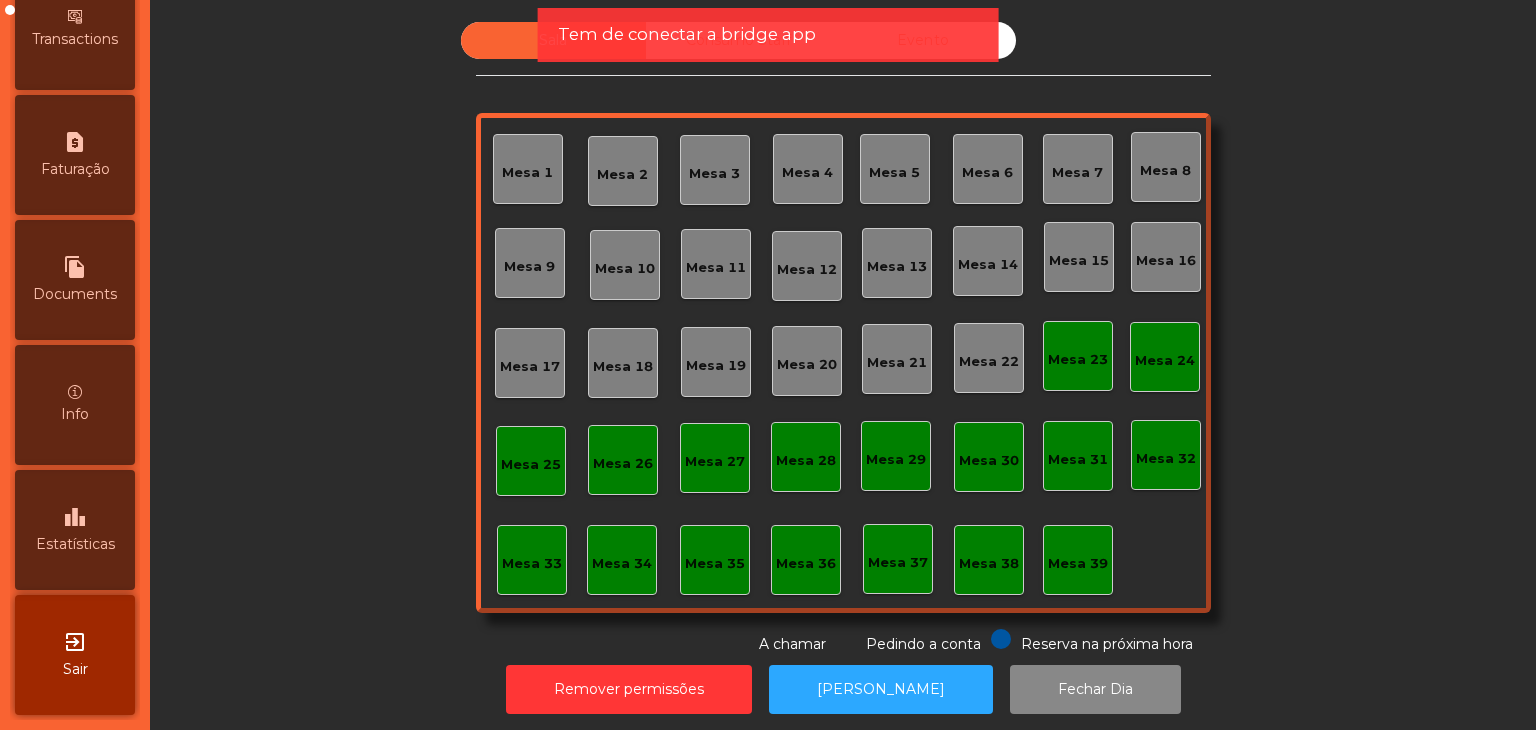 click on "Estatísticas" at bounding box center [75, 544] 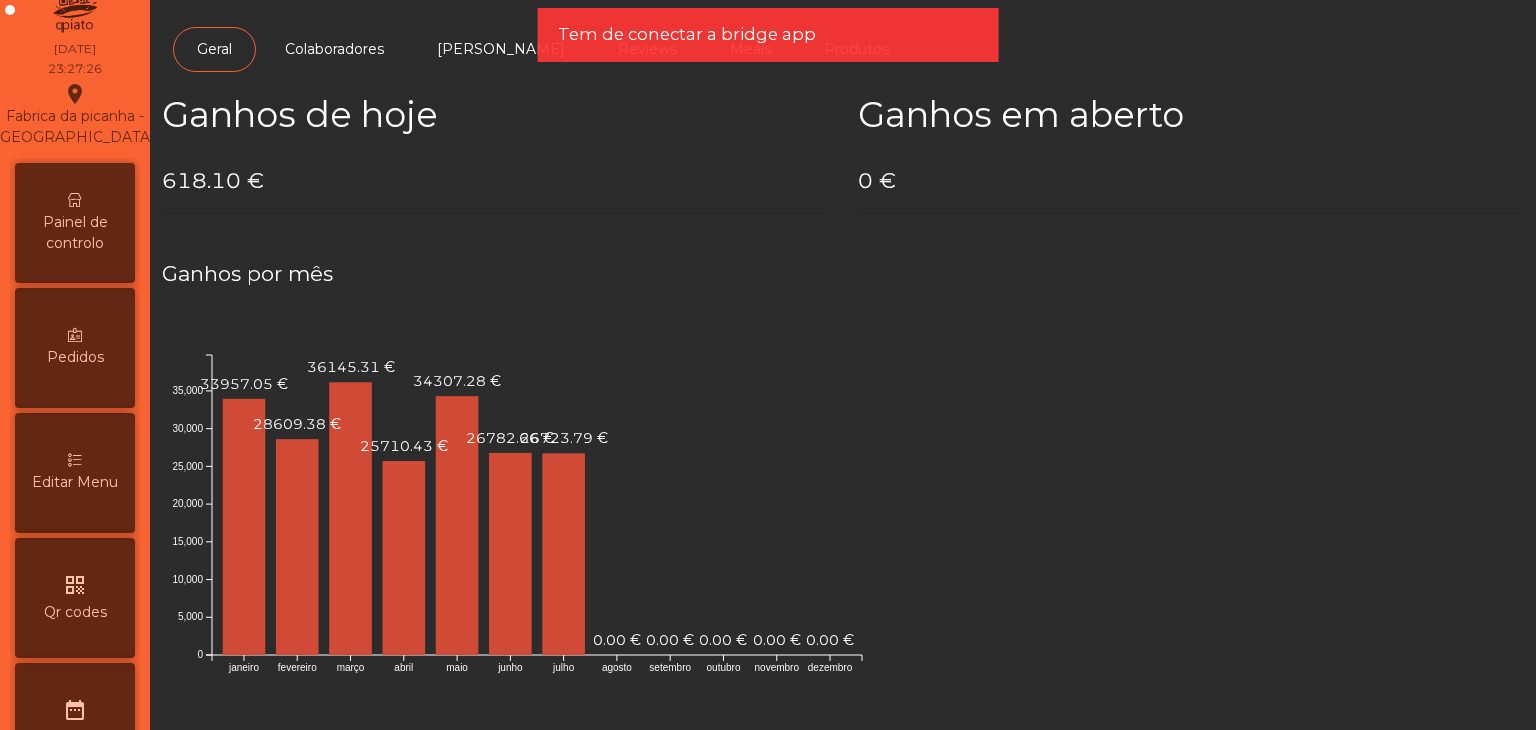 scroll, scrollTop: 6, scrollLeft: 0, axis: vertical 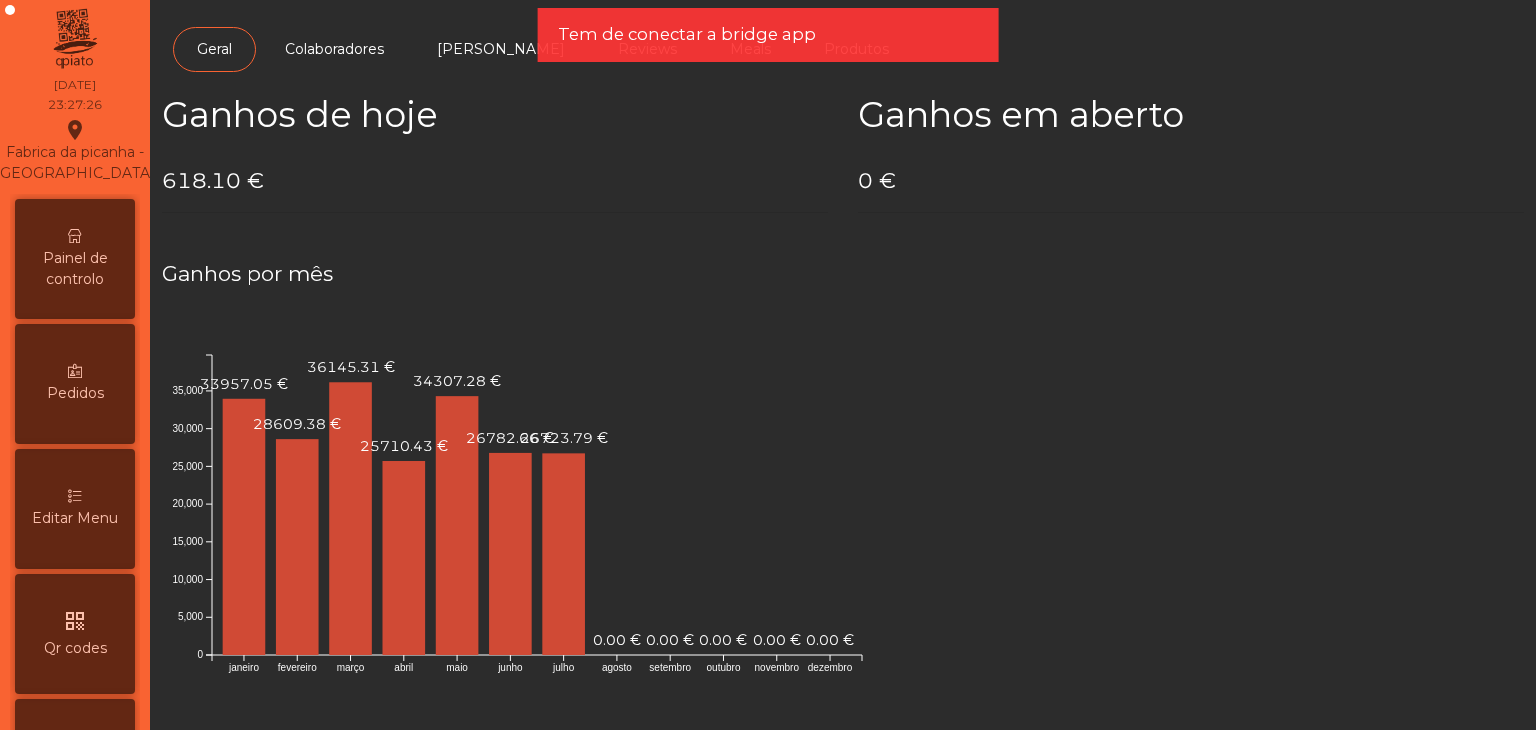 click on "Painel de controlo" at bounding box center [75, 259] 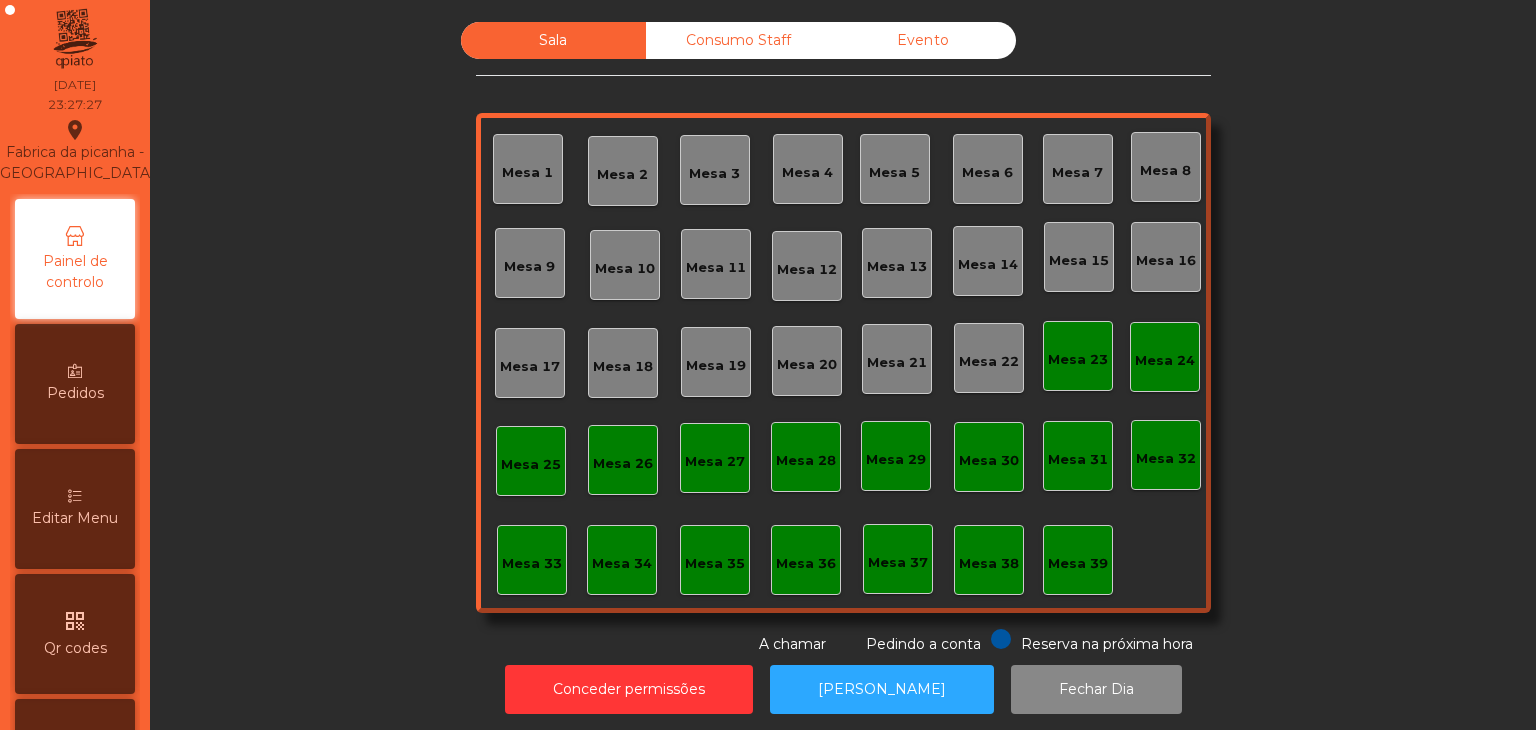 scroll, scrollTop: 0, scrollLeft: 0, axis: both 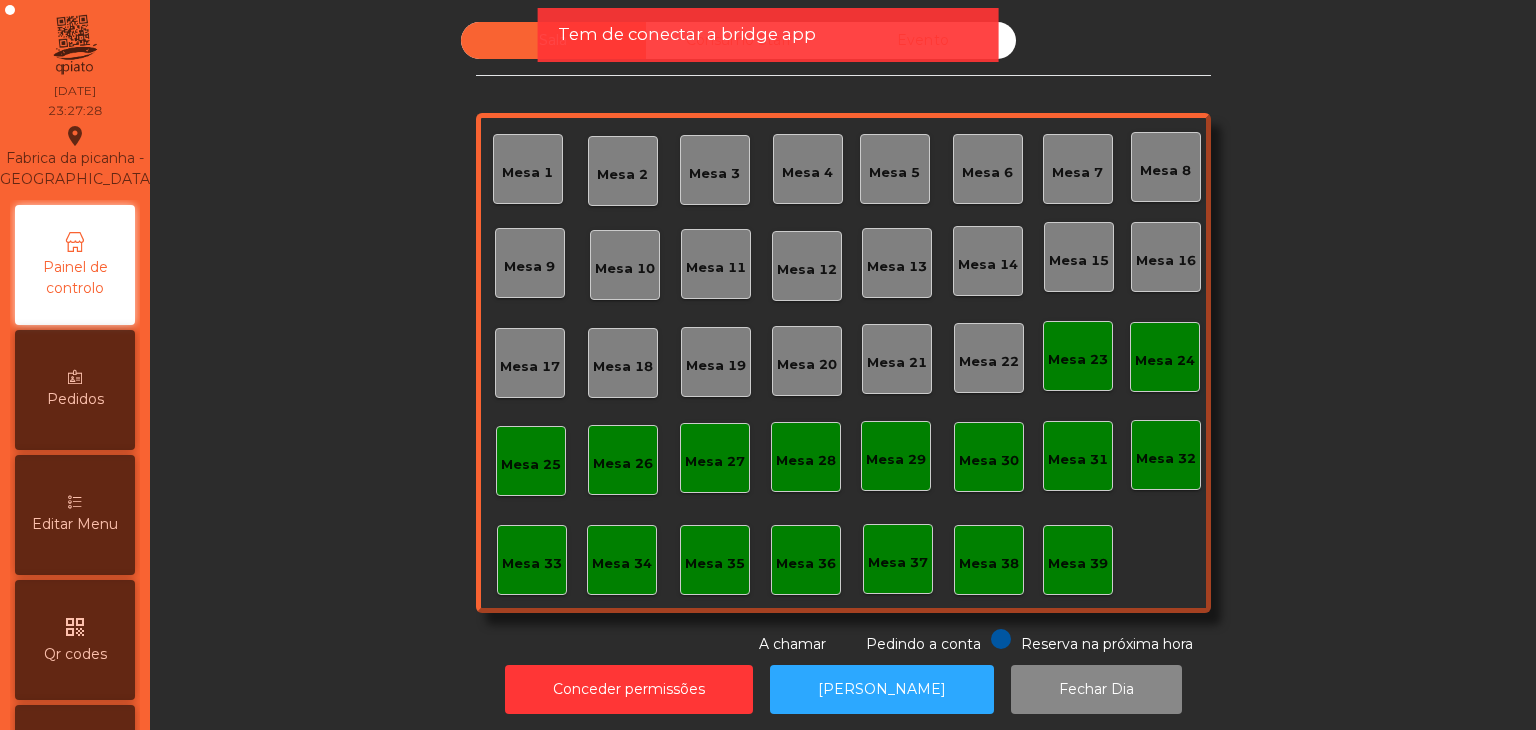 click on "Tem de conectar a bridge app" 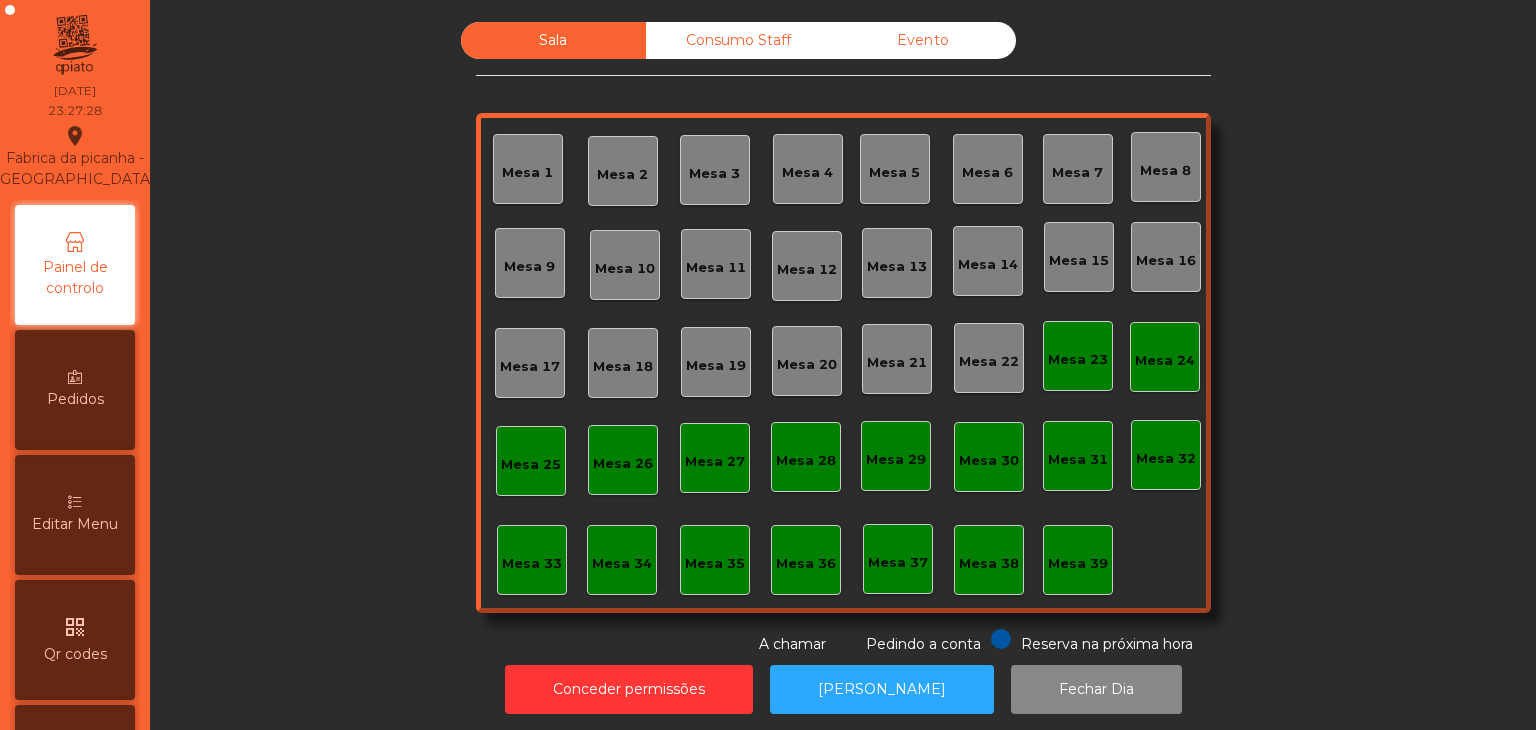 click on "Consumo Staff" 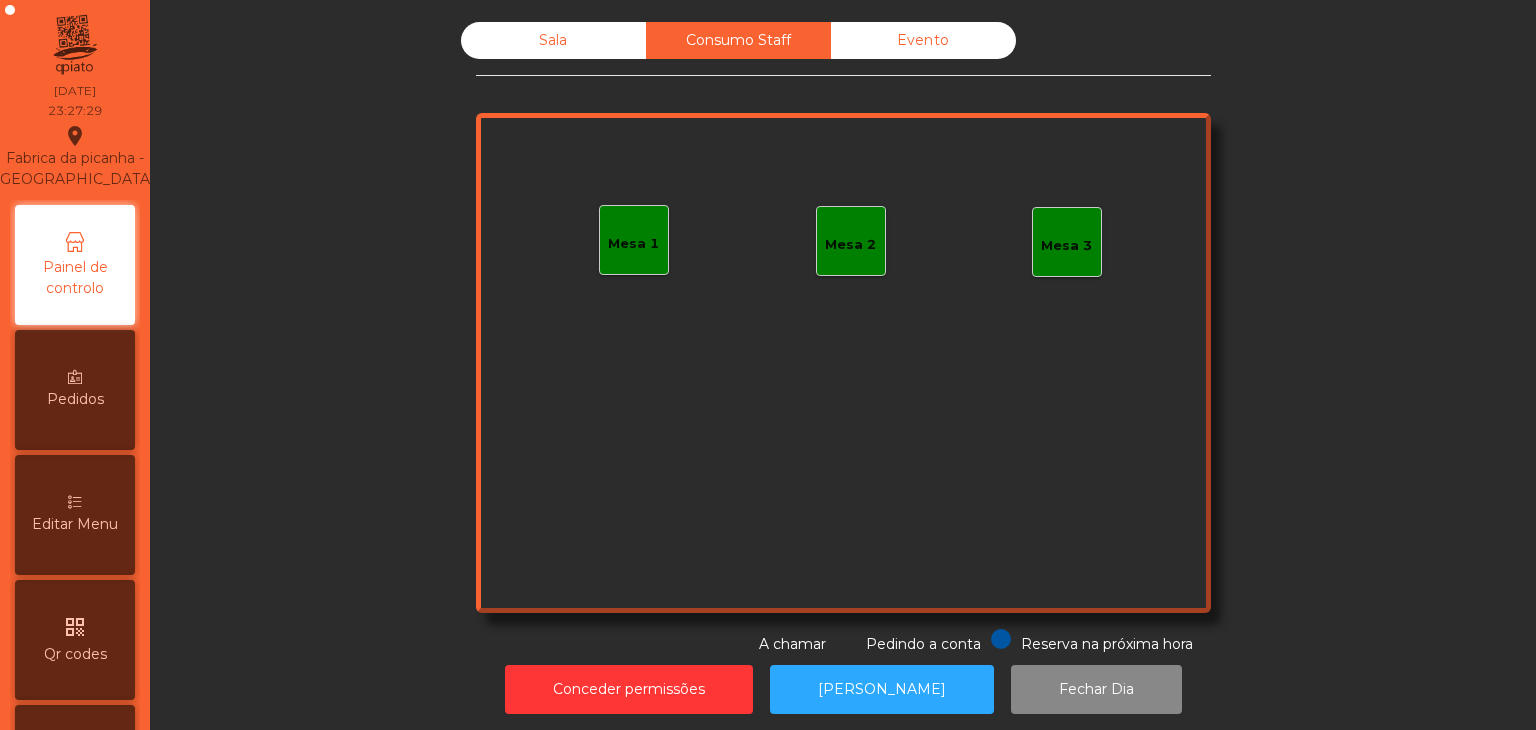 click on "Evento" 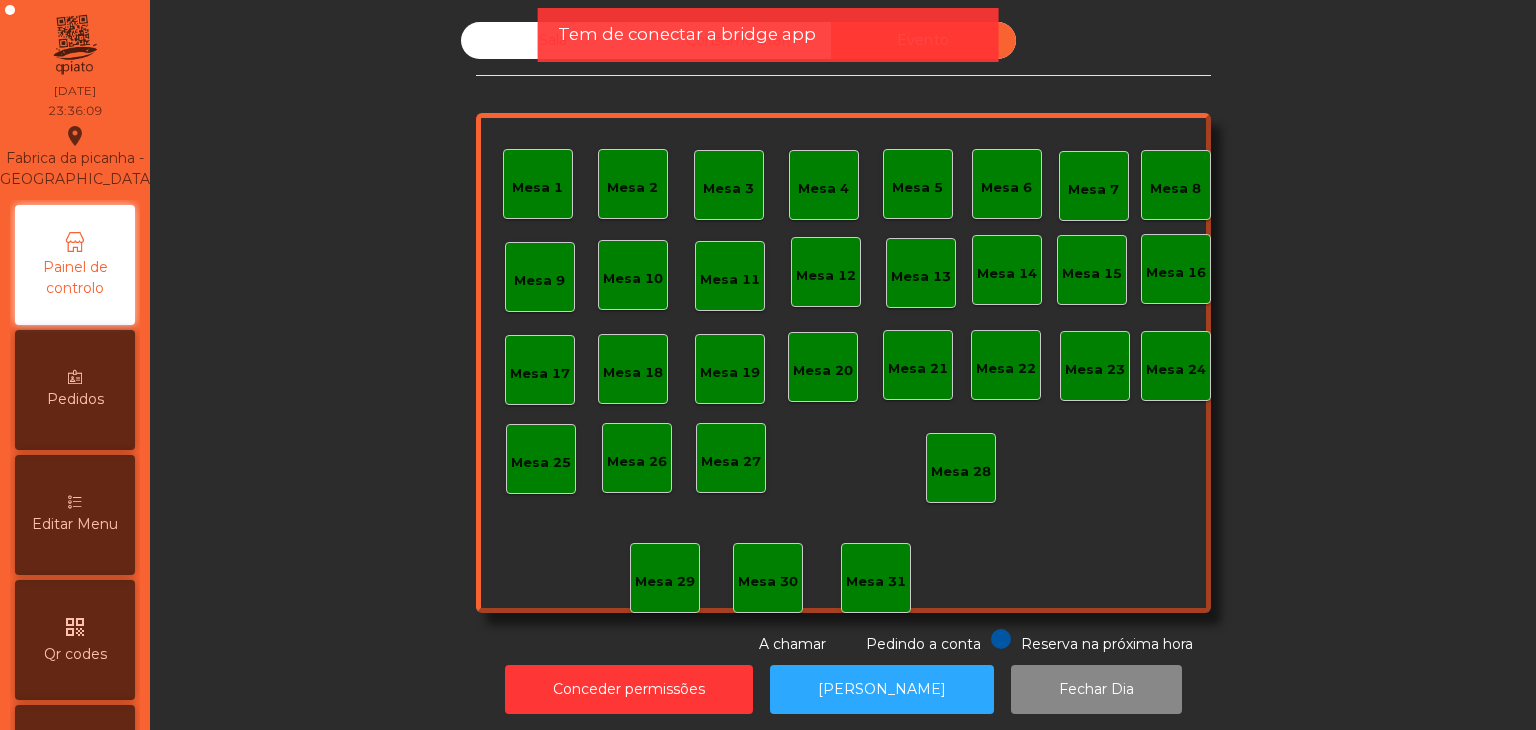 click on "Tem de conectar a bridge app" 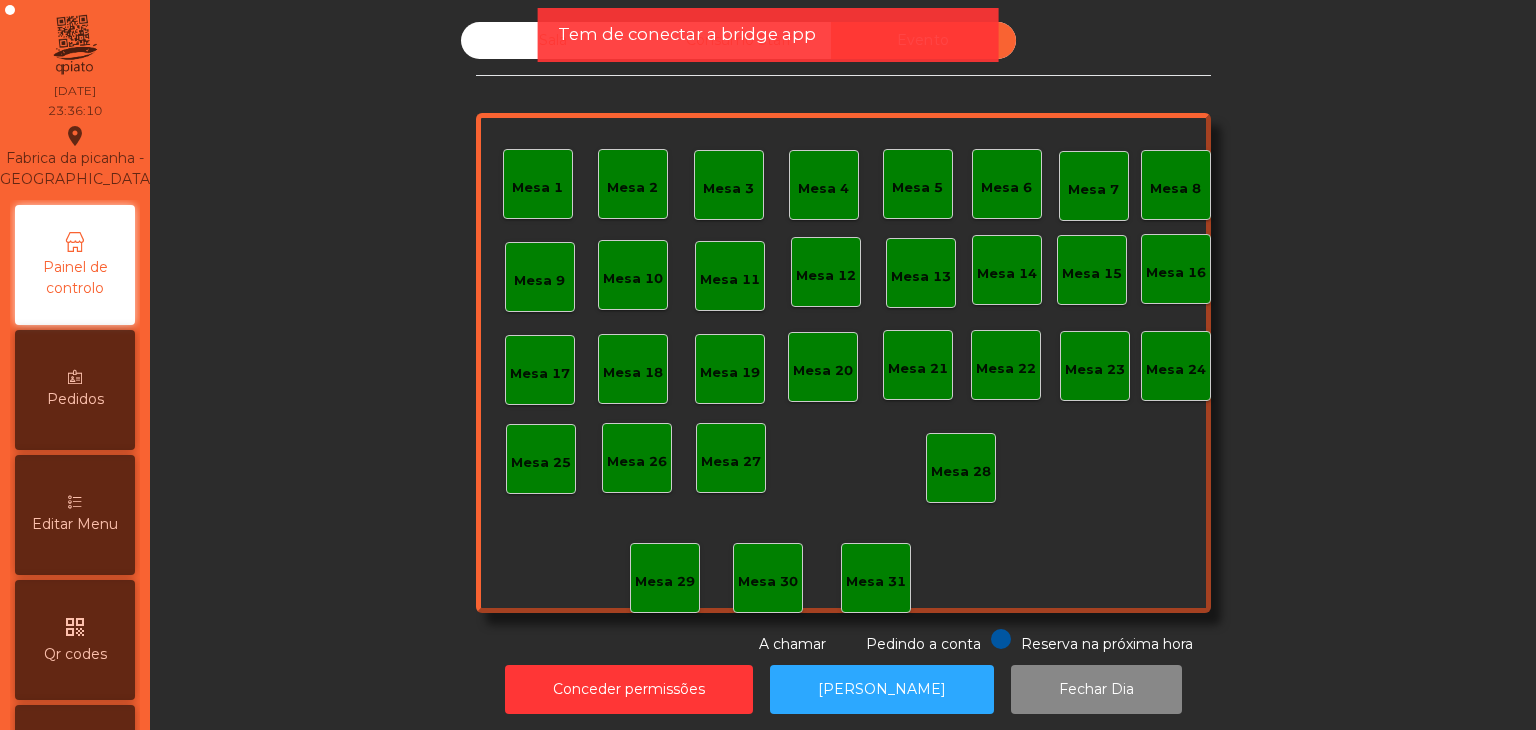 click on "Tem de conectar a bridge app" 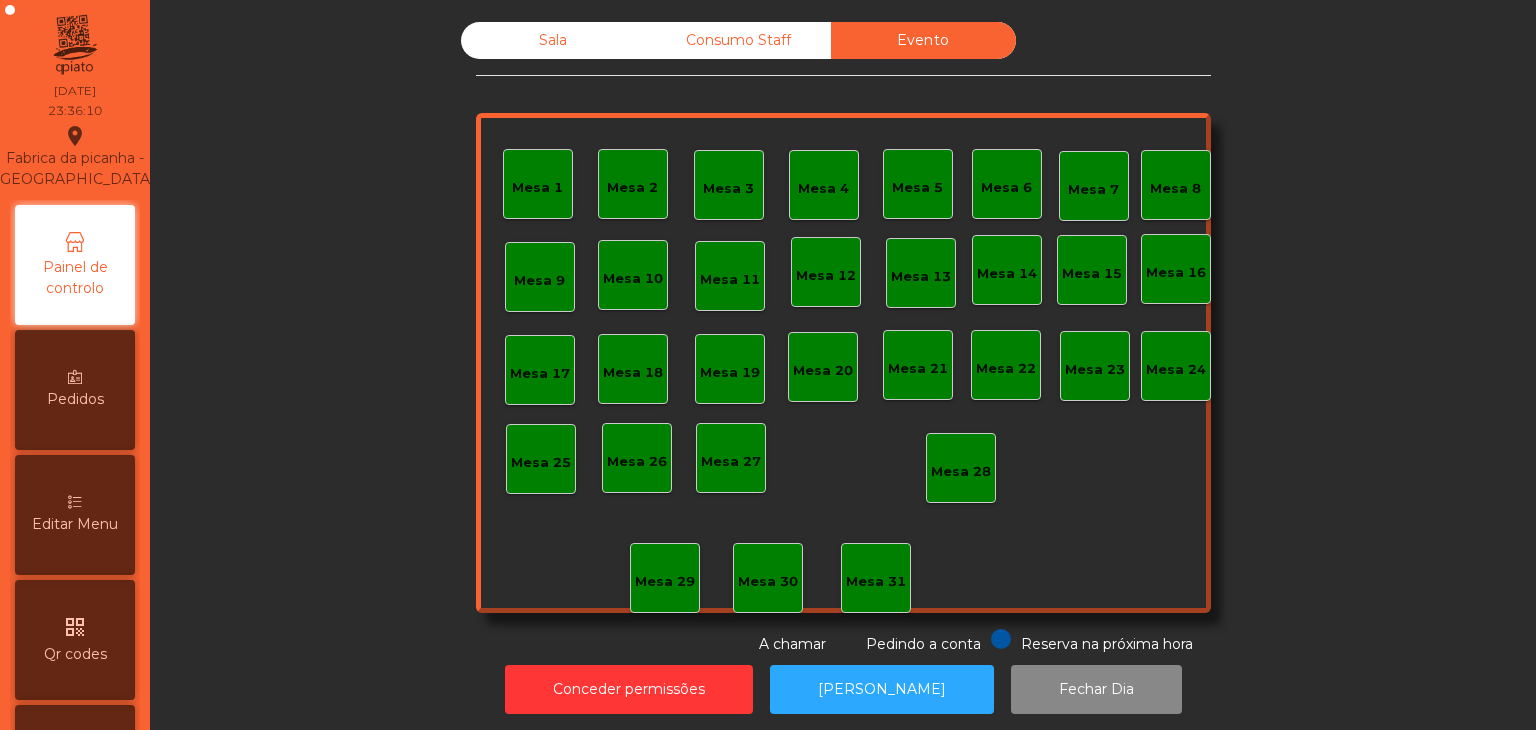 click on "Sala" 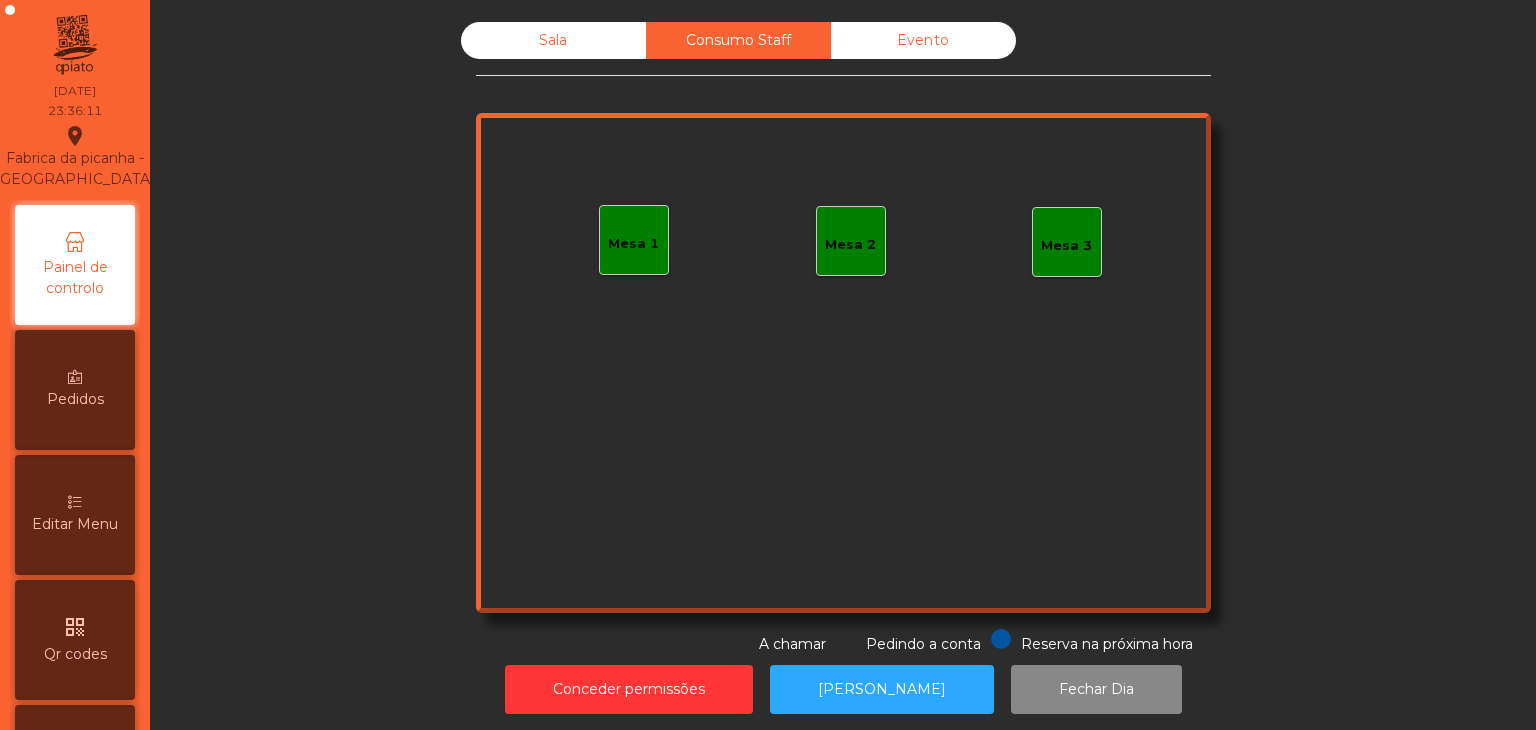 click on "Evento" 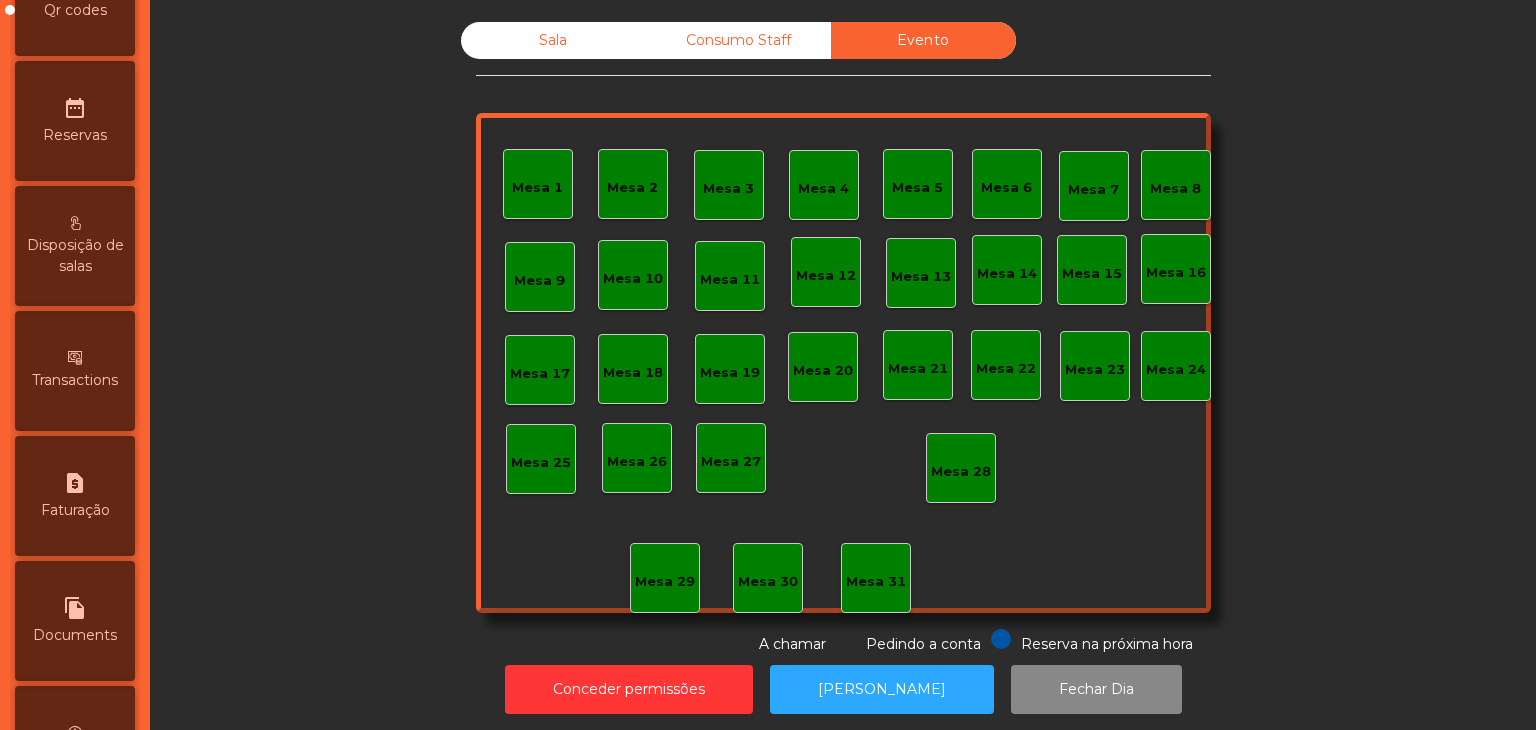scroll, scrollTop: 800, scrollLeft: 0, axis: vertical 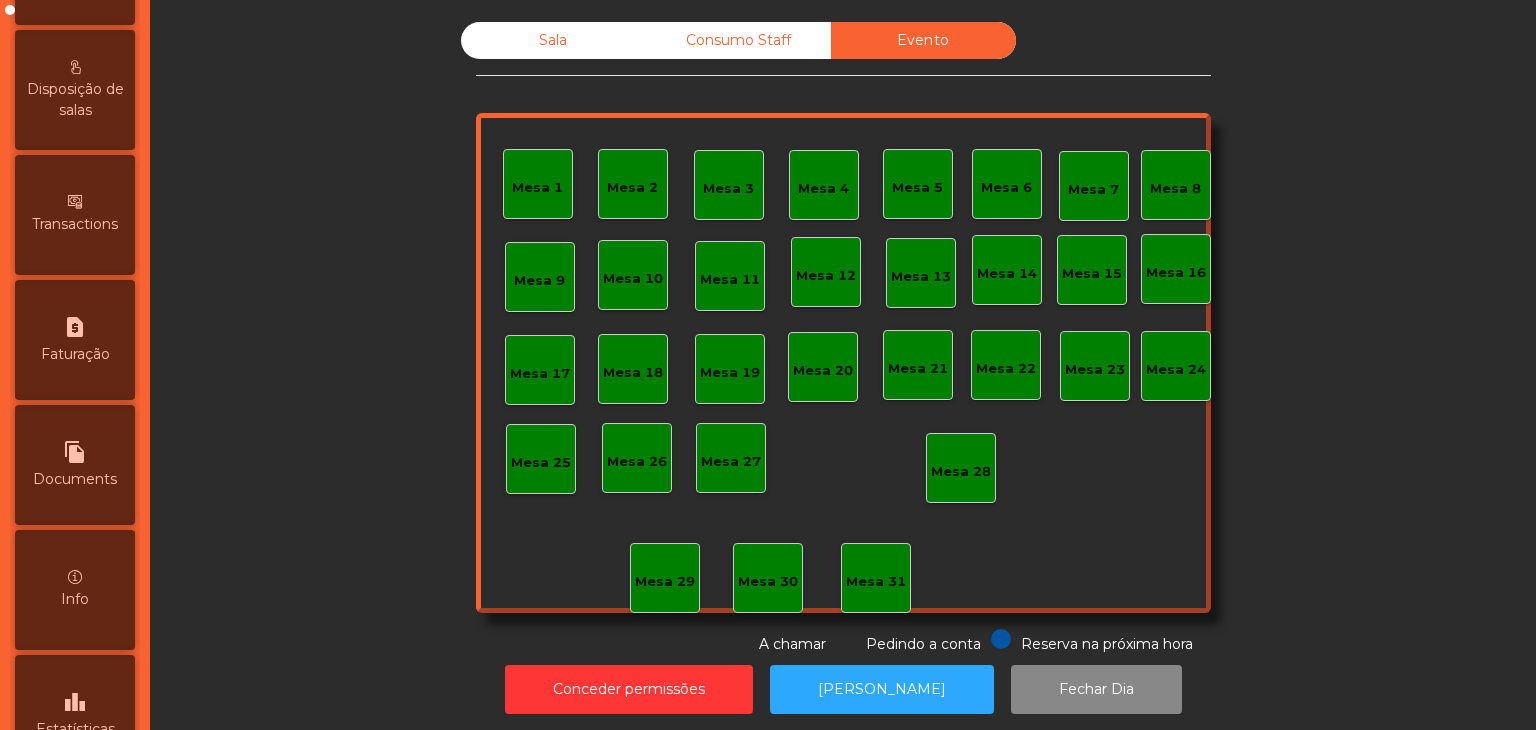 click on "Info" at bounding box center [75, 590] 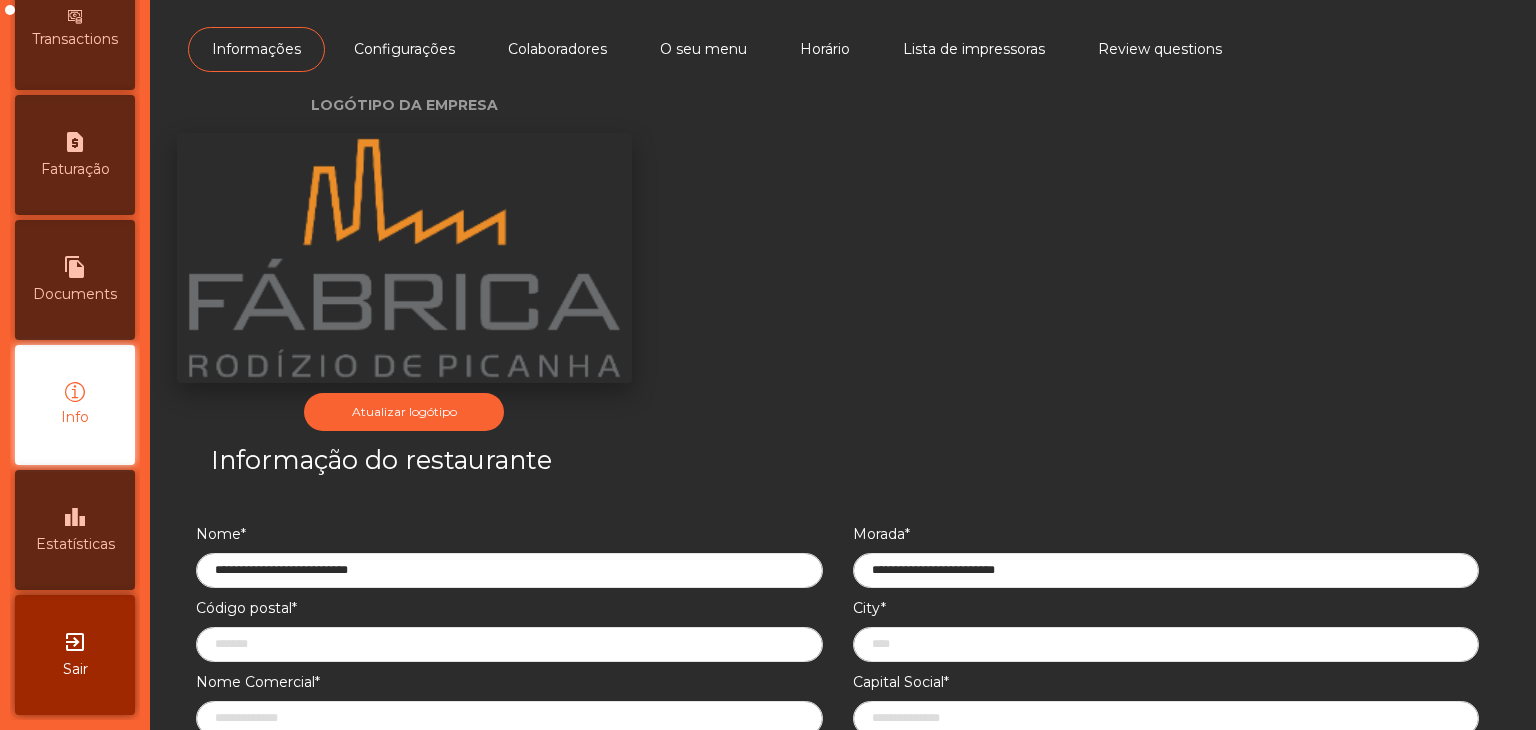scroll, scrollTop: 1006, scrollLeft: 0, axis: vertical 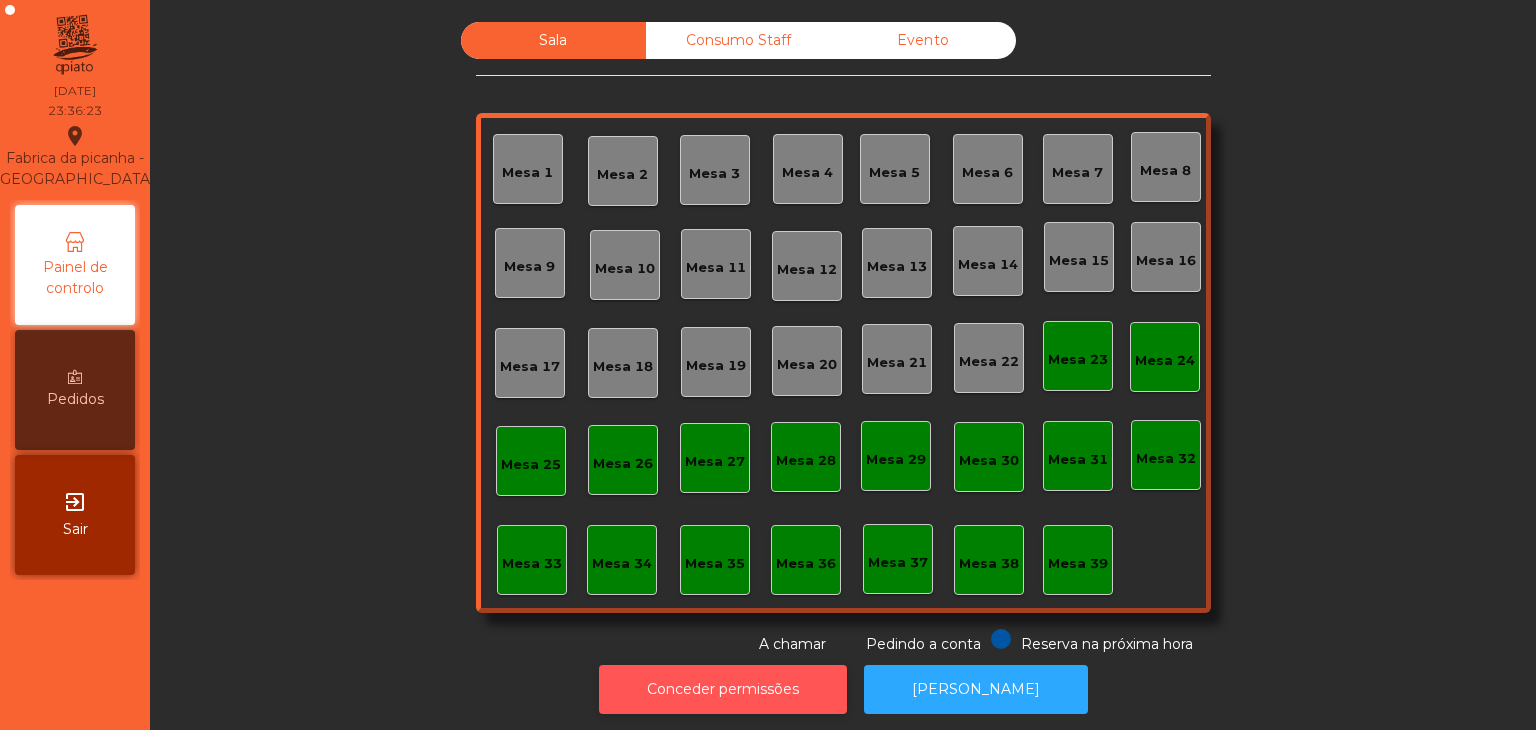 click on "Conceder permissões" 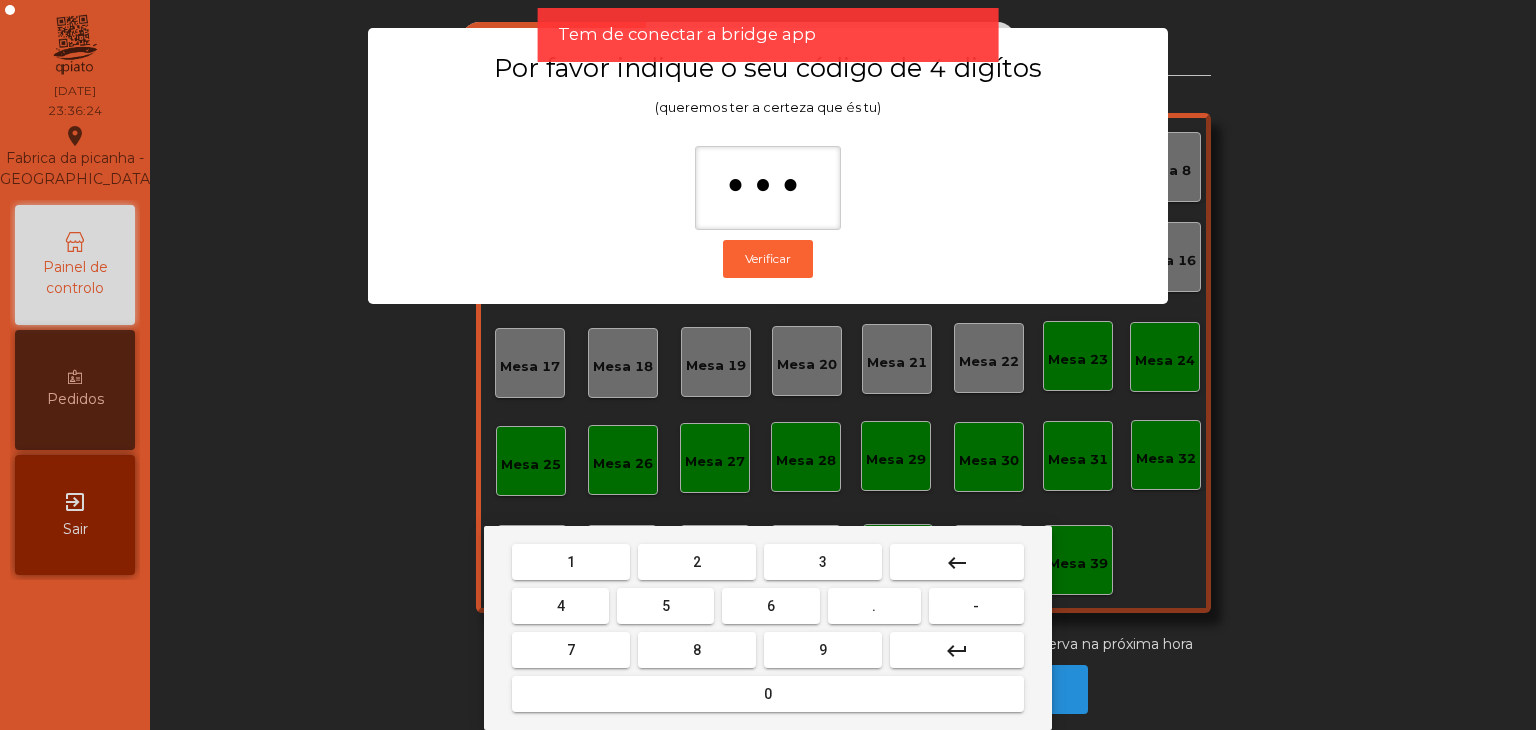 type on "****" 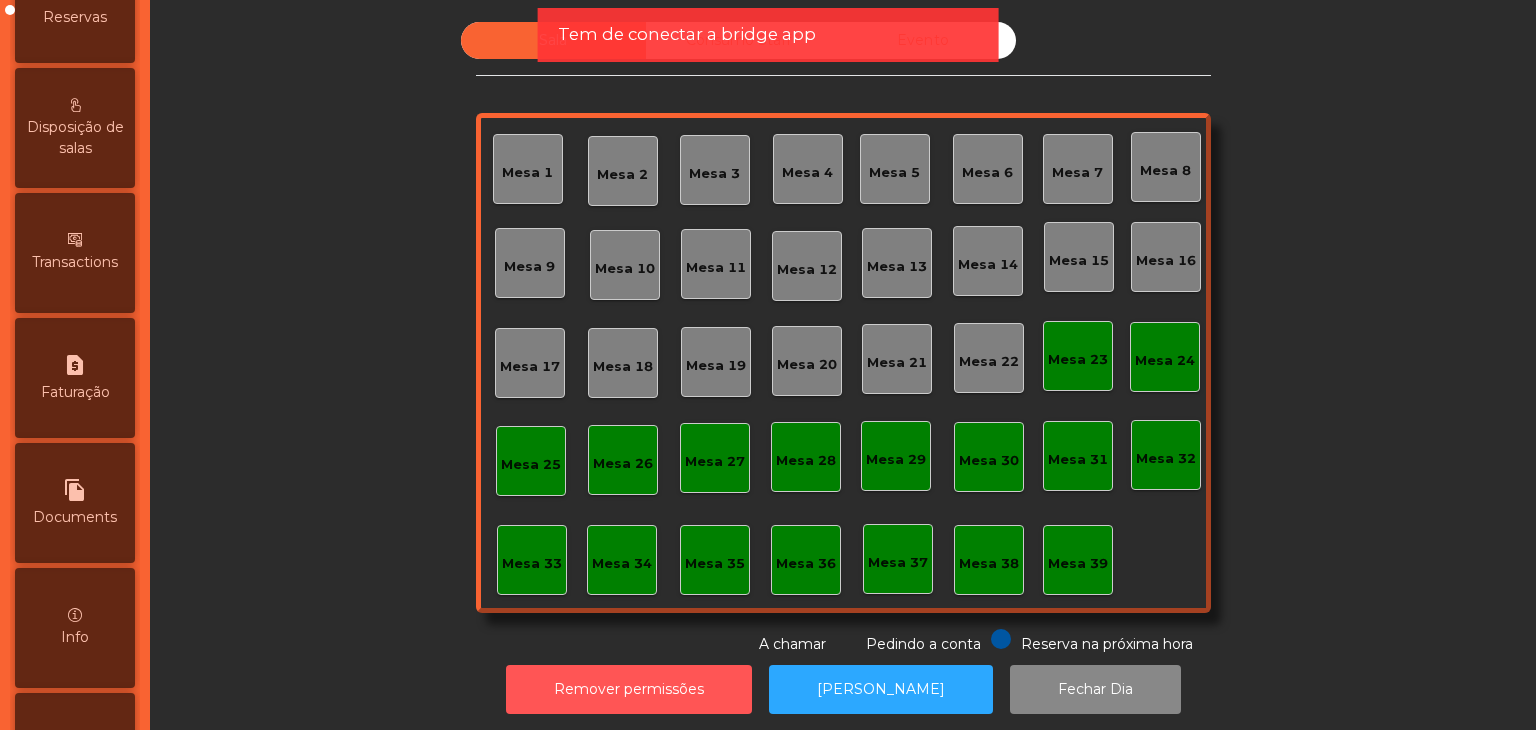 scroll, scrollTop: 900, scrollLeft: 0, axis: vertical 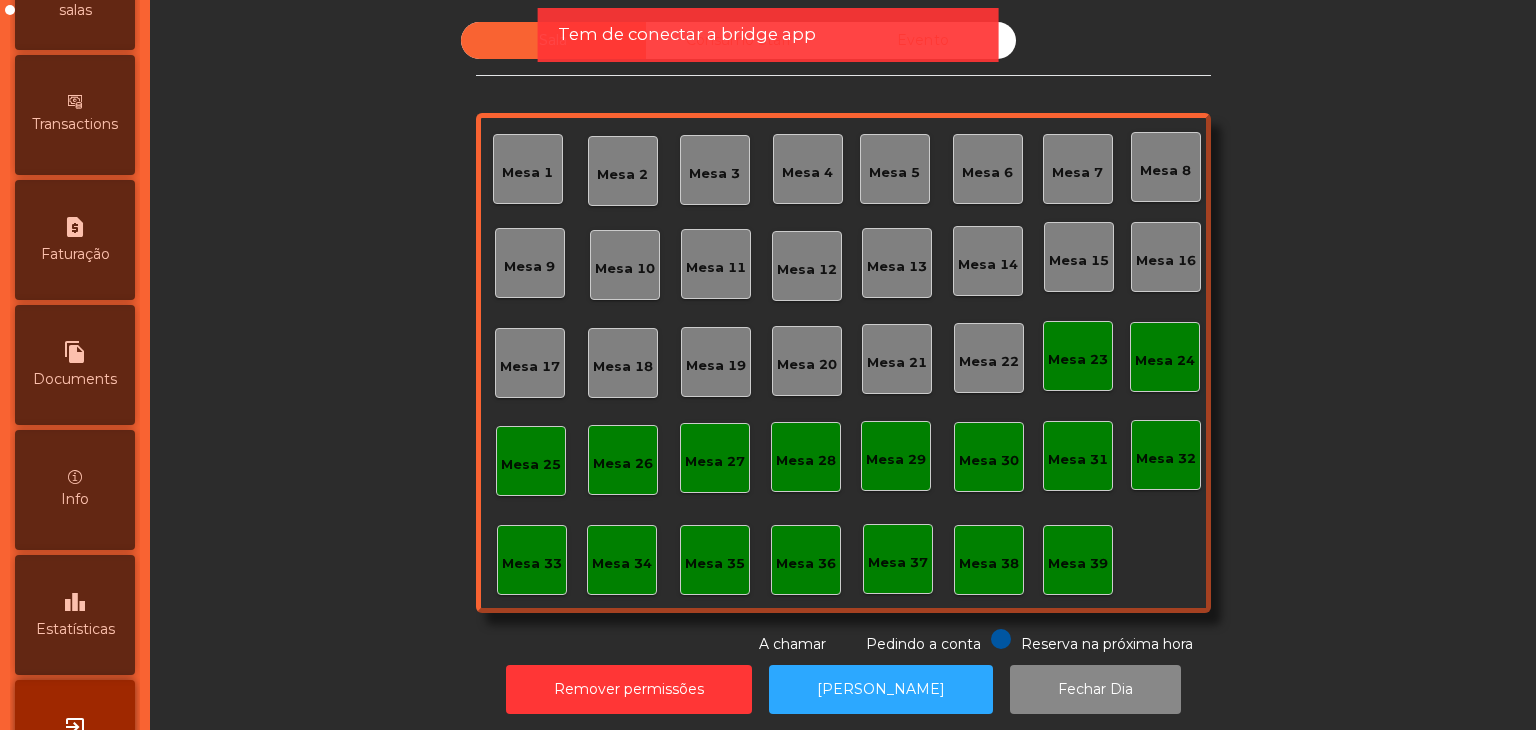 click on "leaderboard  Estatísticas" at bounding box center [75, 615] 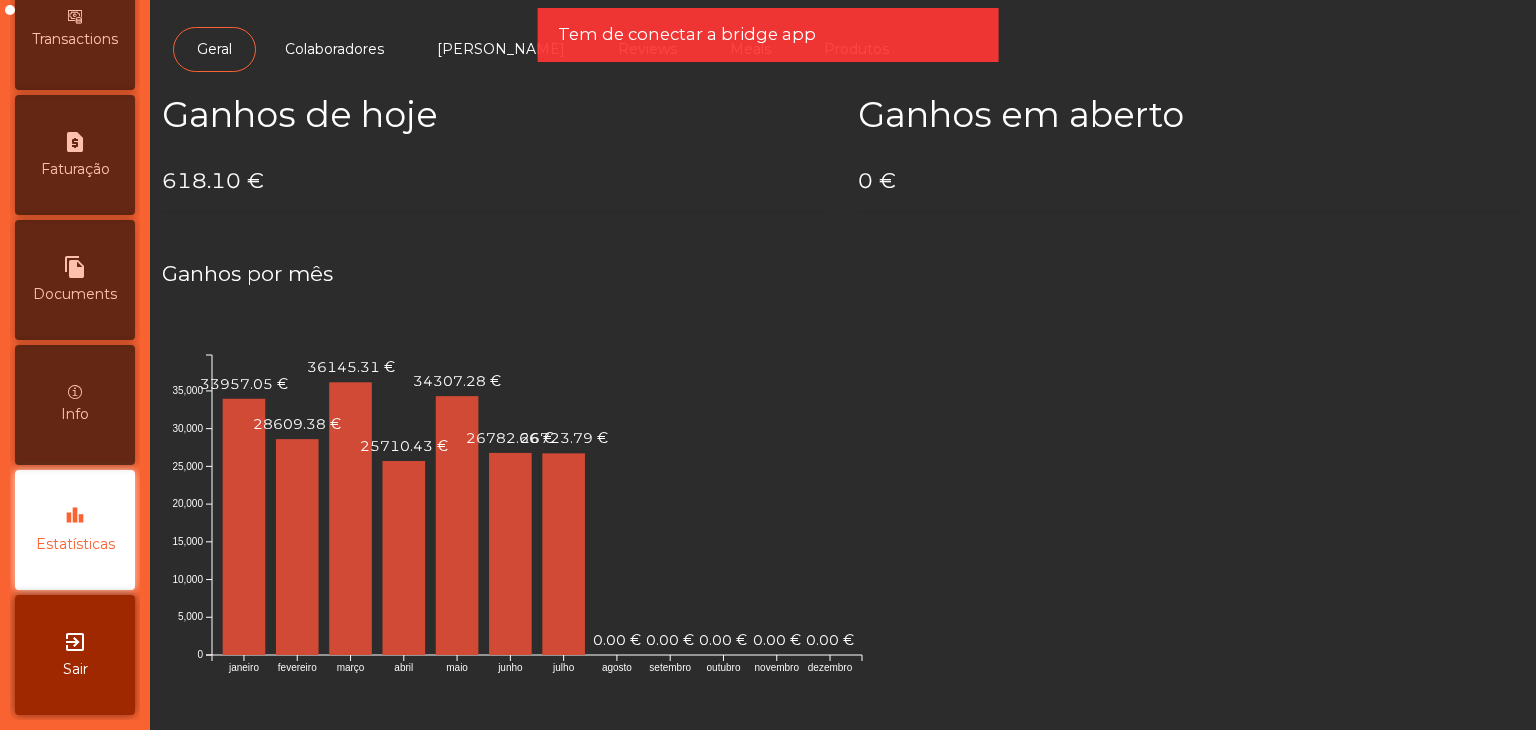 scroll, scrollTop: 1006, scrollLeft: 0, axis: vertical 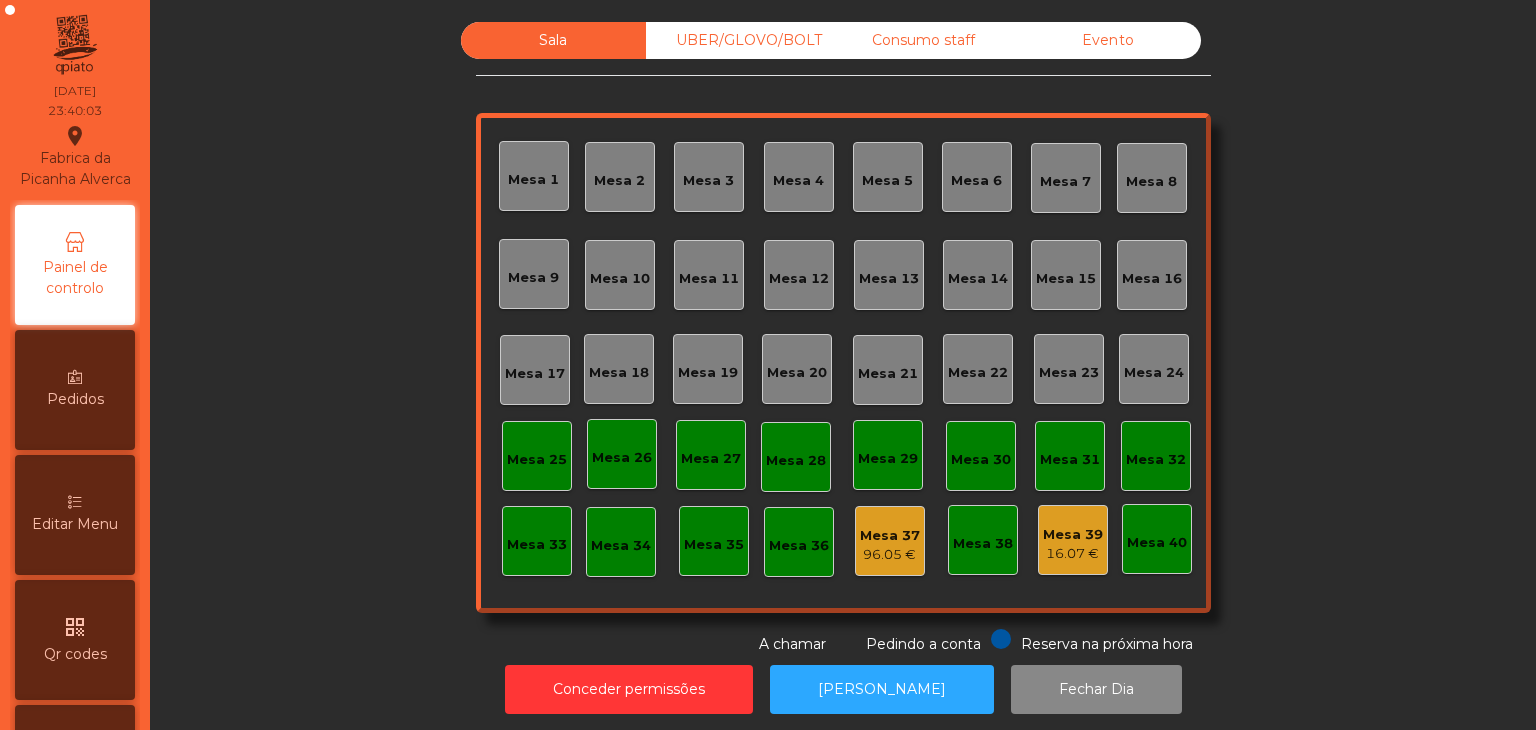 click on "Evento" 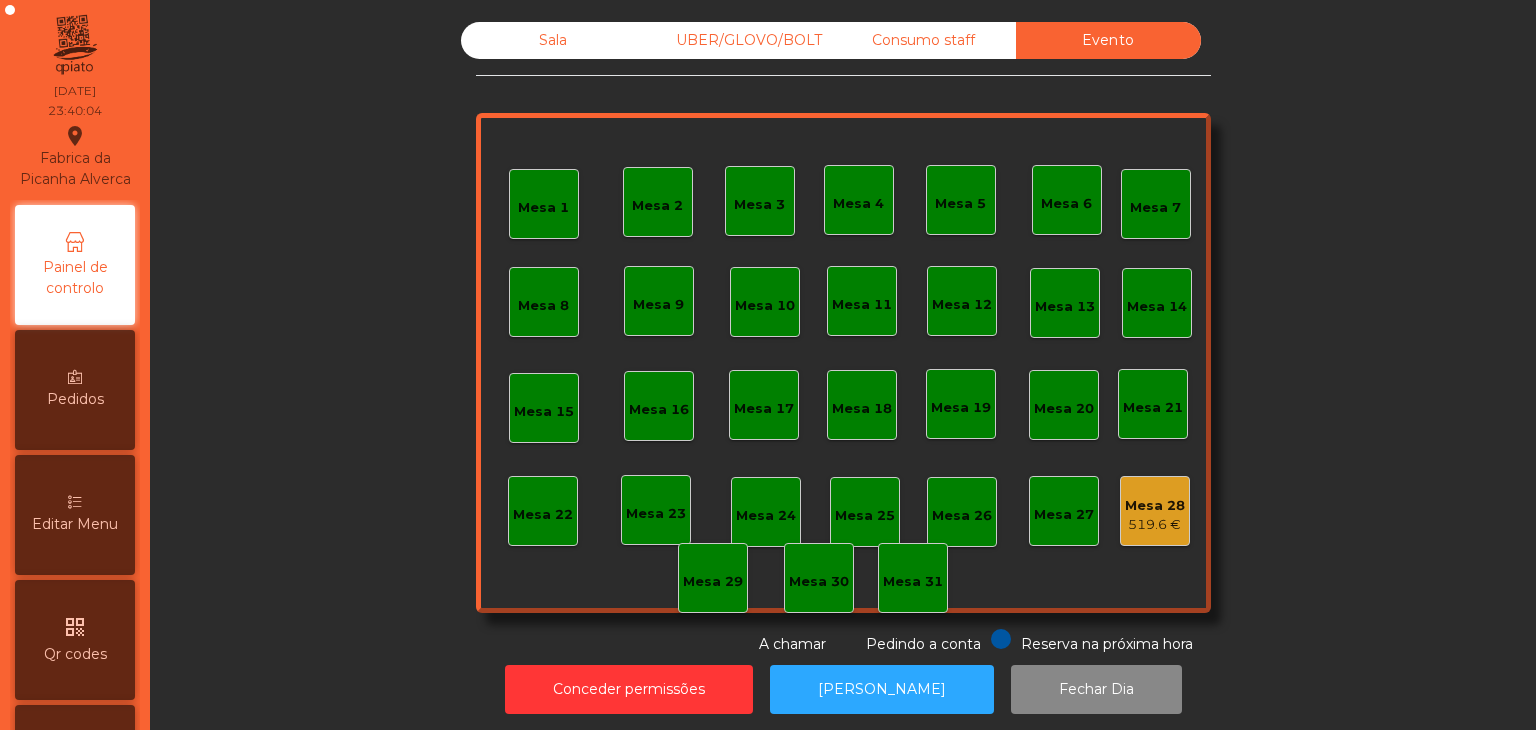 scroll, scrollTop: 300, scrollLeft: 0, axis: vertical 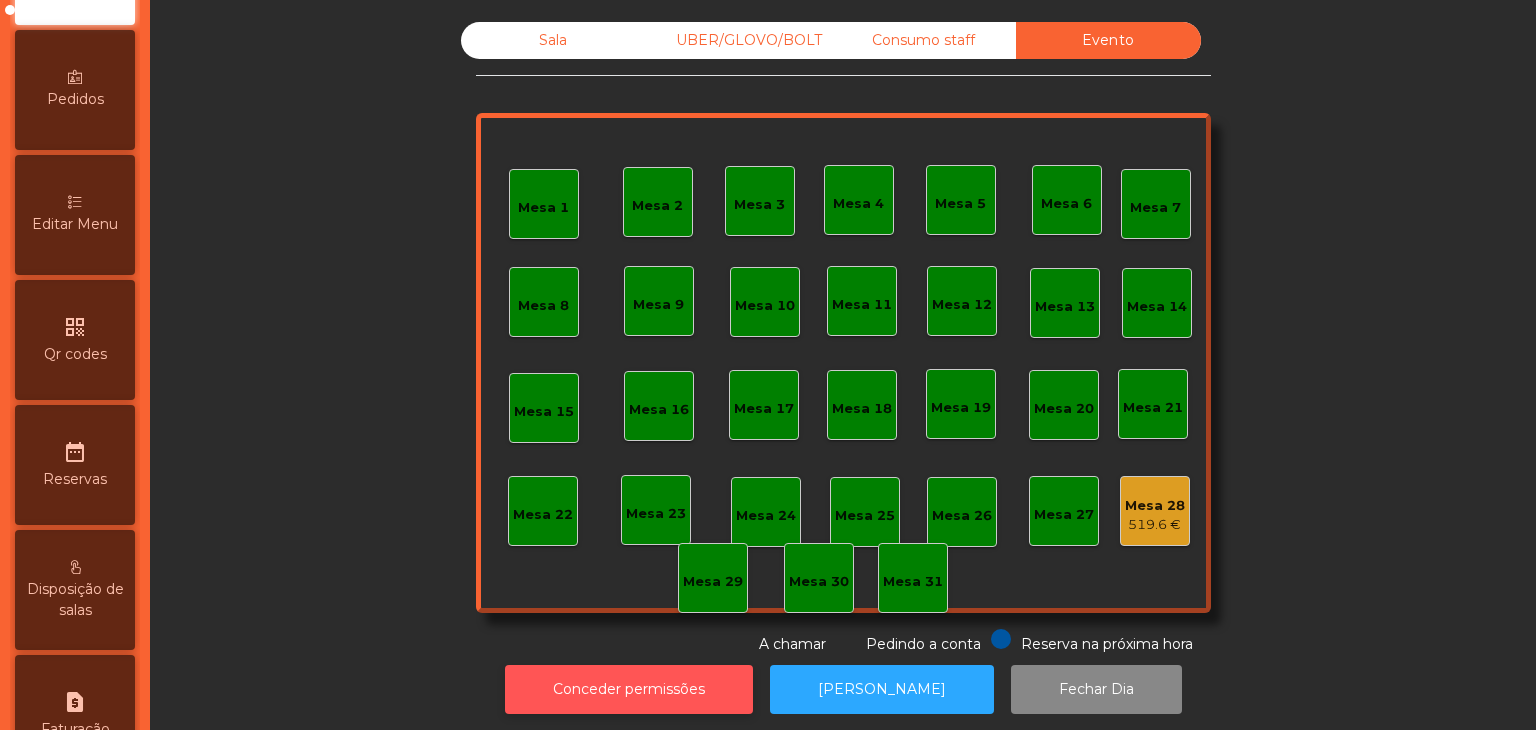 click on "Conceder permissões" 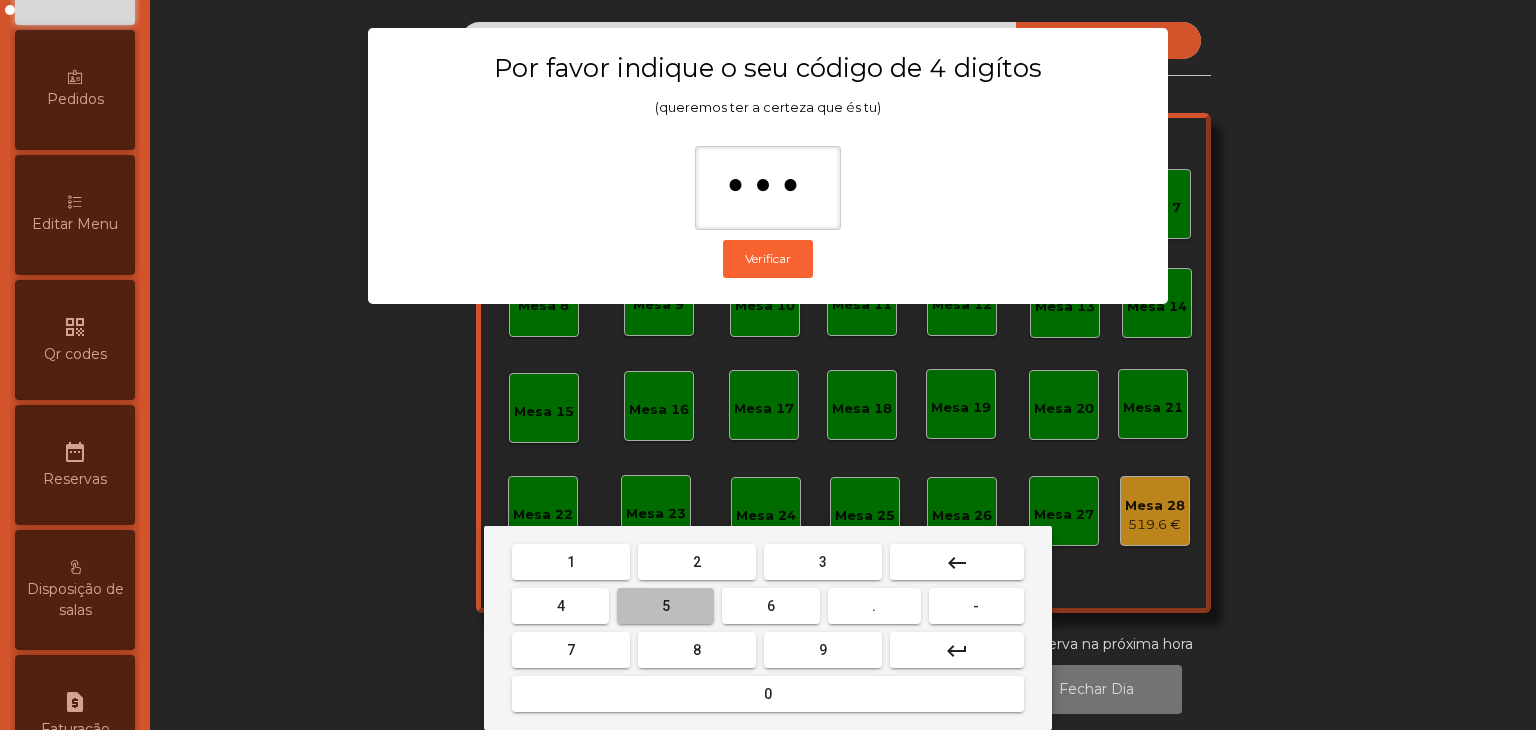 type on "****" 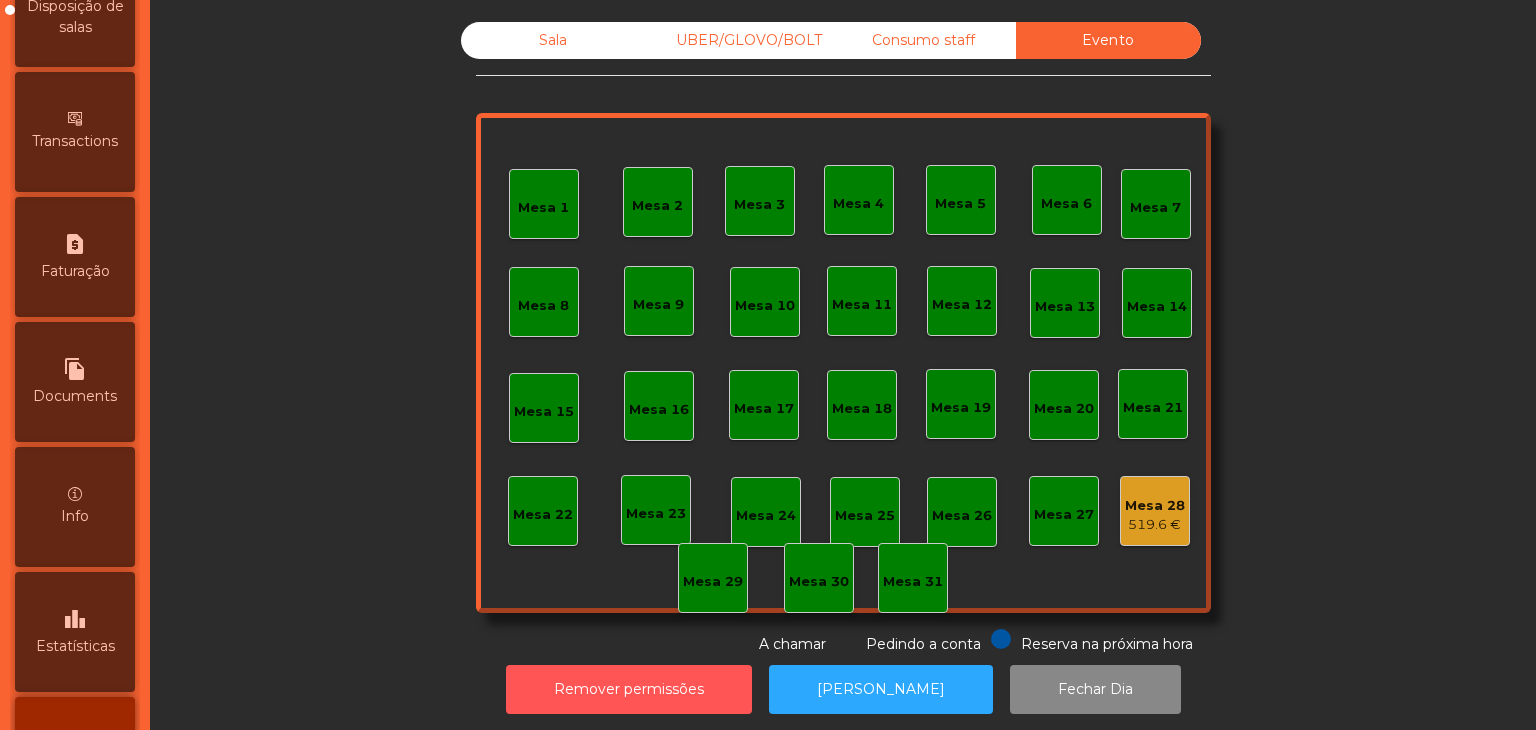 scroll, scrollTop: 1006, scrollLeft: 0, axis: vertical 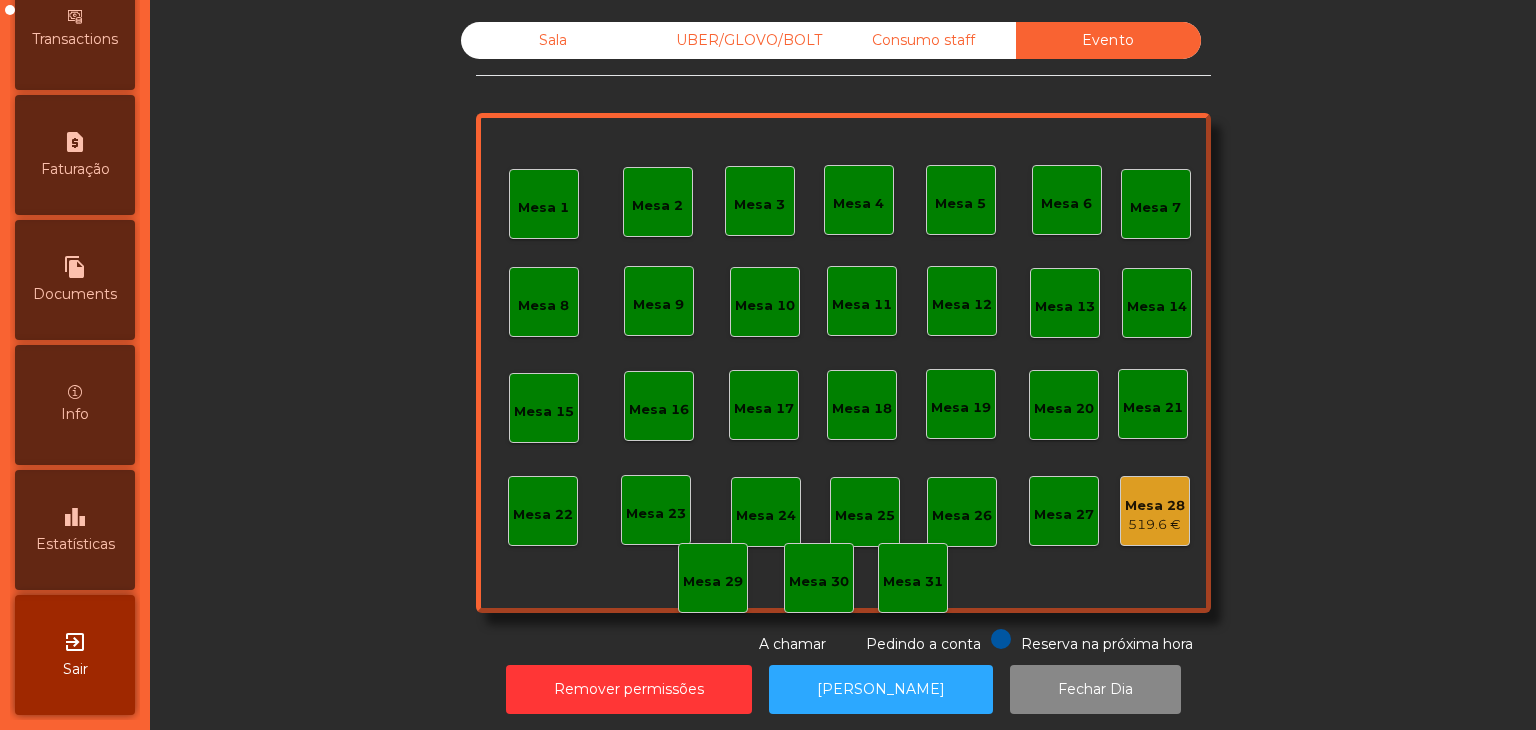 click on "Estatísticas" at bounding box center (75, 544) 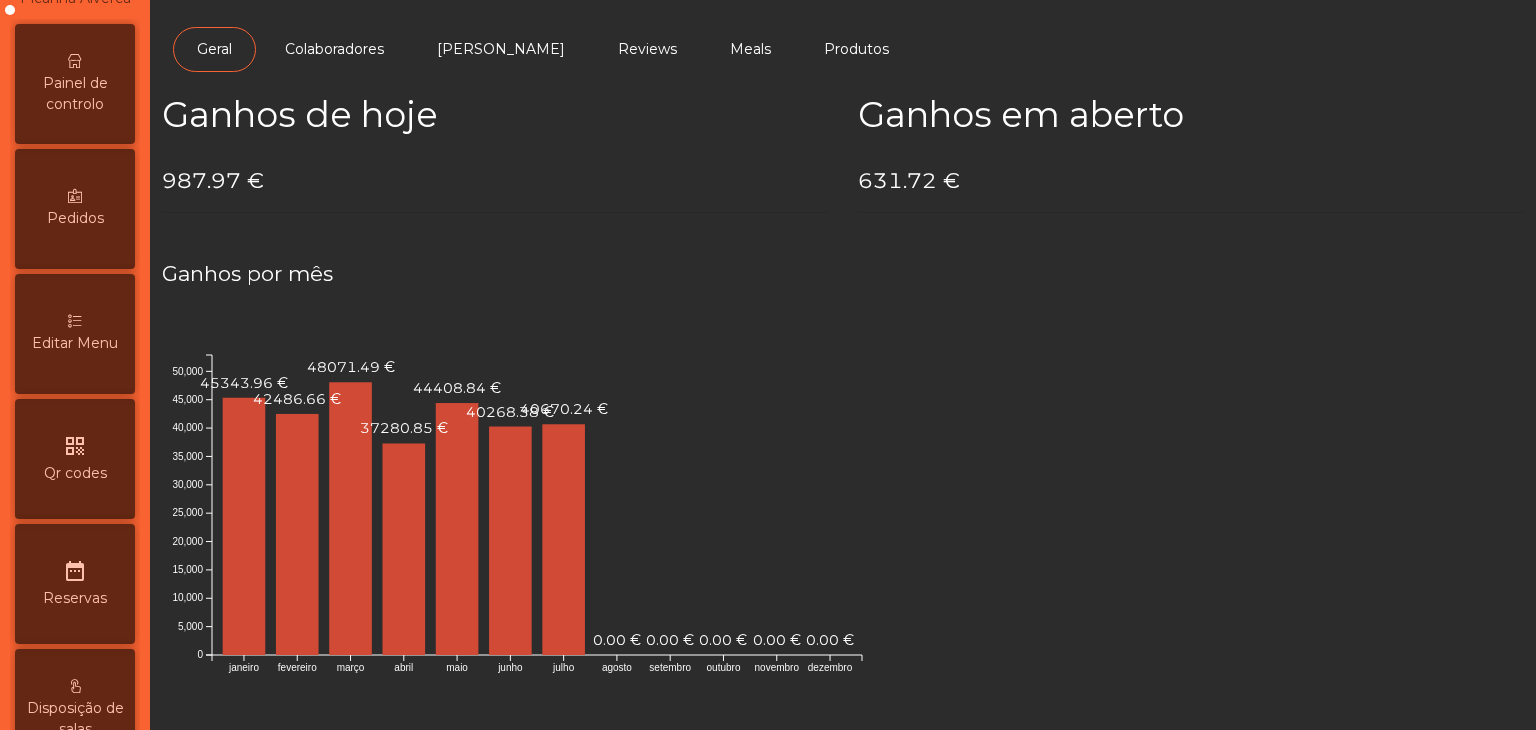 click on "Painel de controlo" at bounding box center (75, 94) 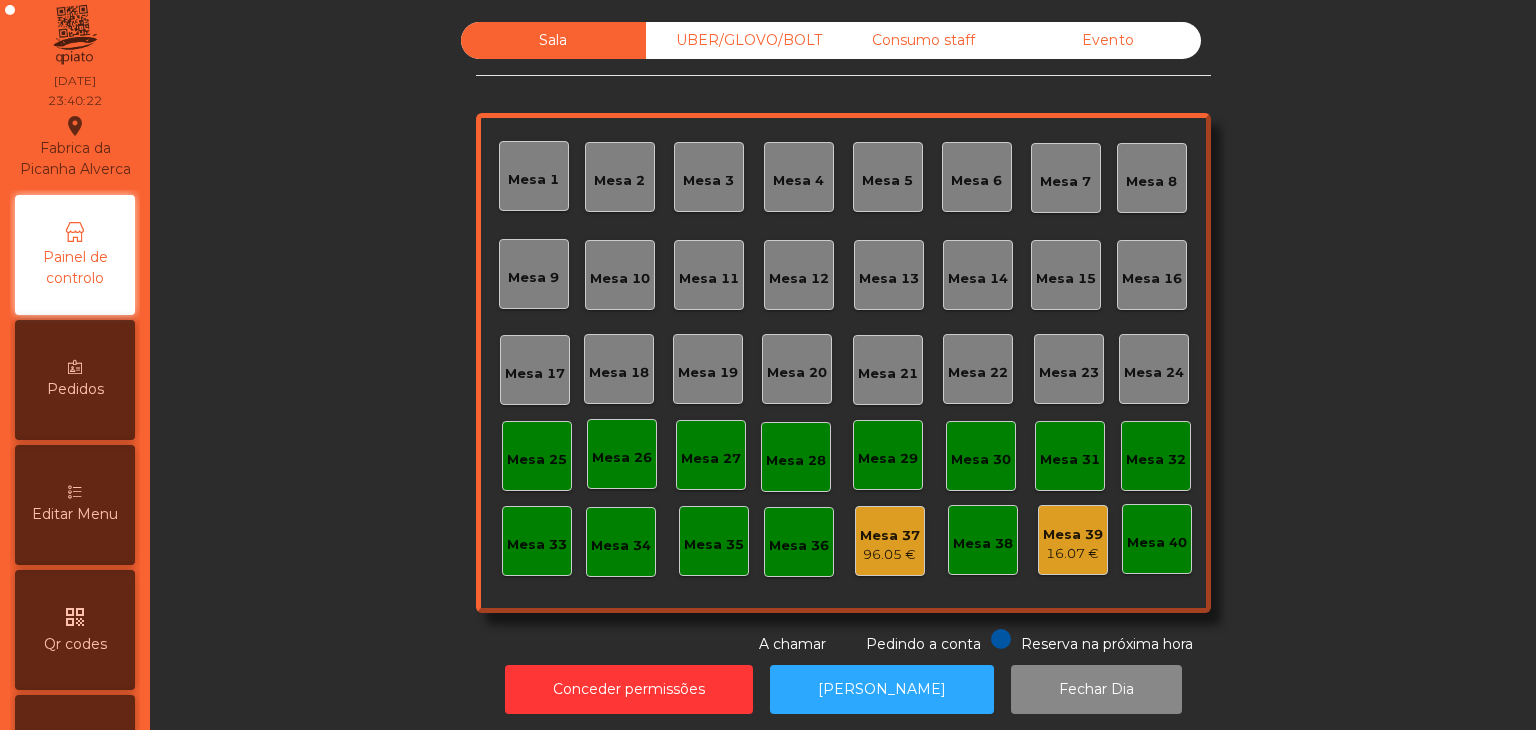 scroll, scrollTop: 0, scrollLeft: 0, axis: both 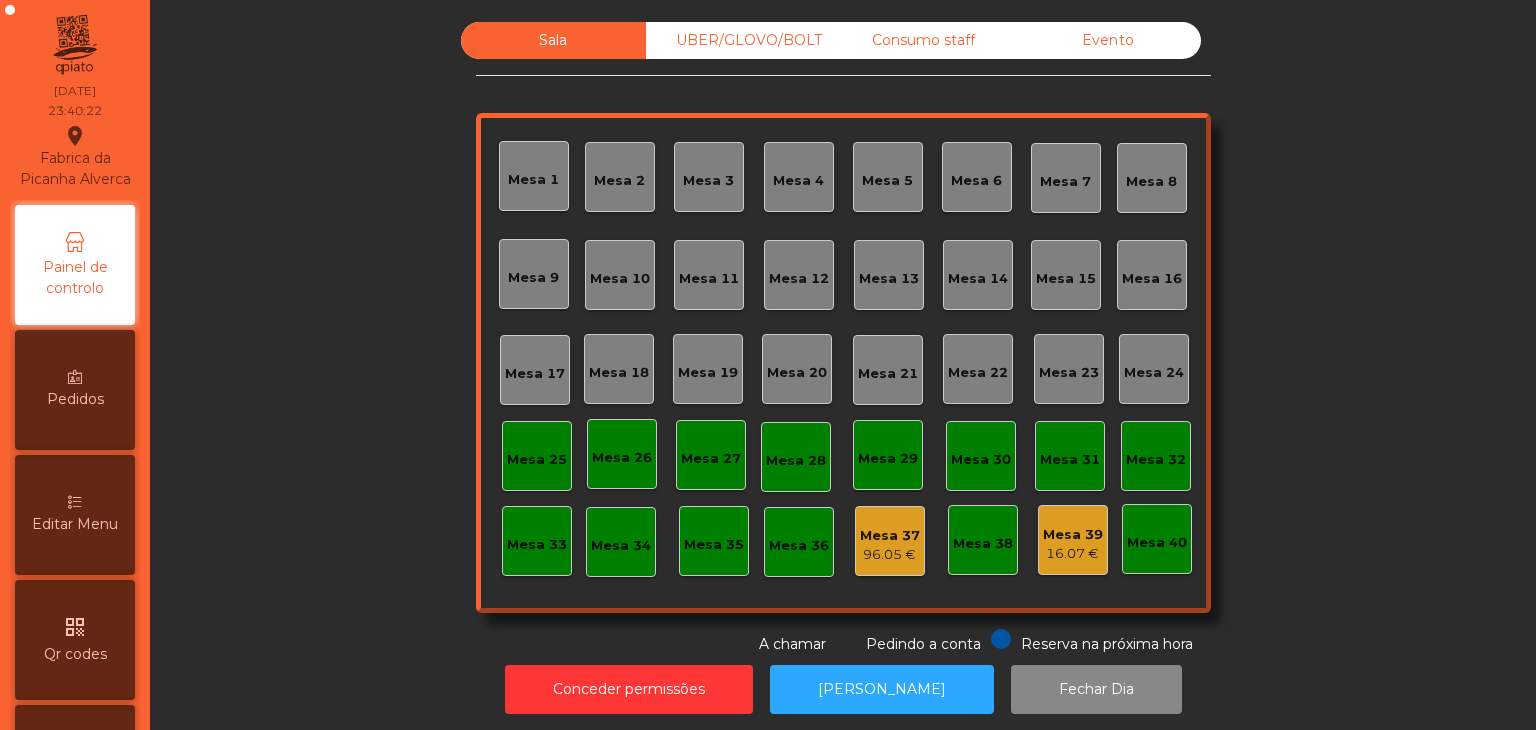 click on "Evento" 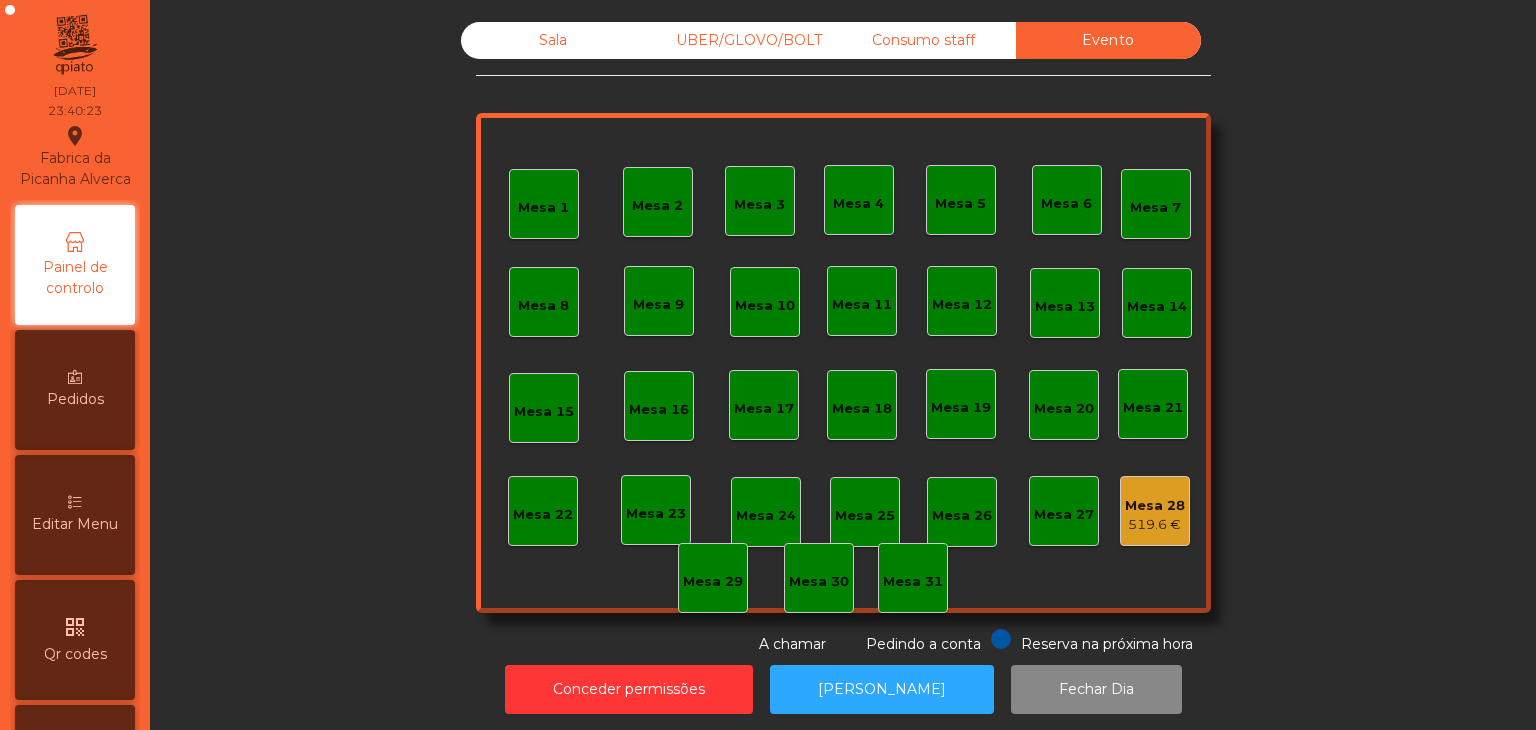 click on "Mesa 28" 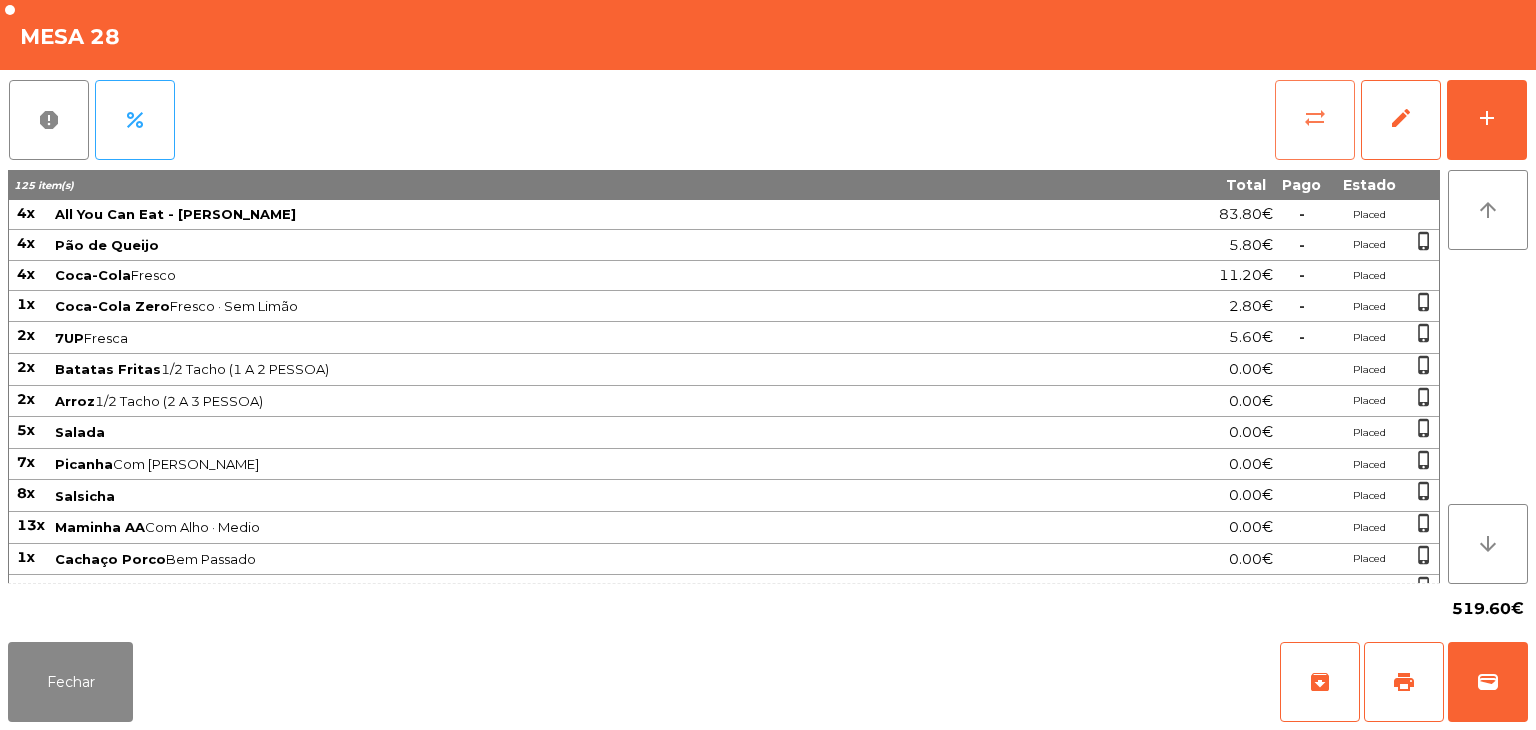 click on "sync_alt" 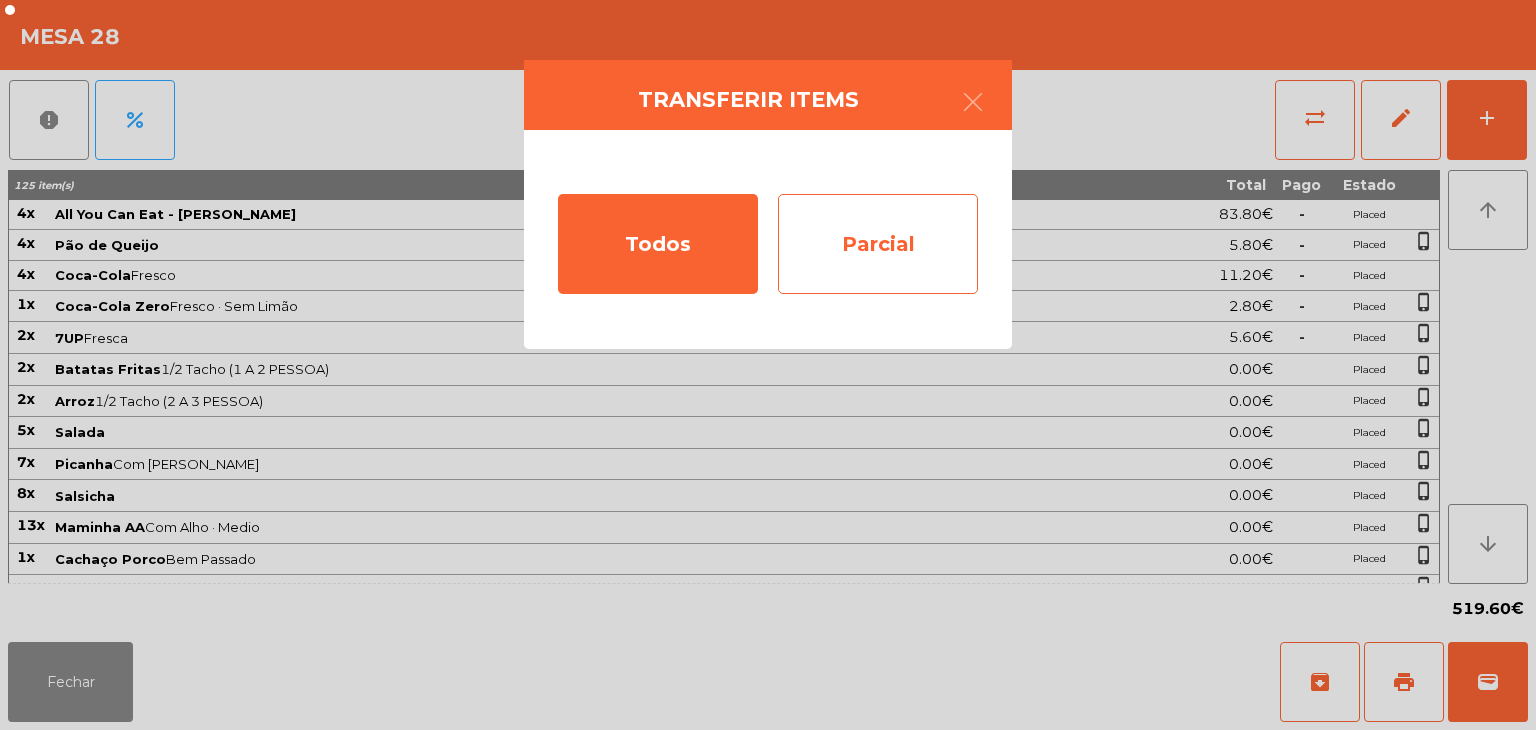click on "Parcial" 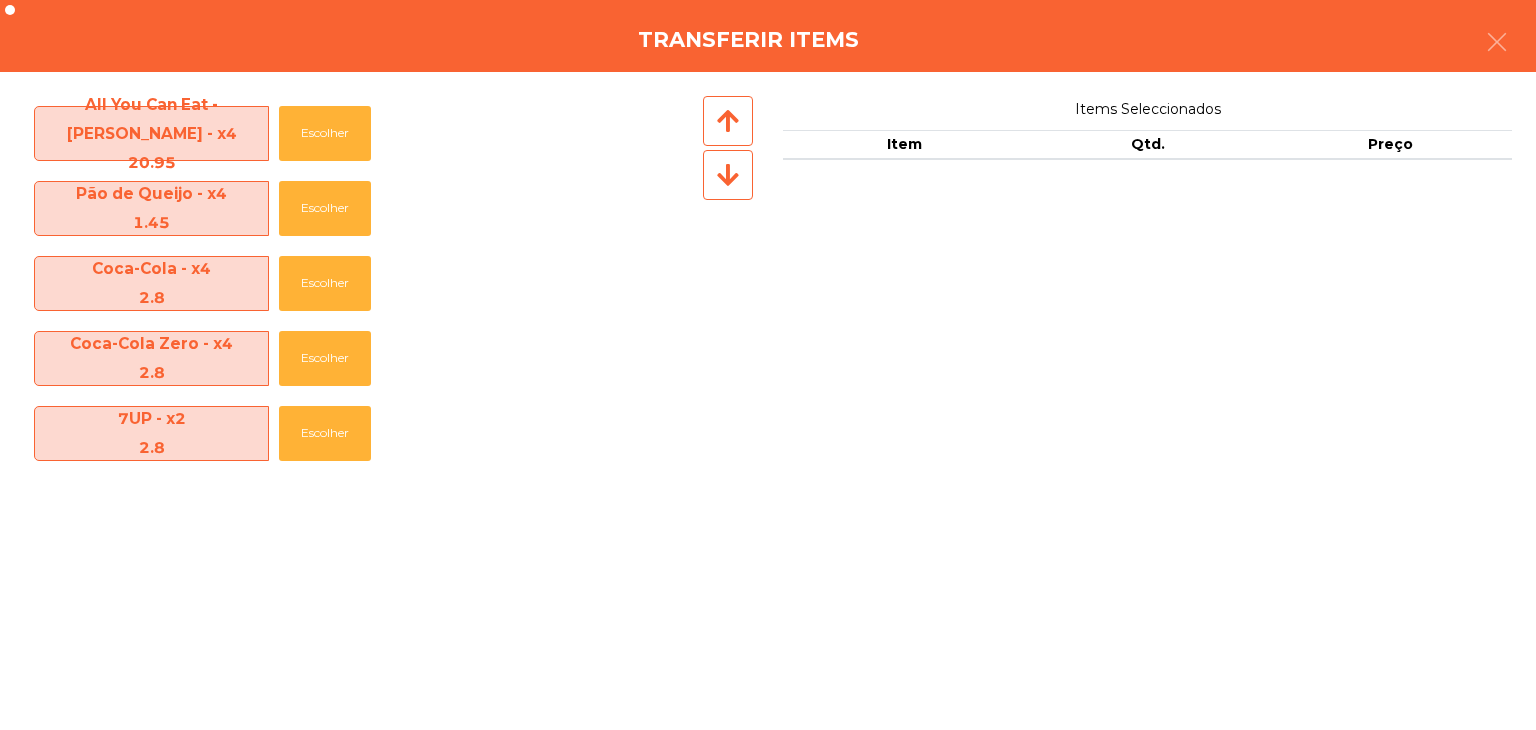 click on "All You Can Eat - Malva Almoço - x4   20.95   Escolher" 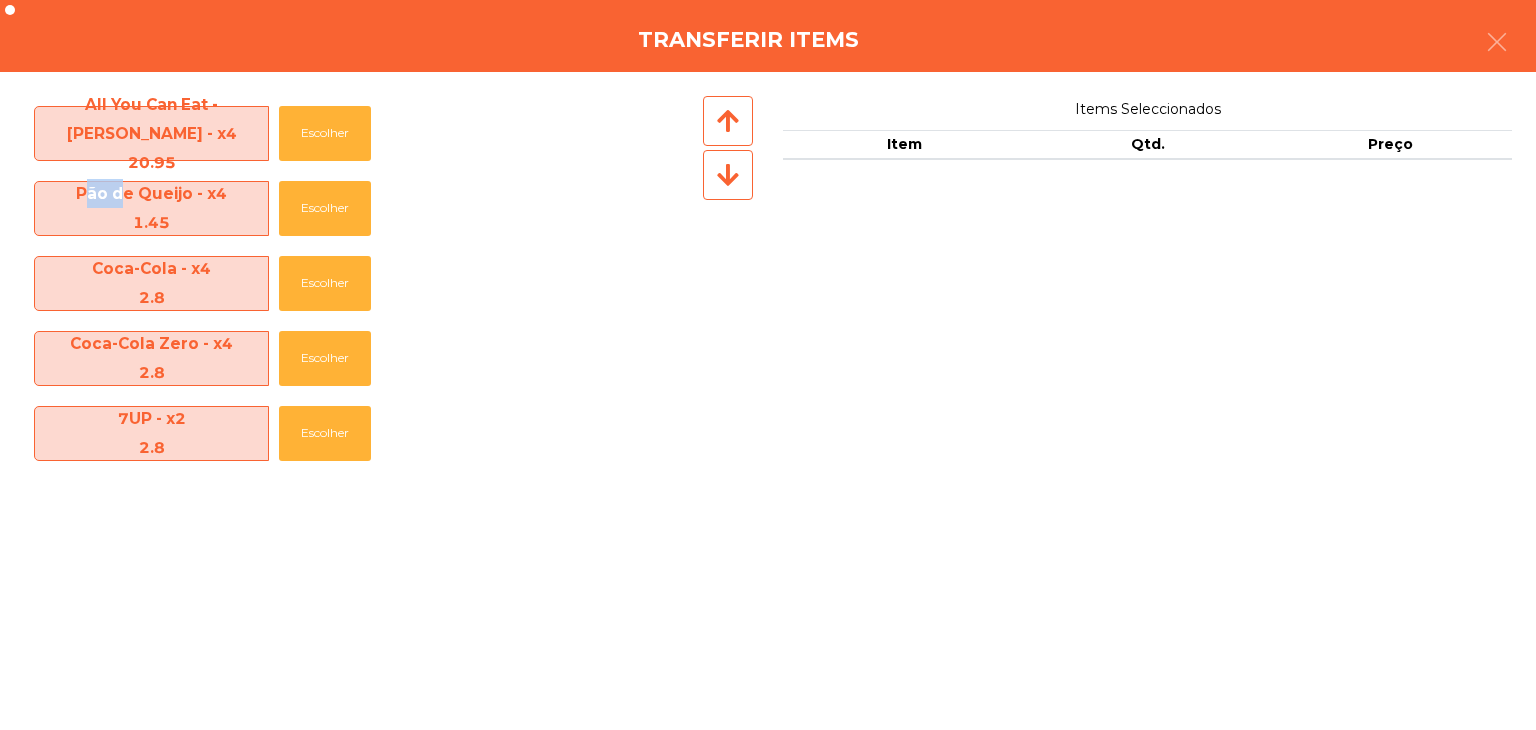 click on "All You Can Eat - Malva Almoço - x4   20.95   Escolher" 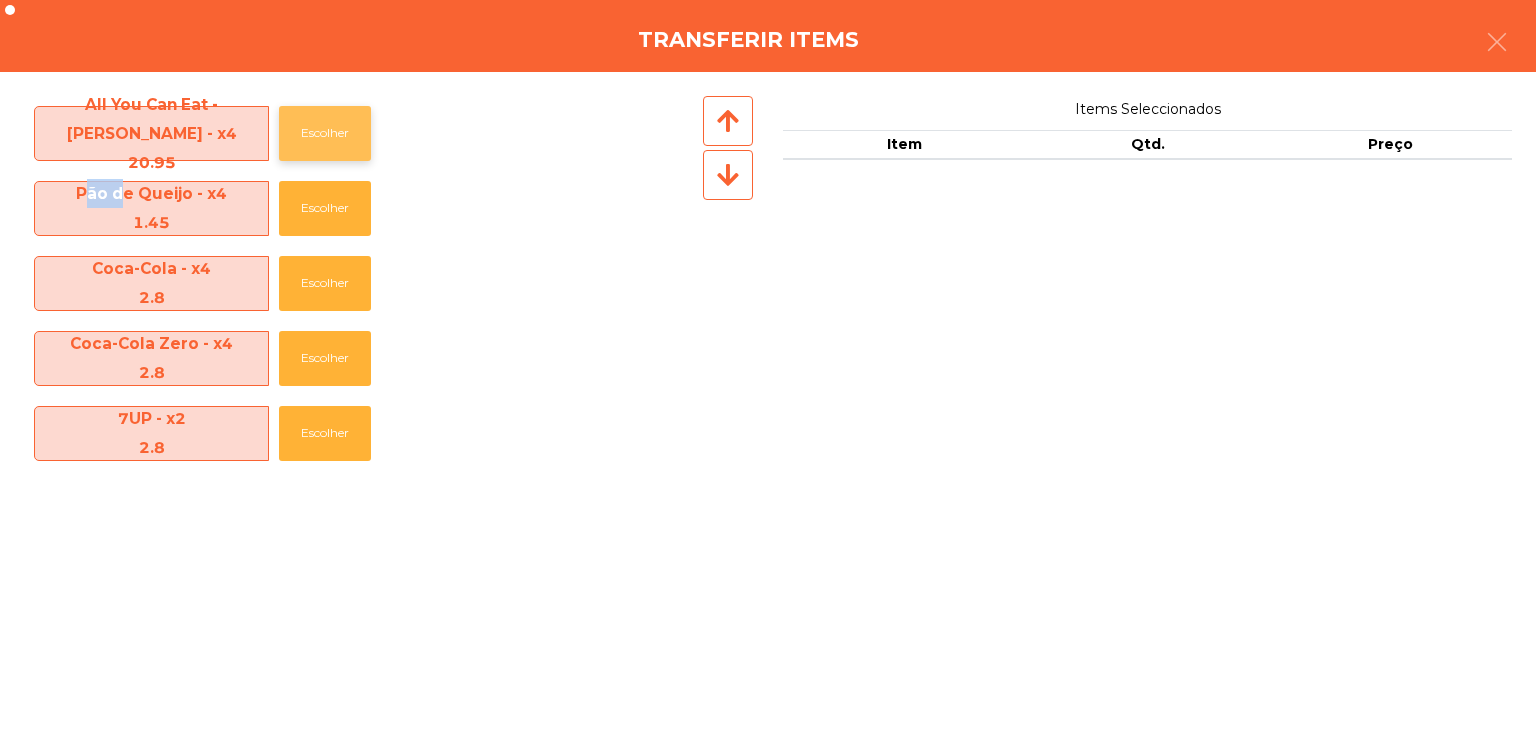 click on "Escolher" 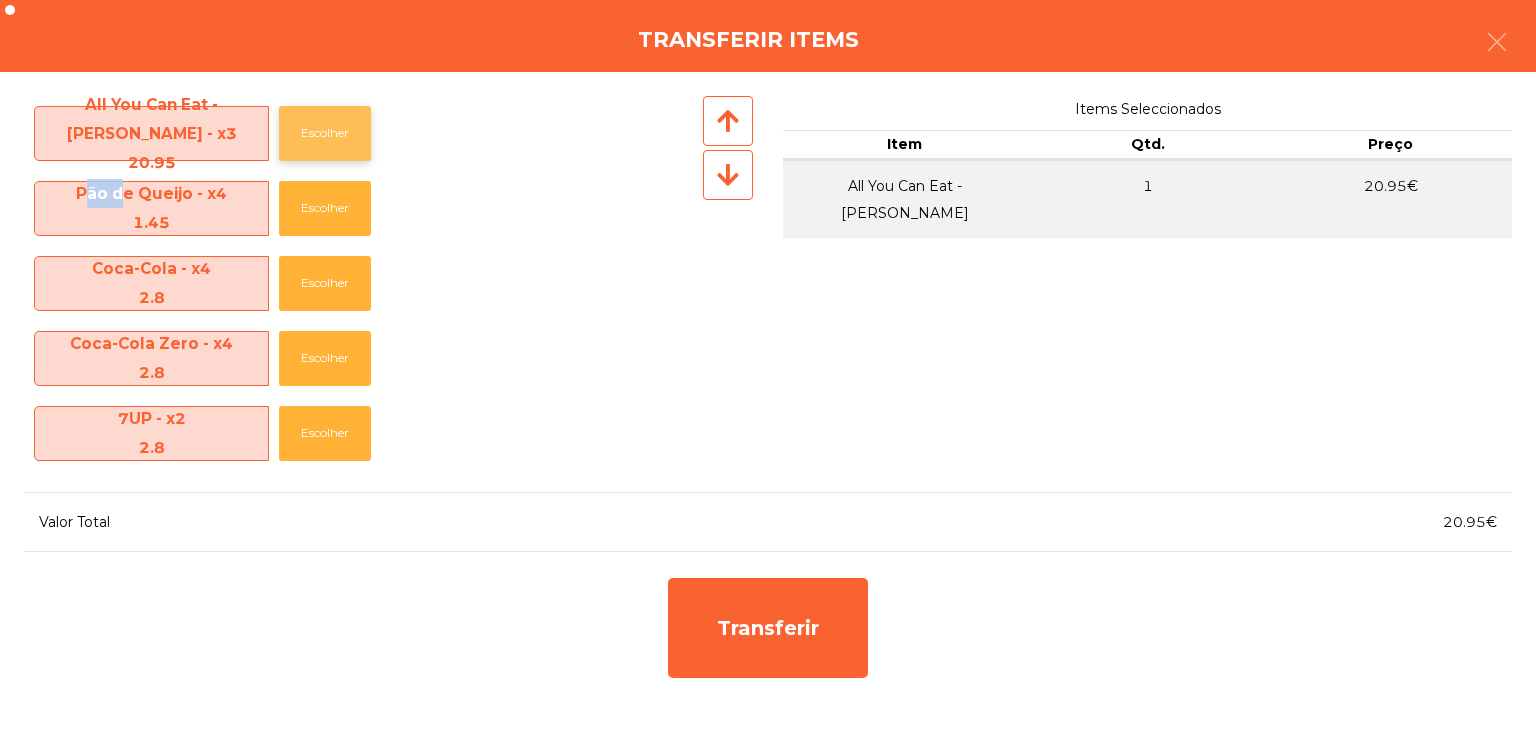 click on "Escolher" 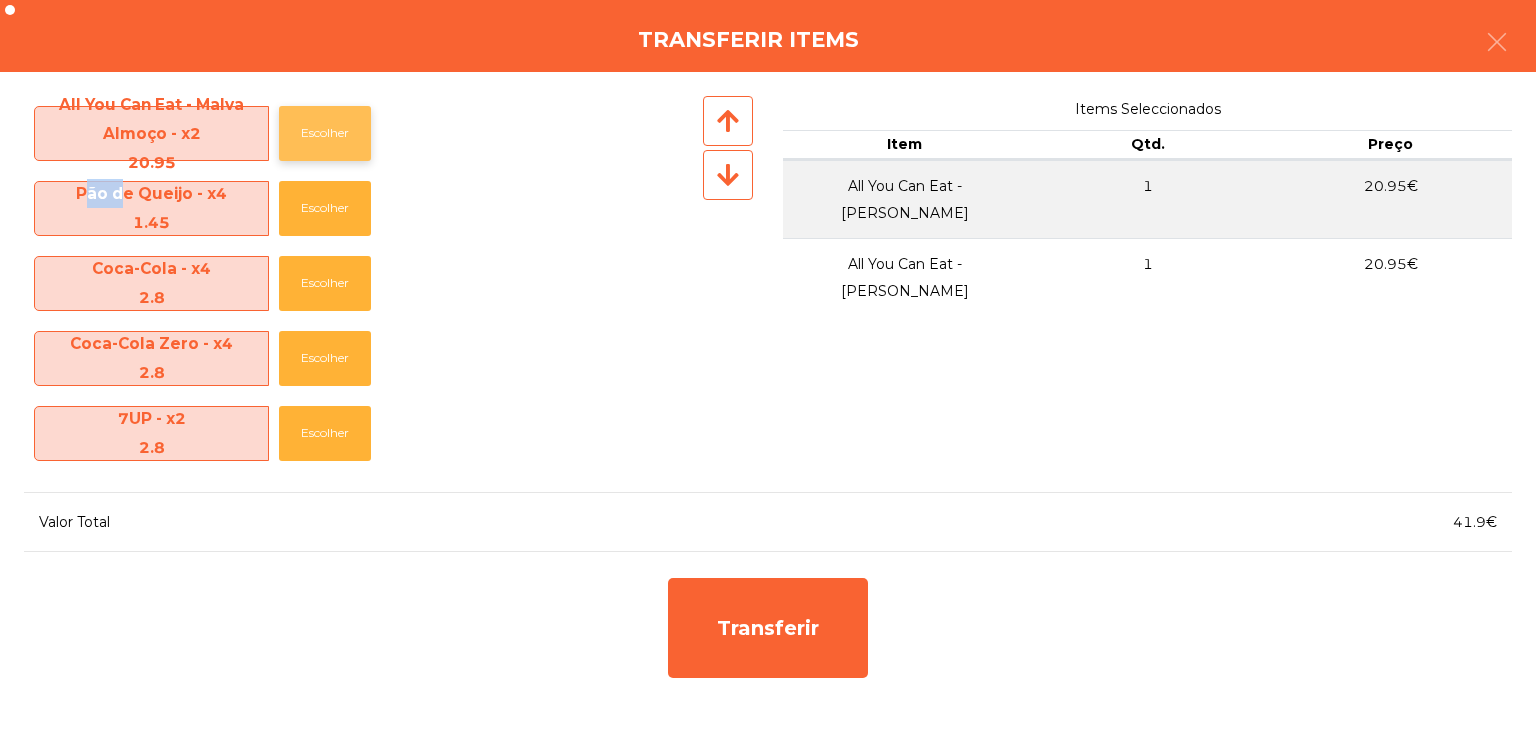 click on "Escolher" 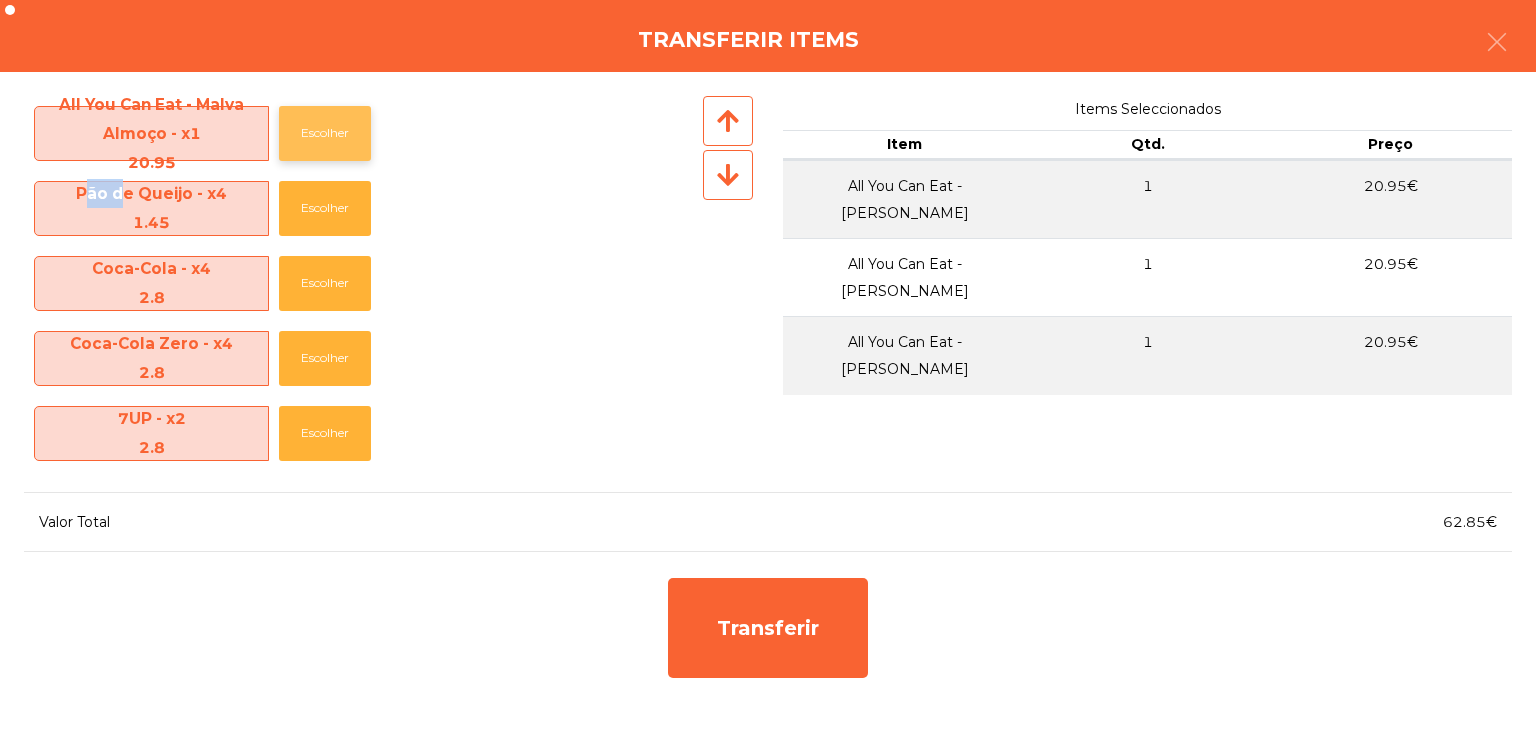 click on "Escolher" 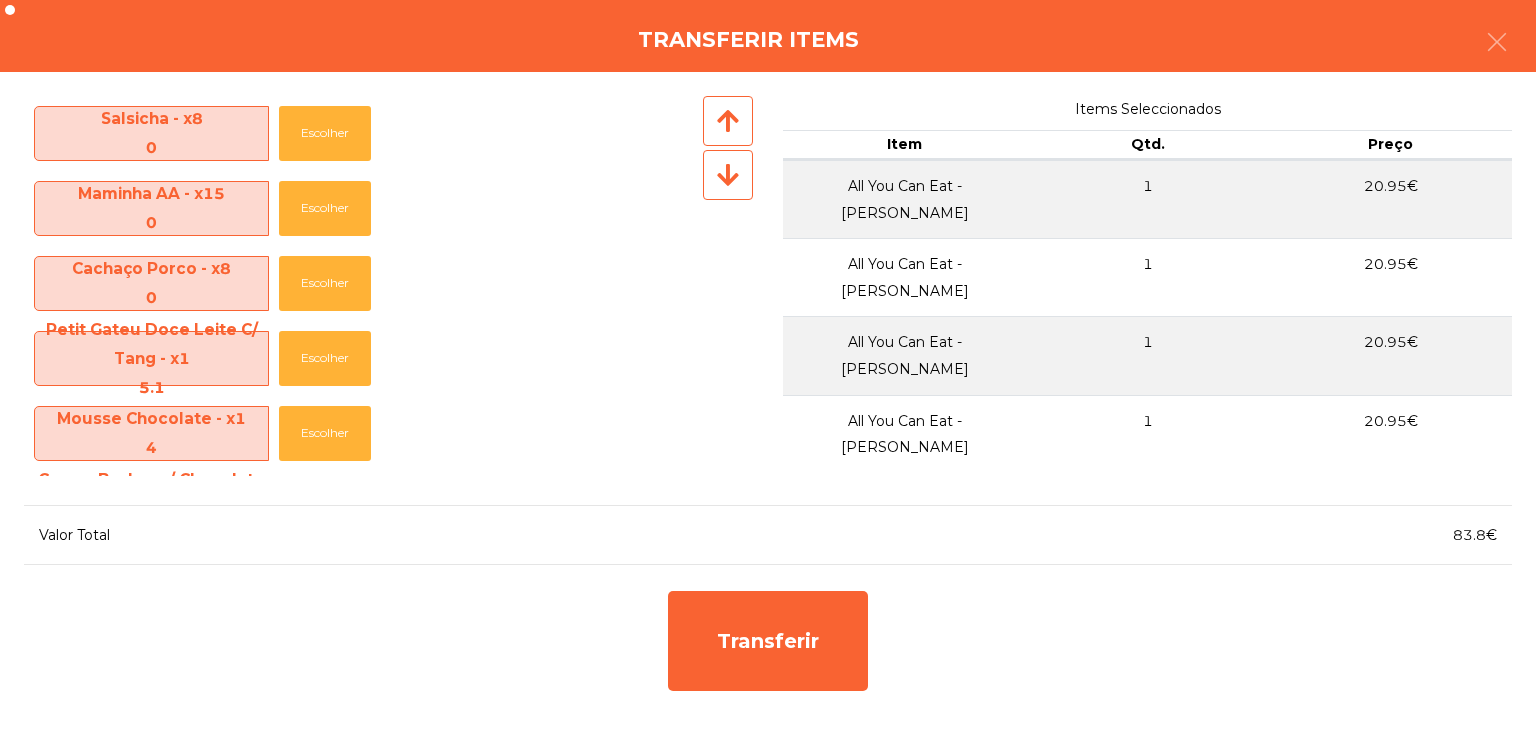 scroll, scrollTop: 700, scrollLeft: 0, axis: vertical 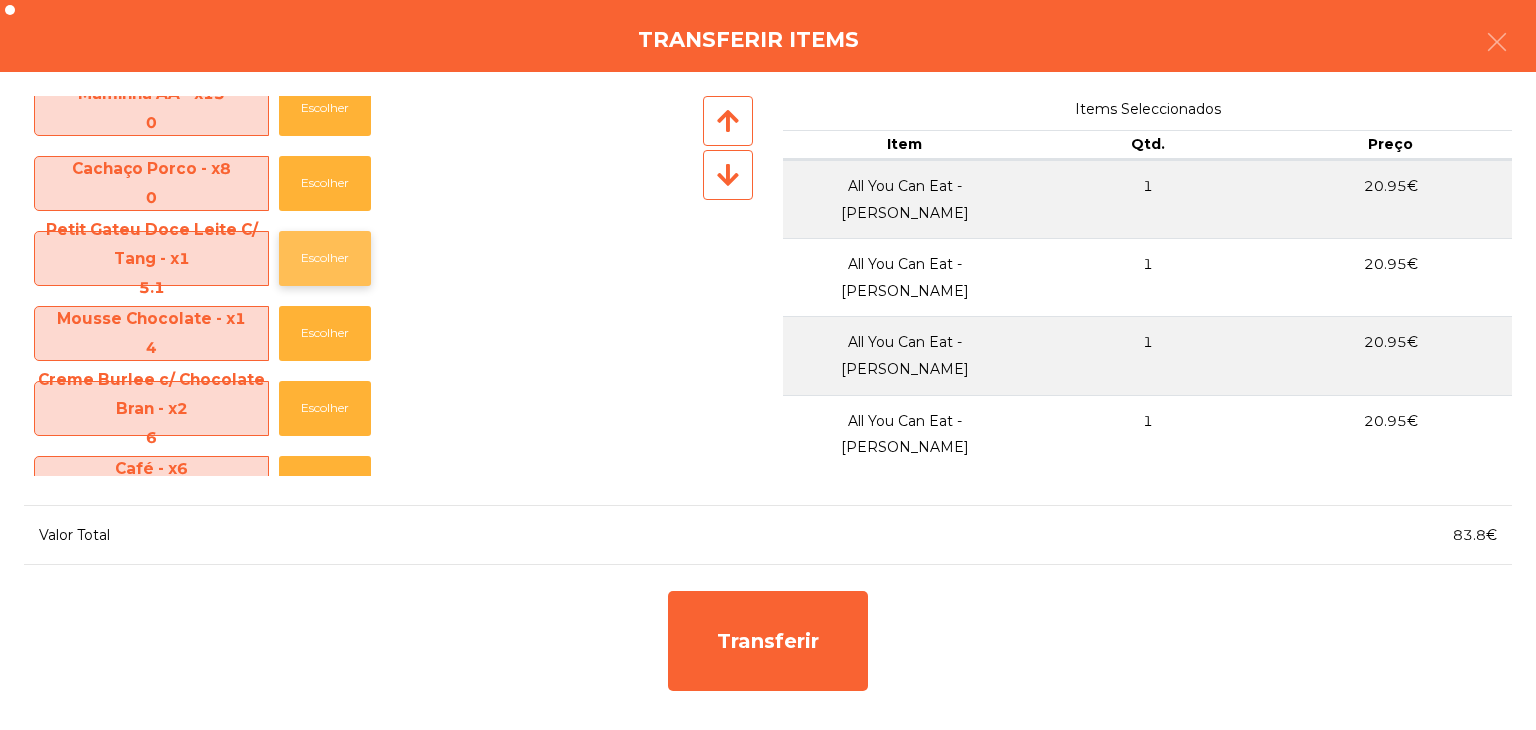 click on "Escolher" 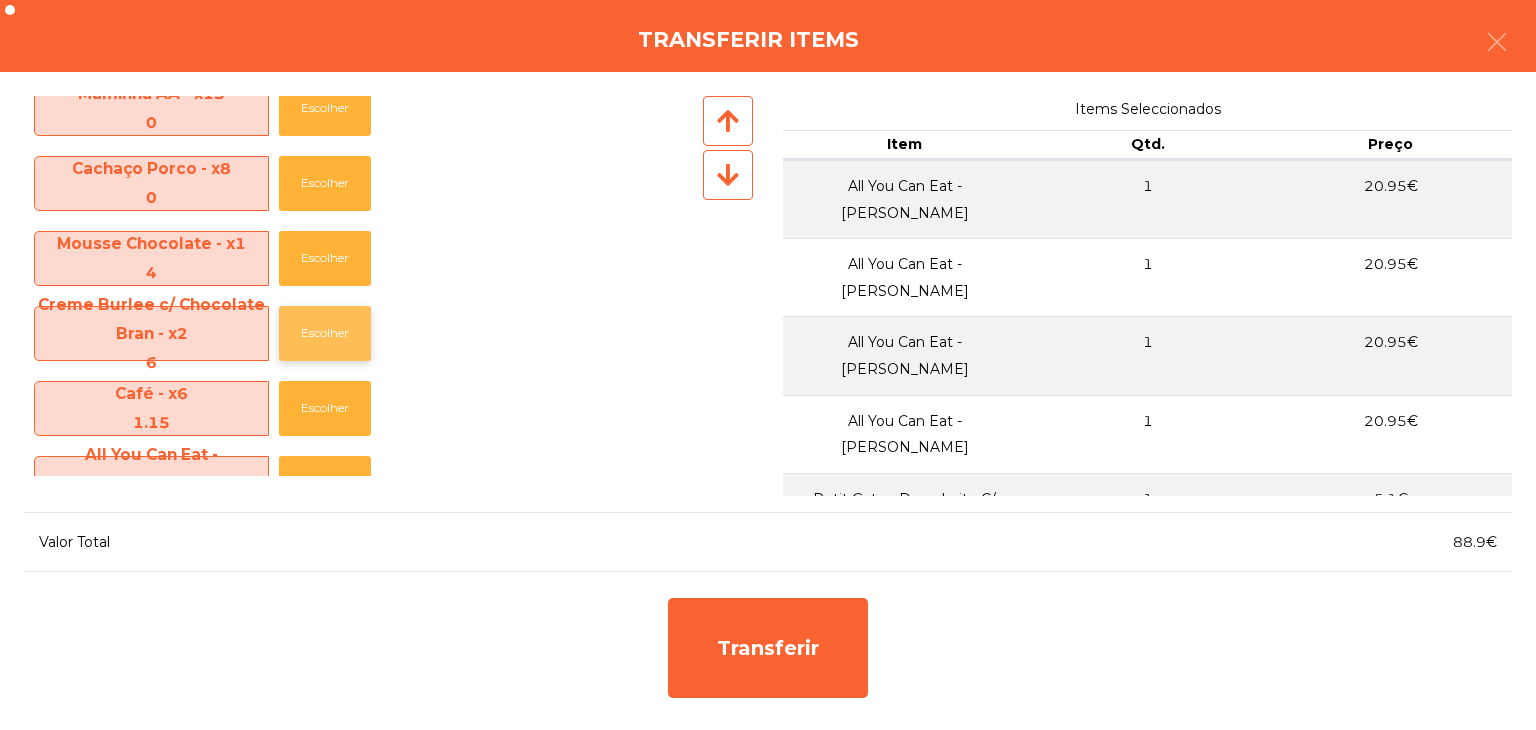 click on "Escolher" 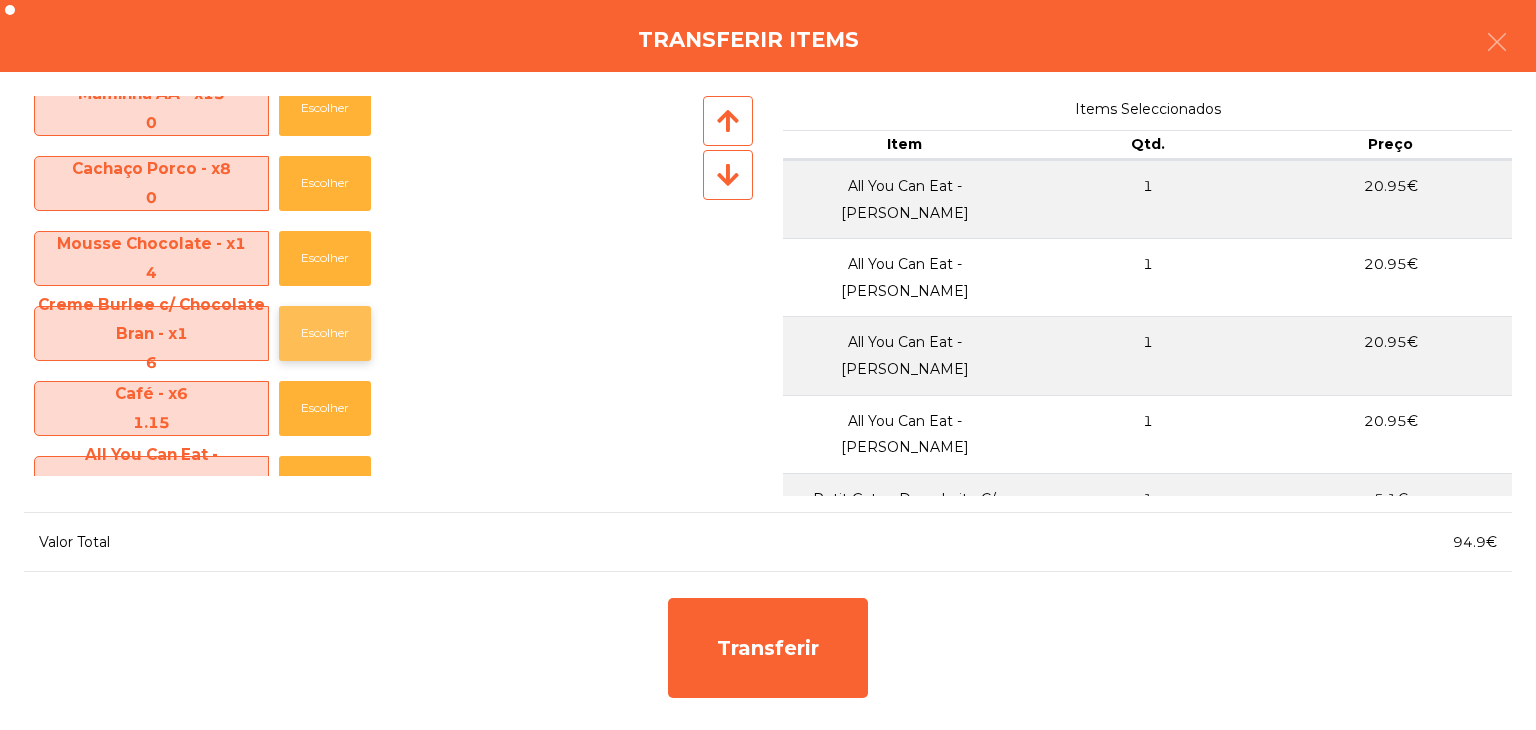 click on "Escolher" 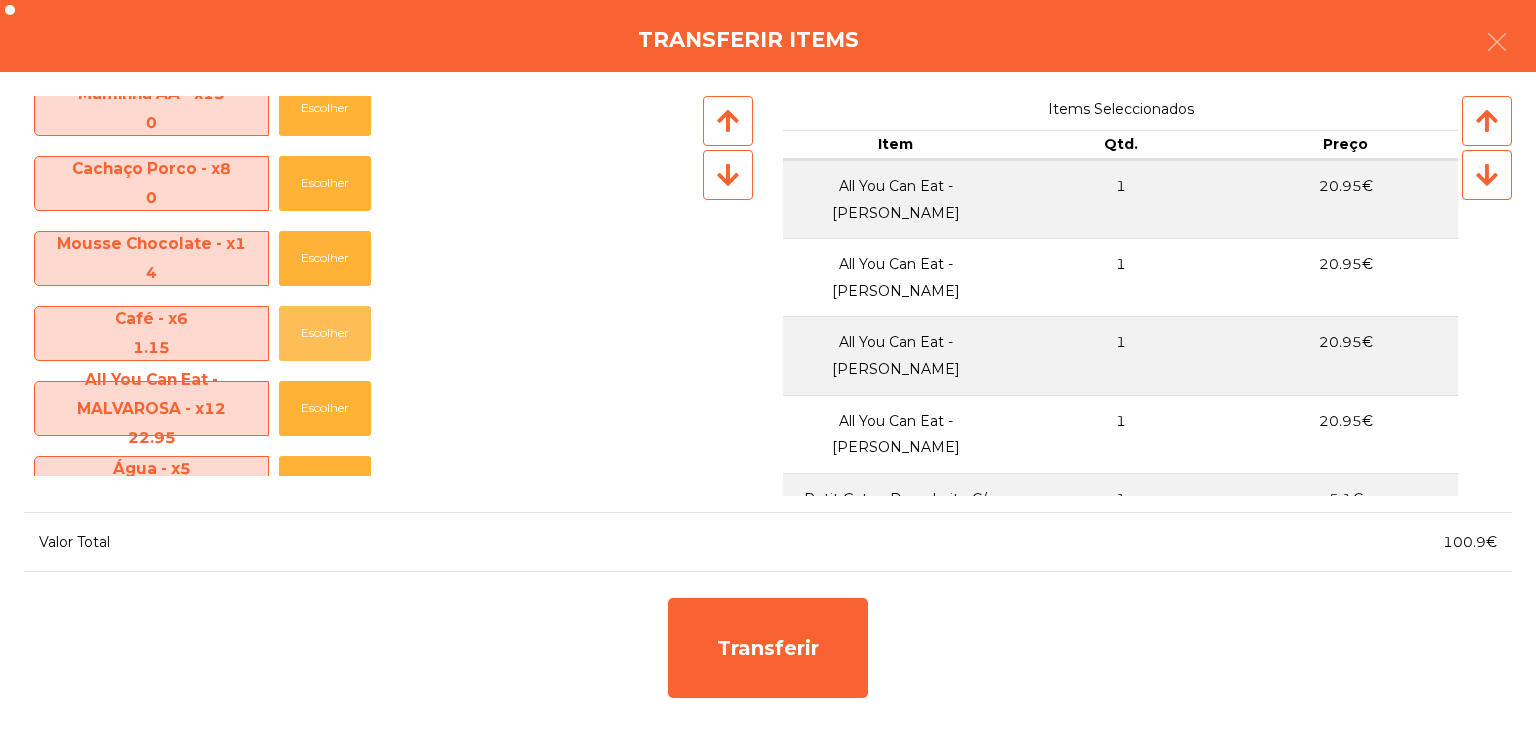click on "Escolher" 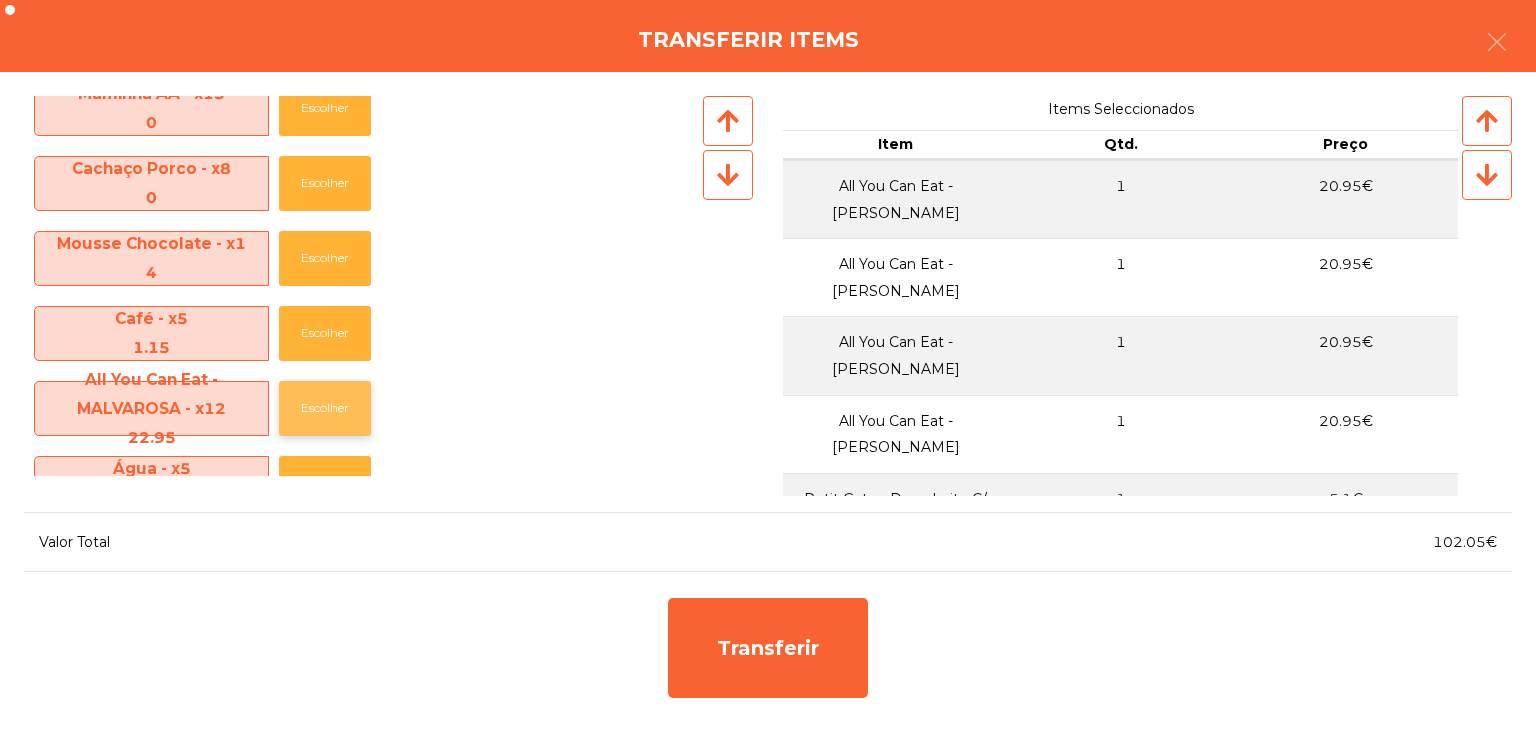 click on "Escolher" 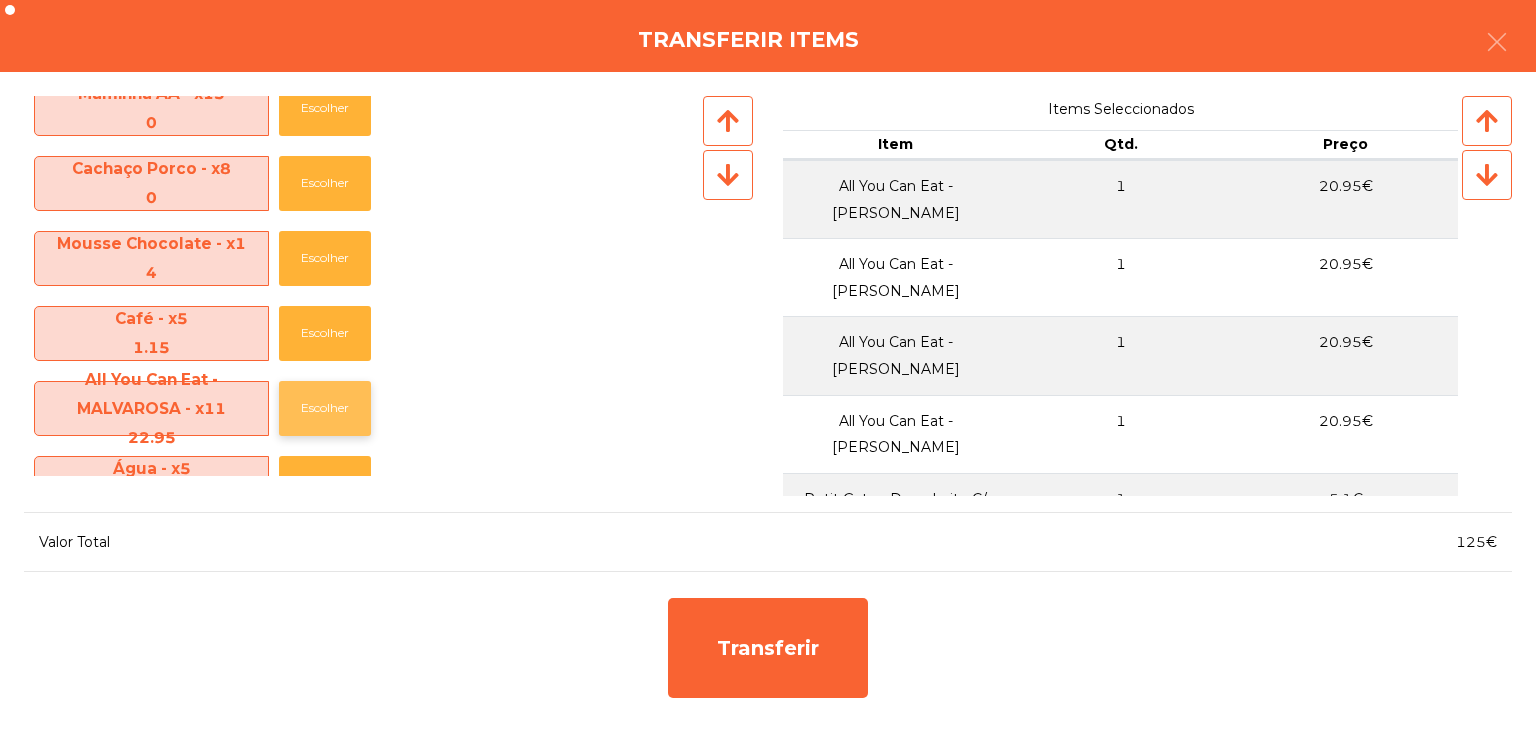 click on "Escolher" 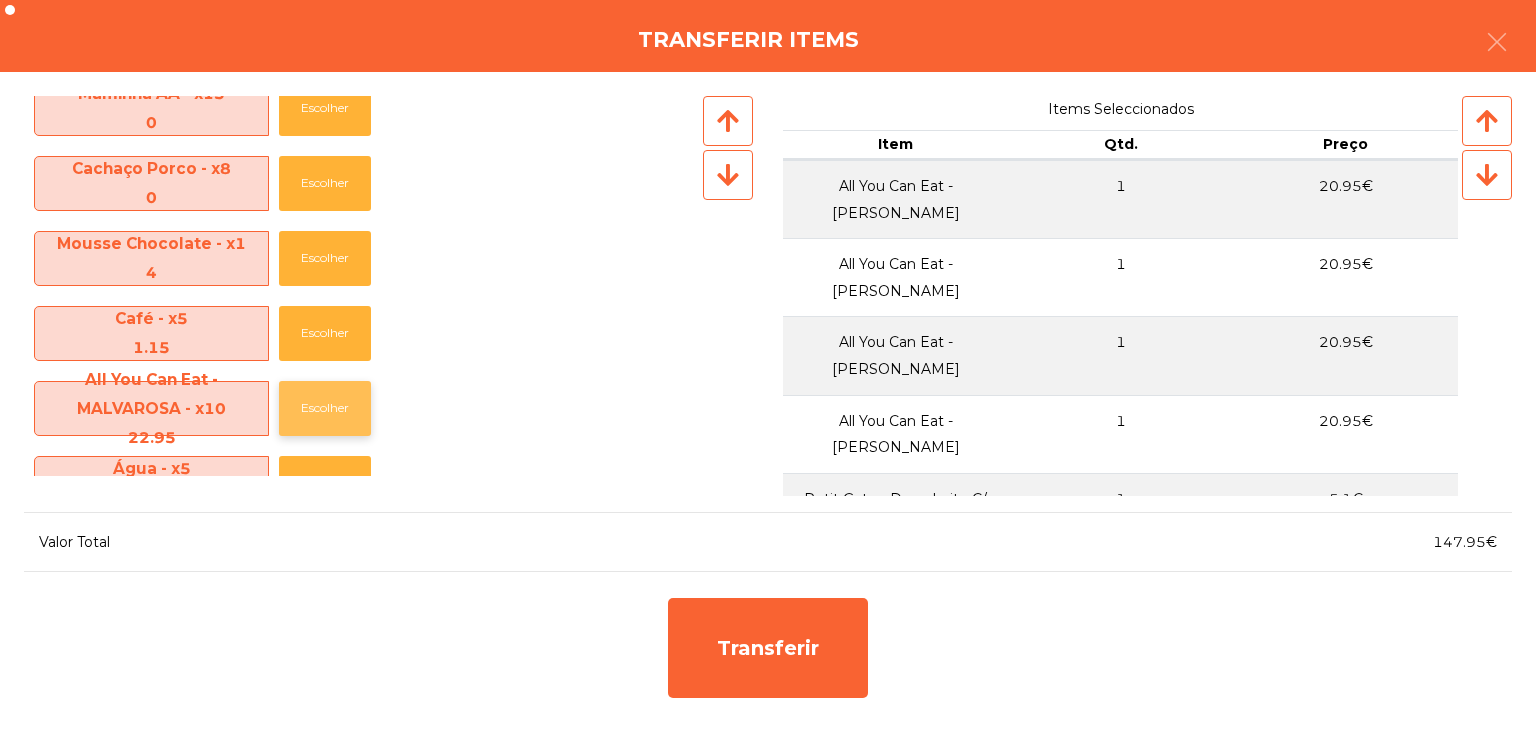 click on "Escolher" 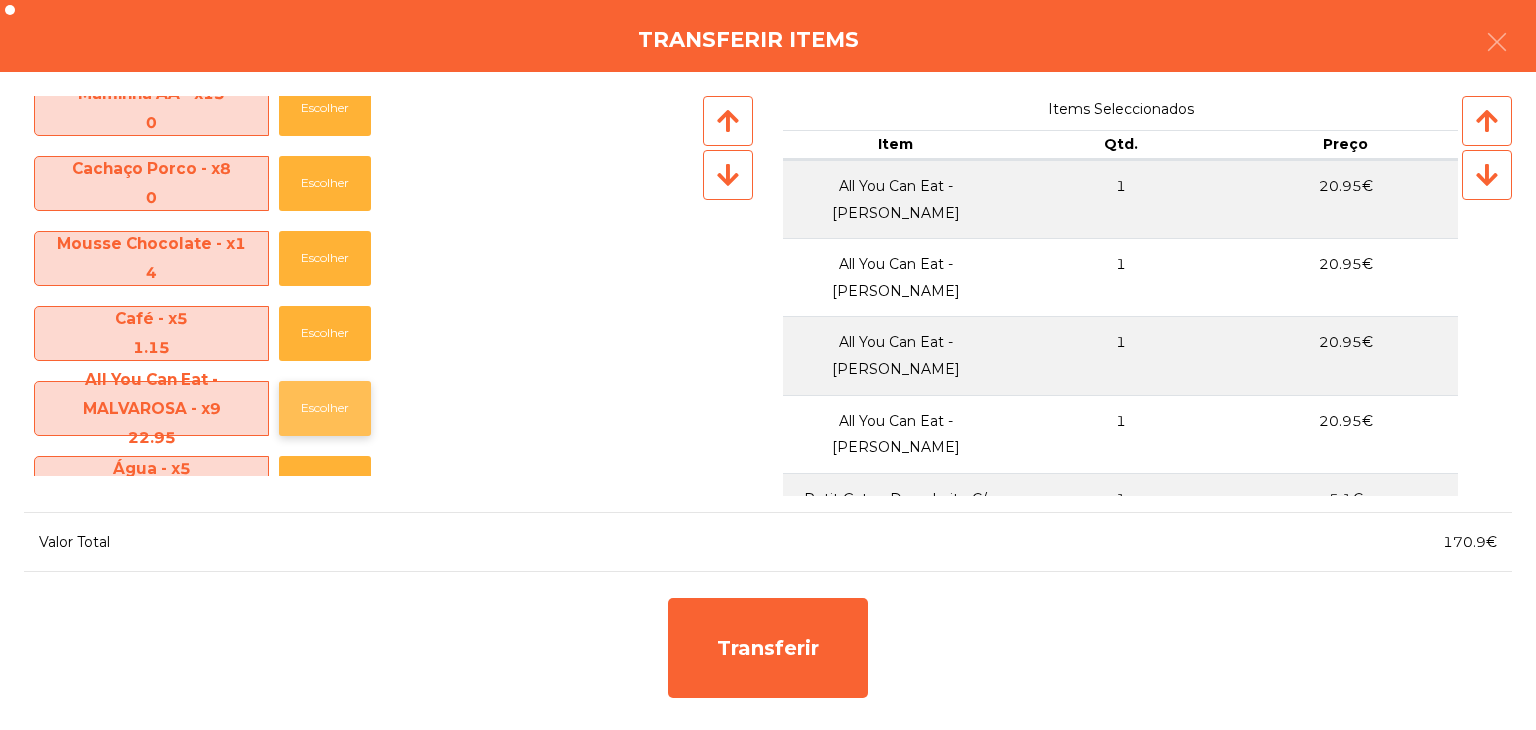 click on "Escolher" 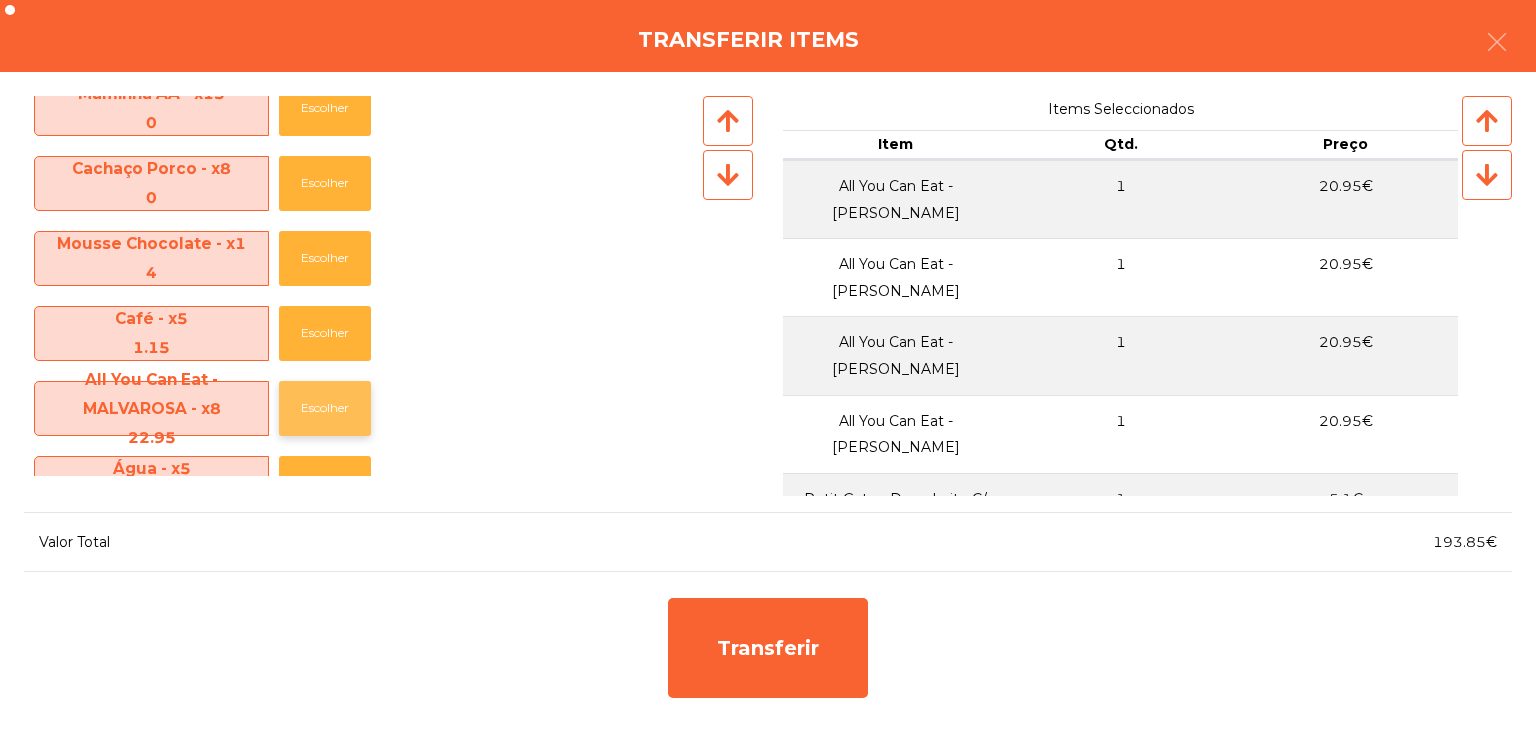 click on "Escolher" 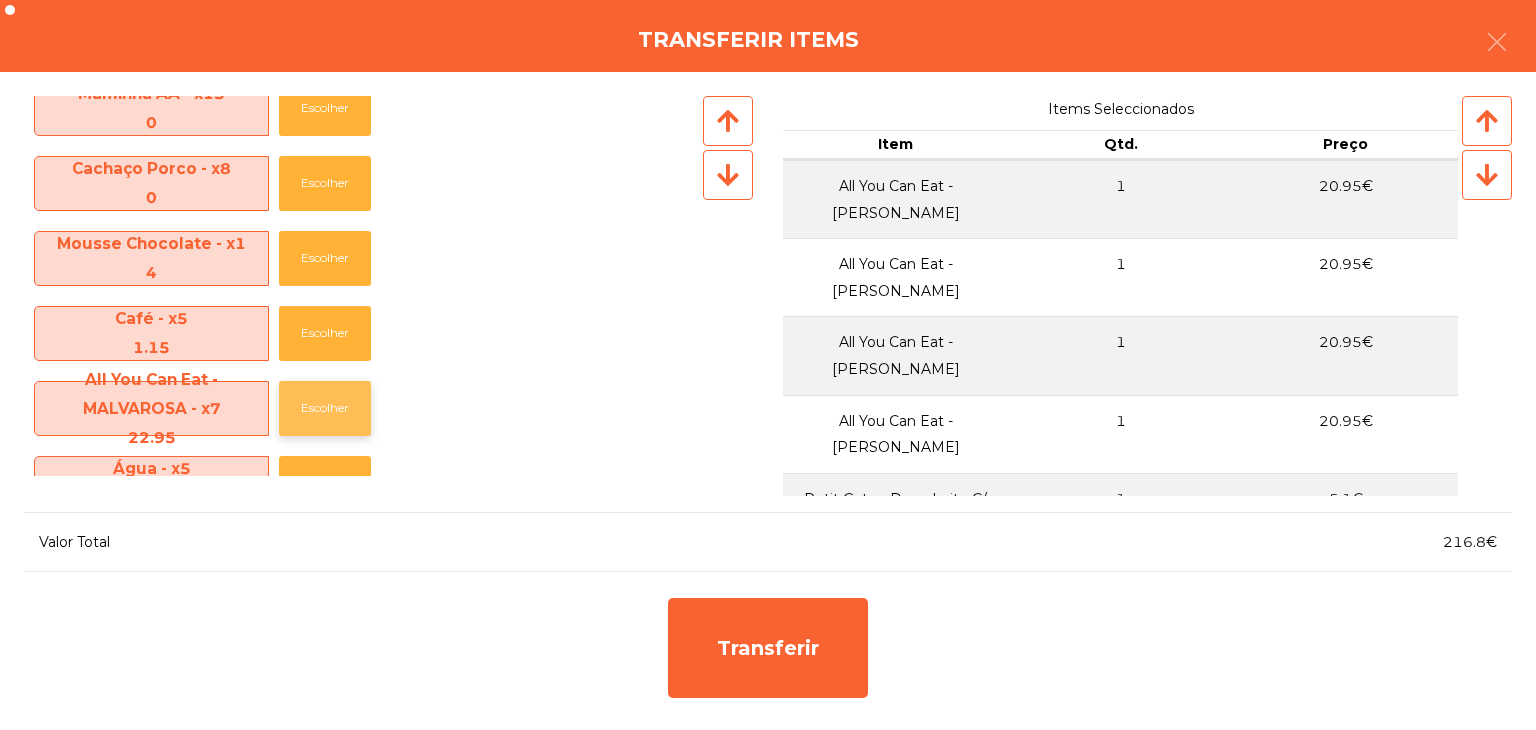 click on "Escolher" 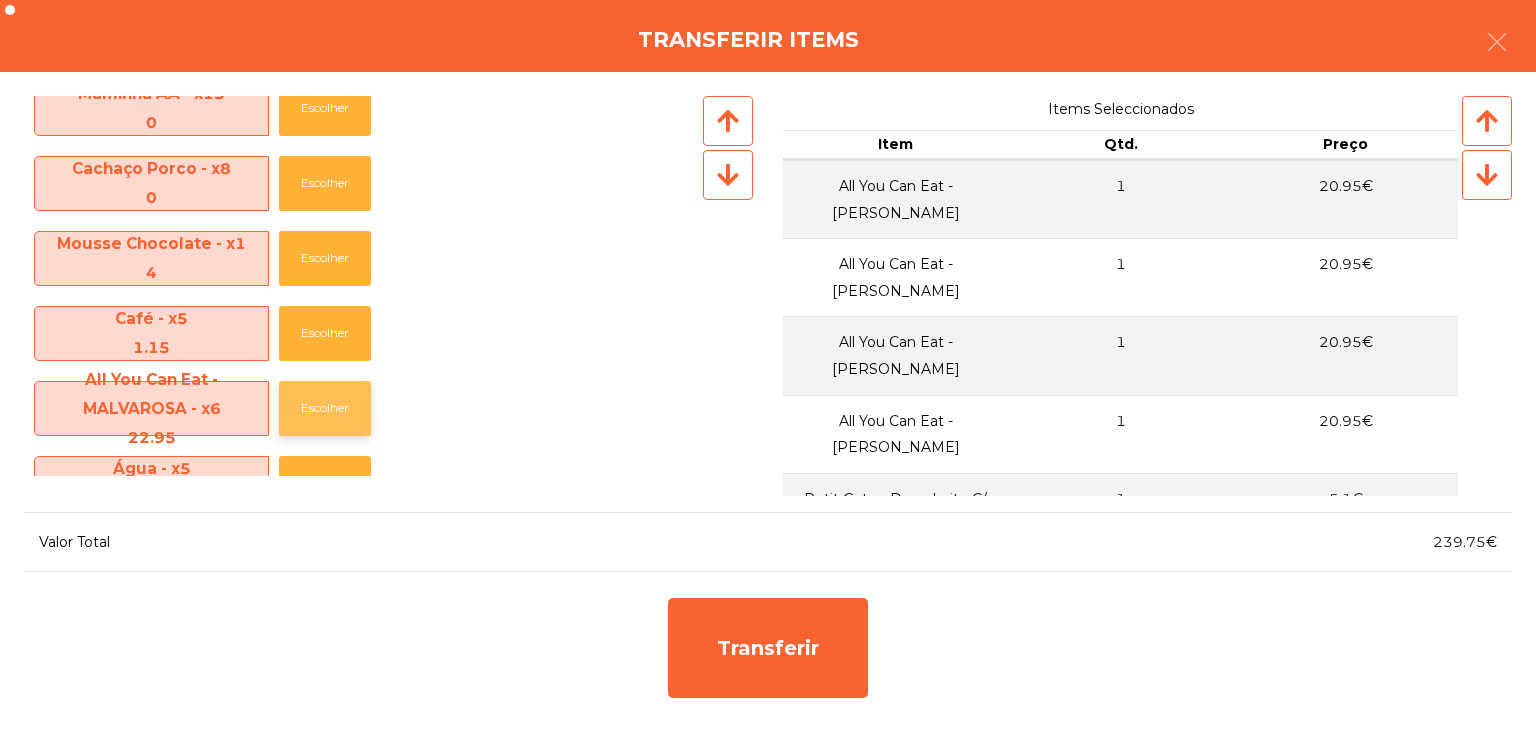 click on "Escolher" 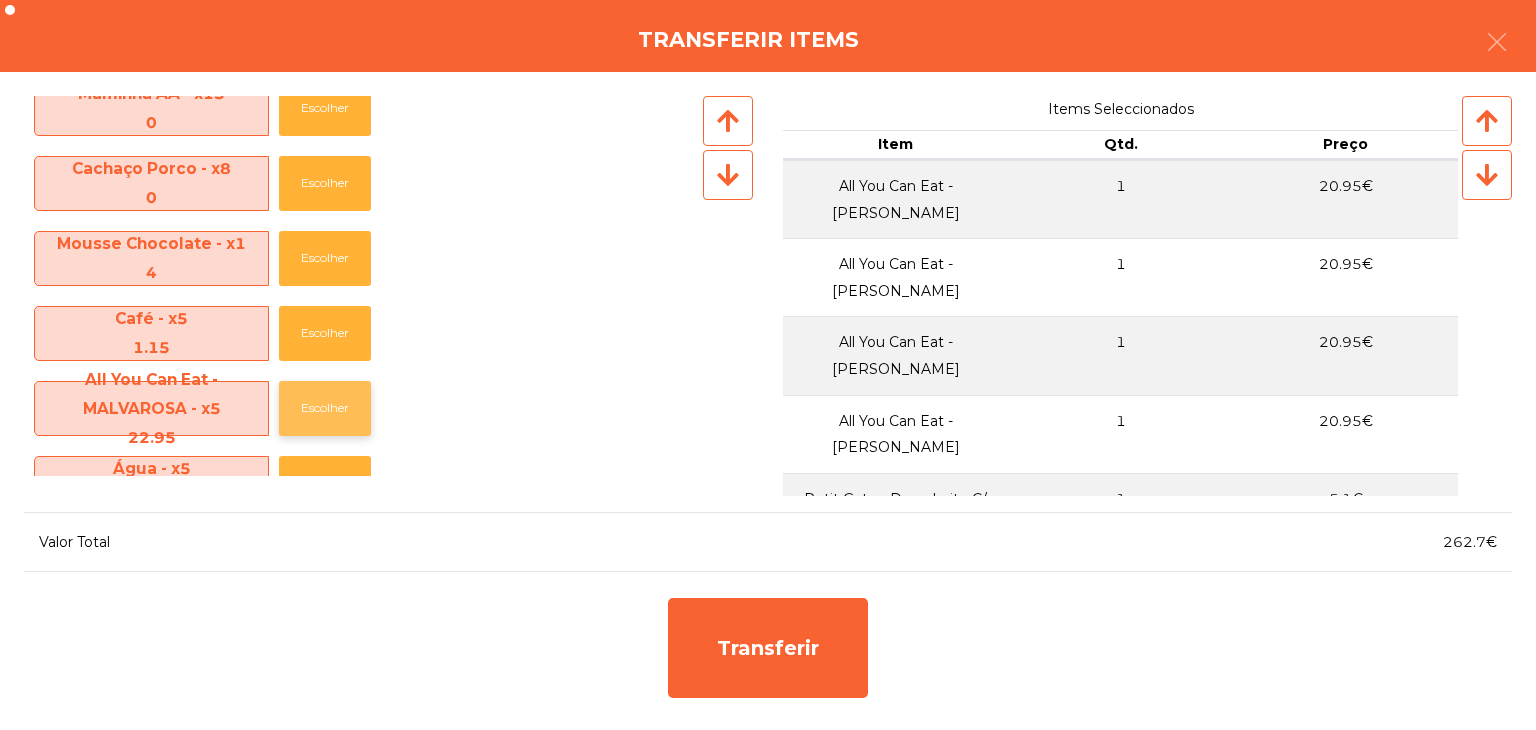click on "Escolher" 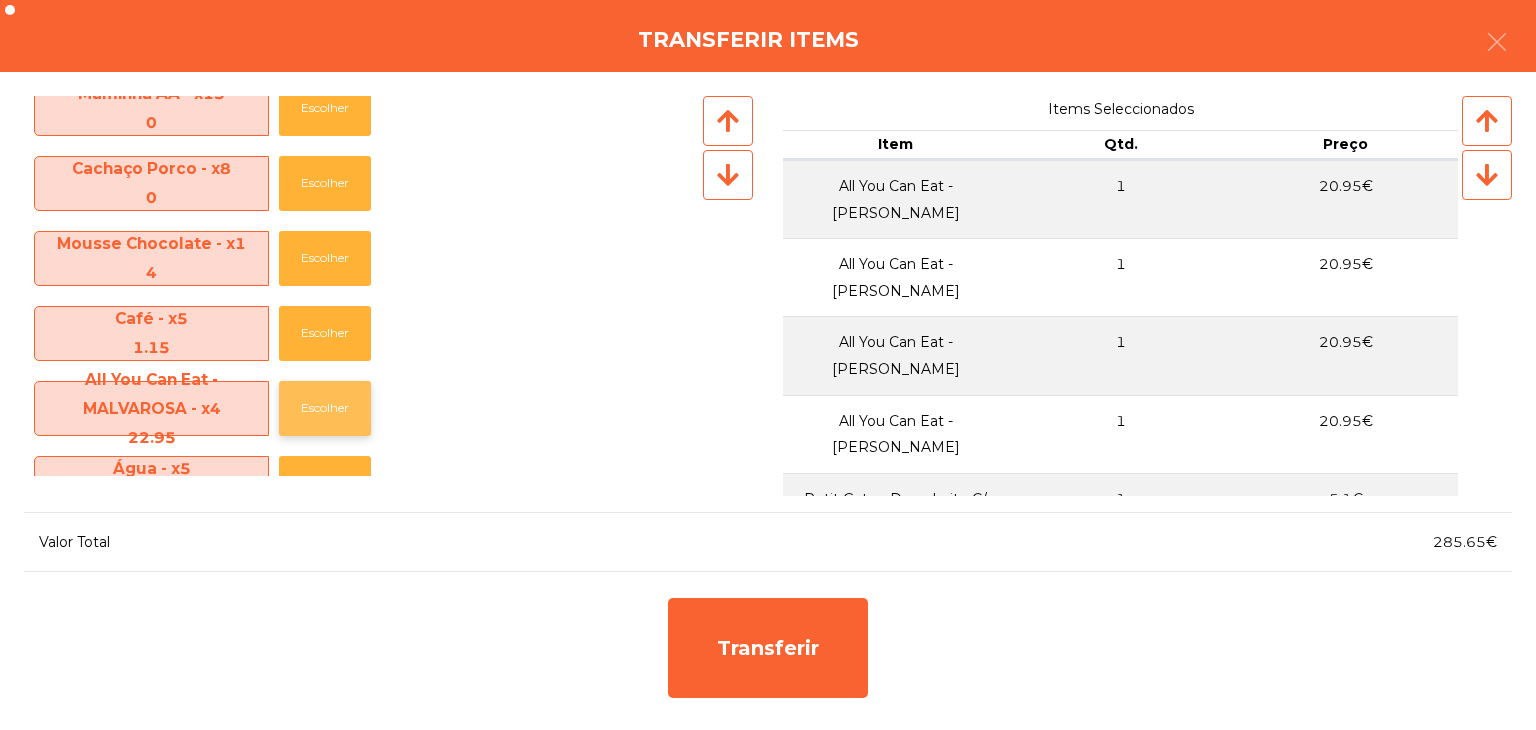 click on "Escolher" 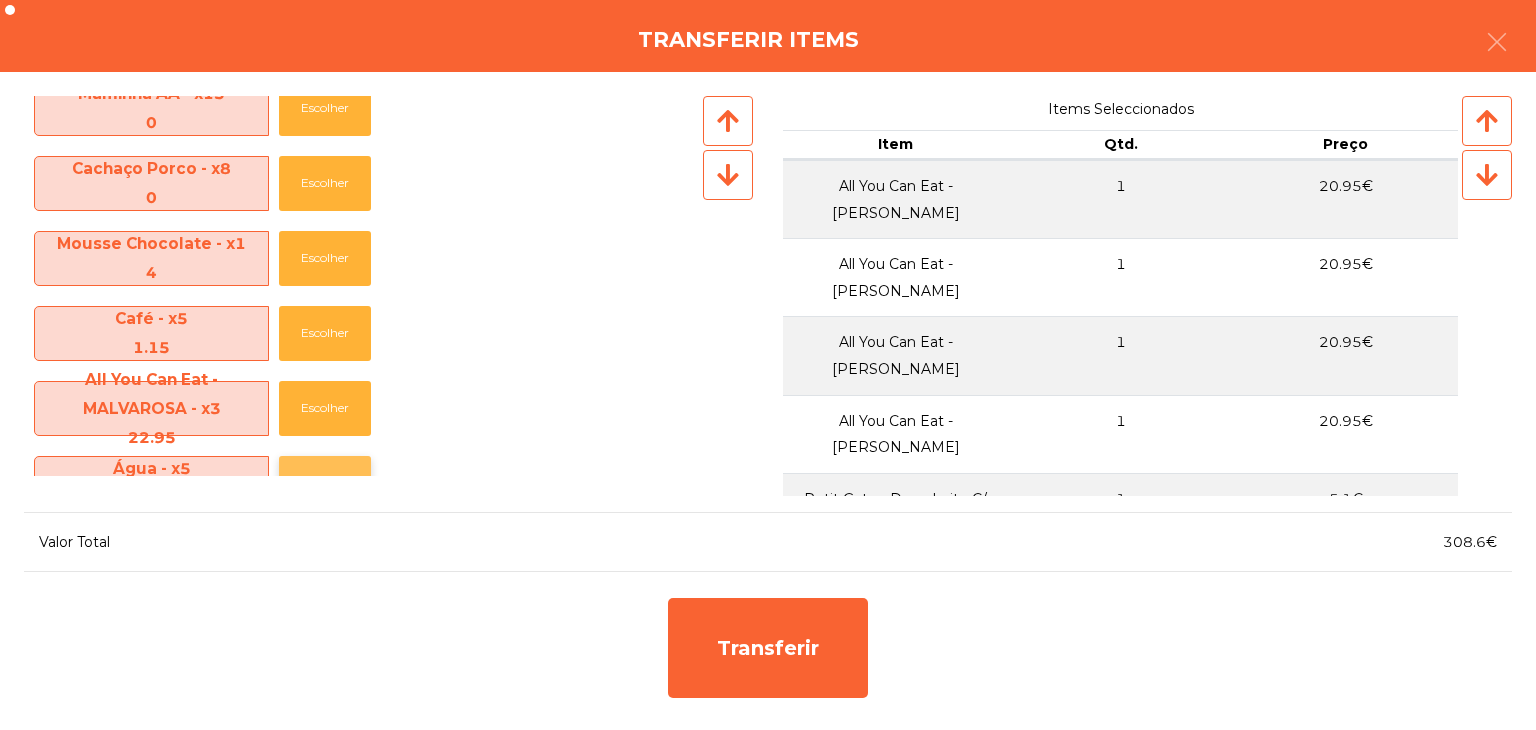 click on "Escolher" 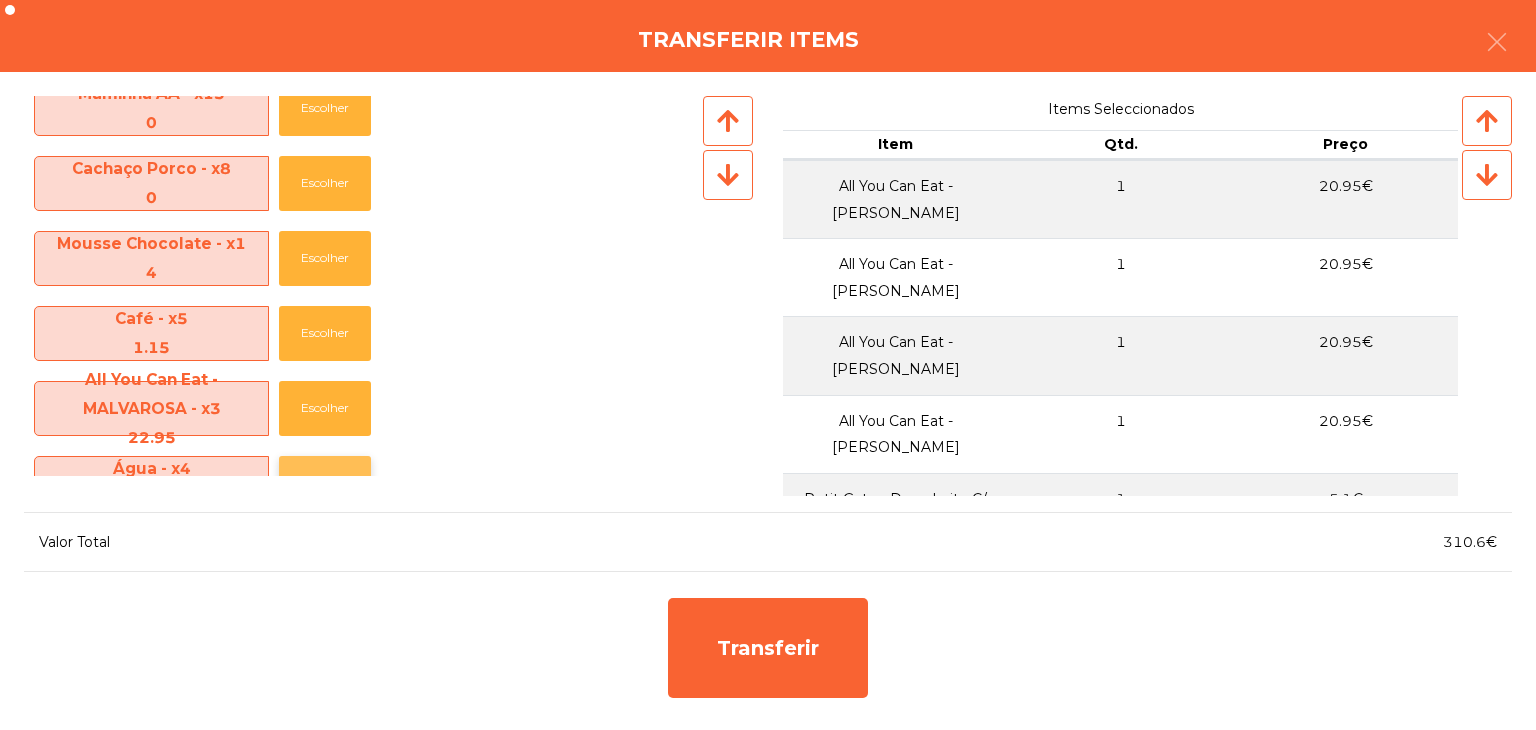 click on "Escolher" 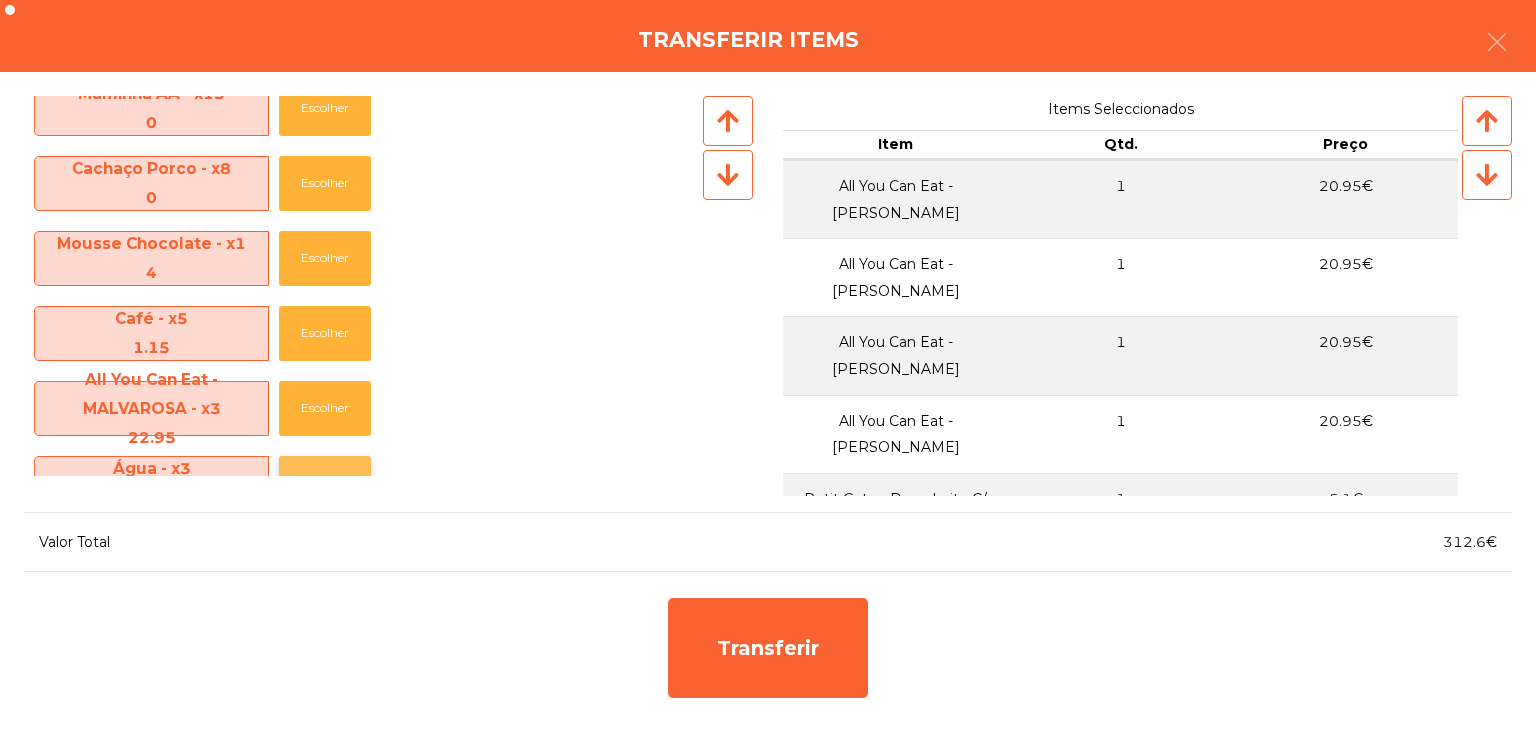 click on "Escolher" 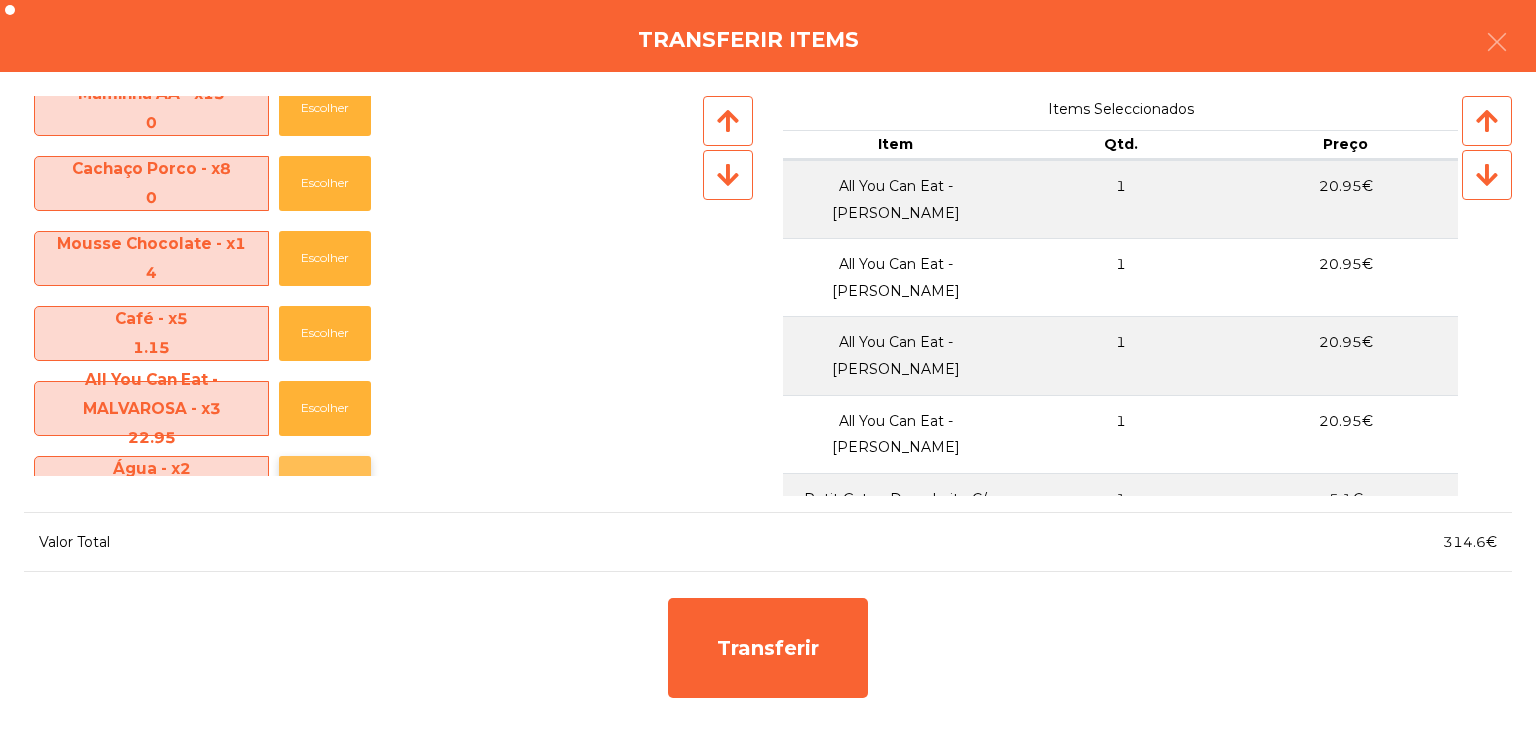 click on "Escolher" 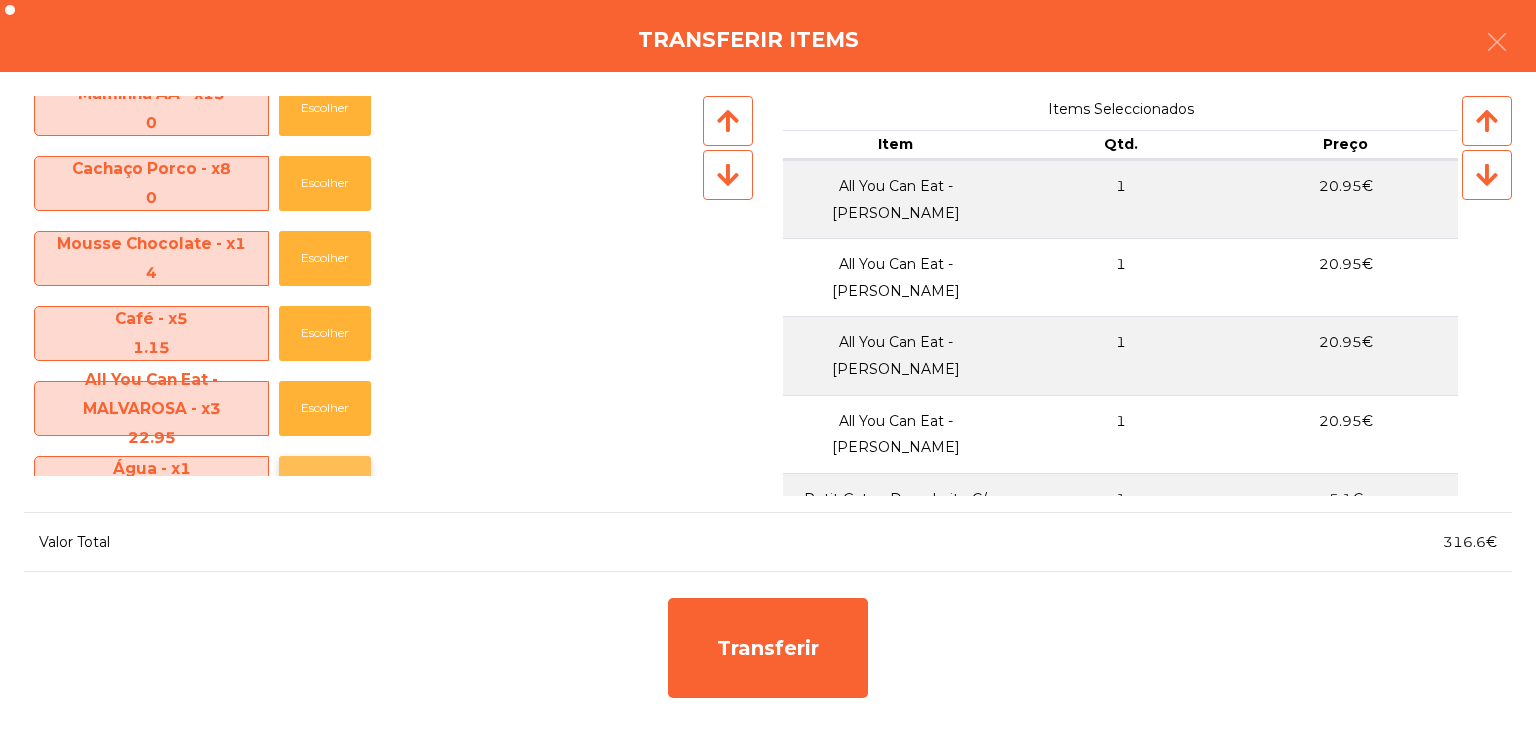 click on "Escolher" 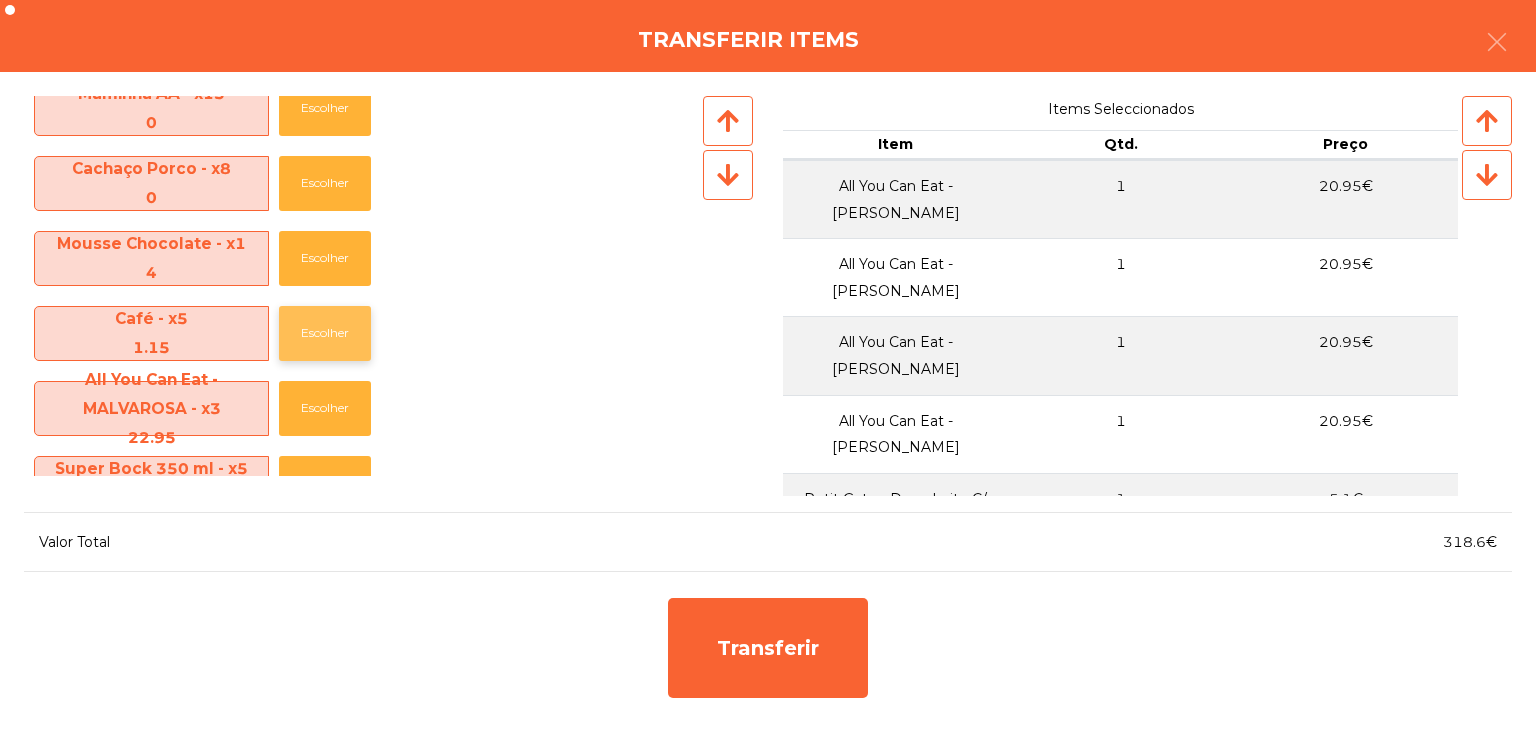 click on "Escolher" 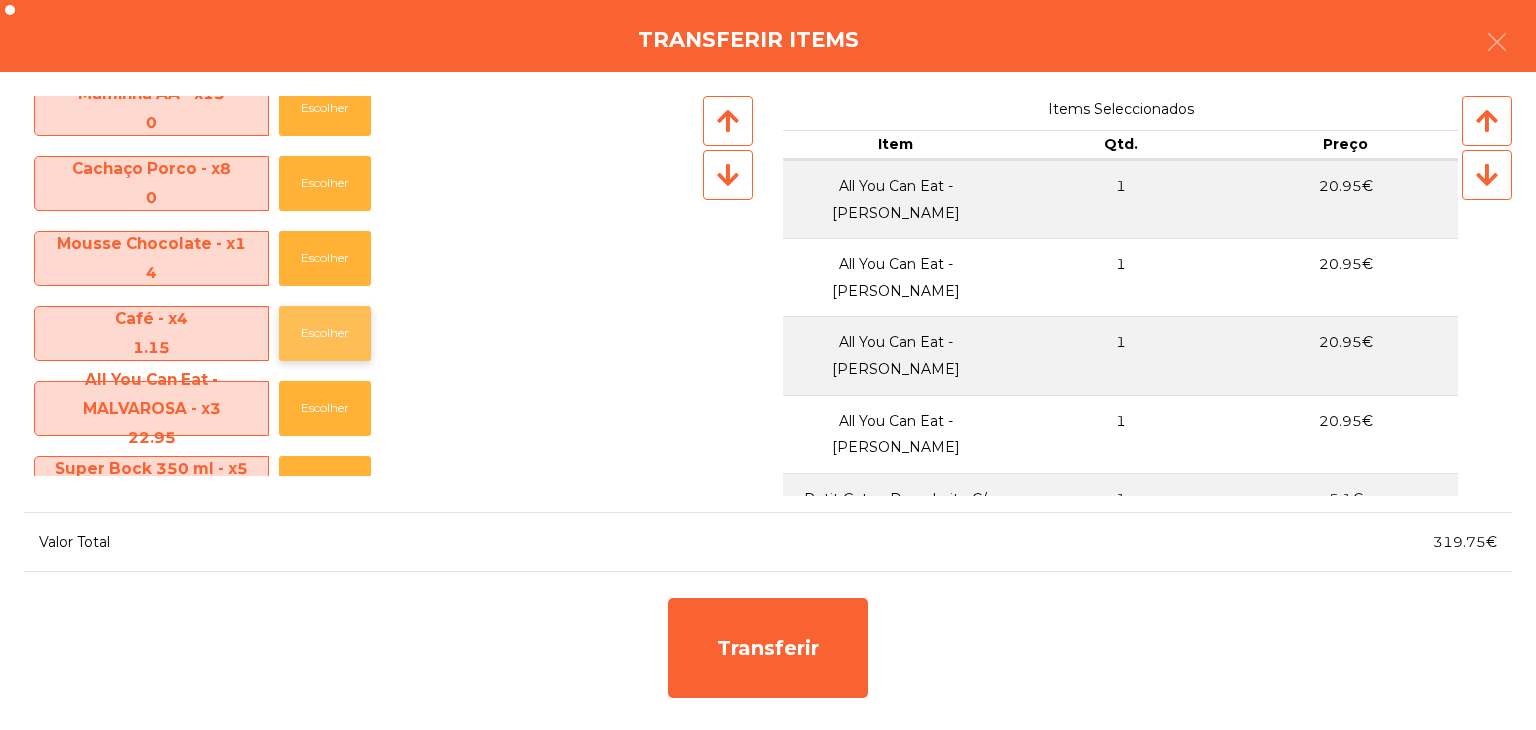 click on "Escolher" 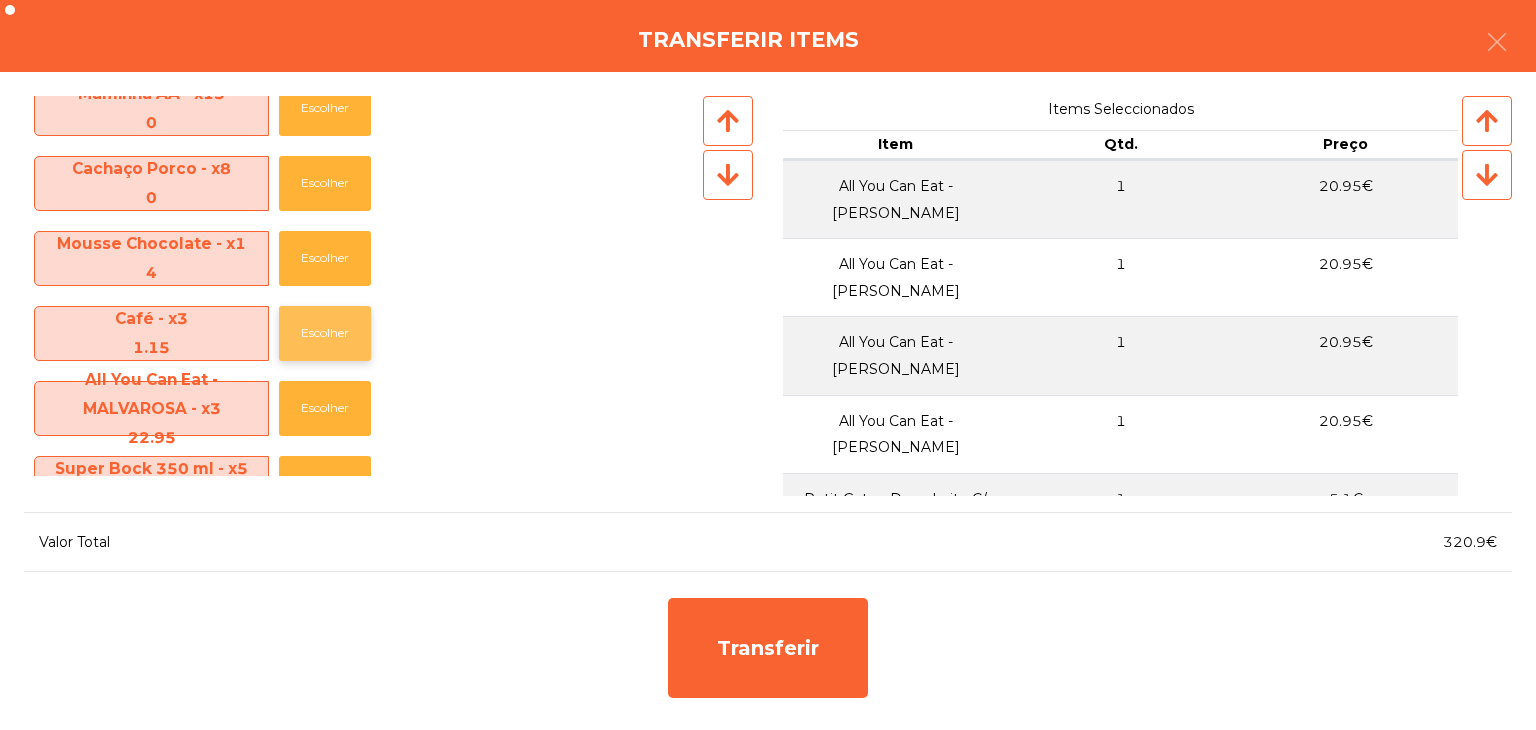 click on "Escolher" 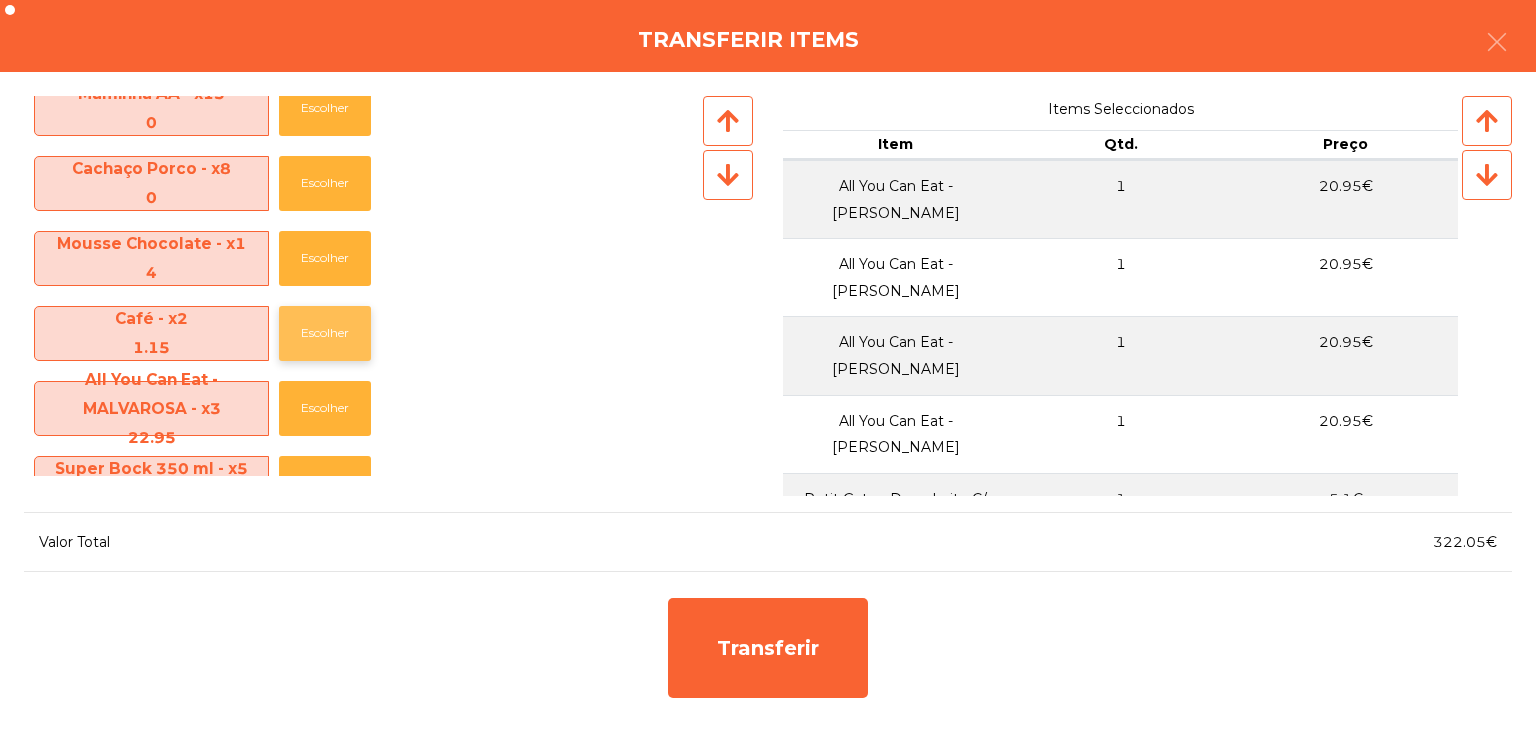 click on "Escolher" 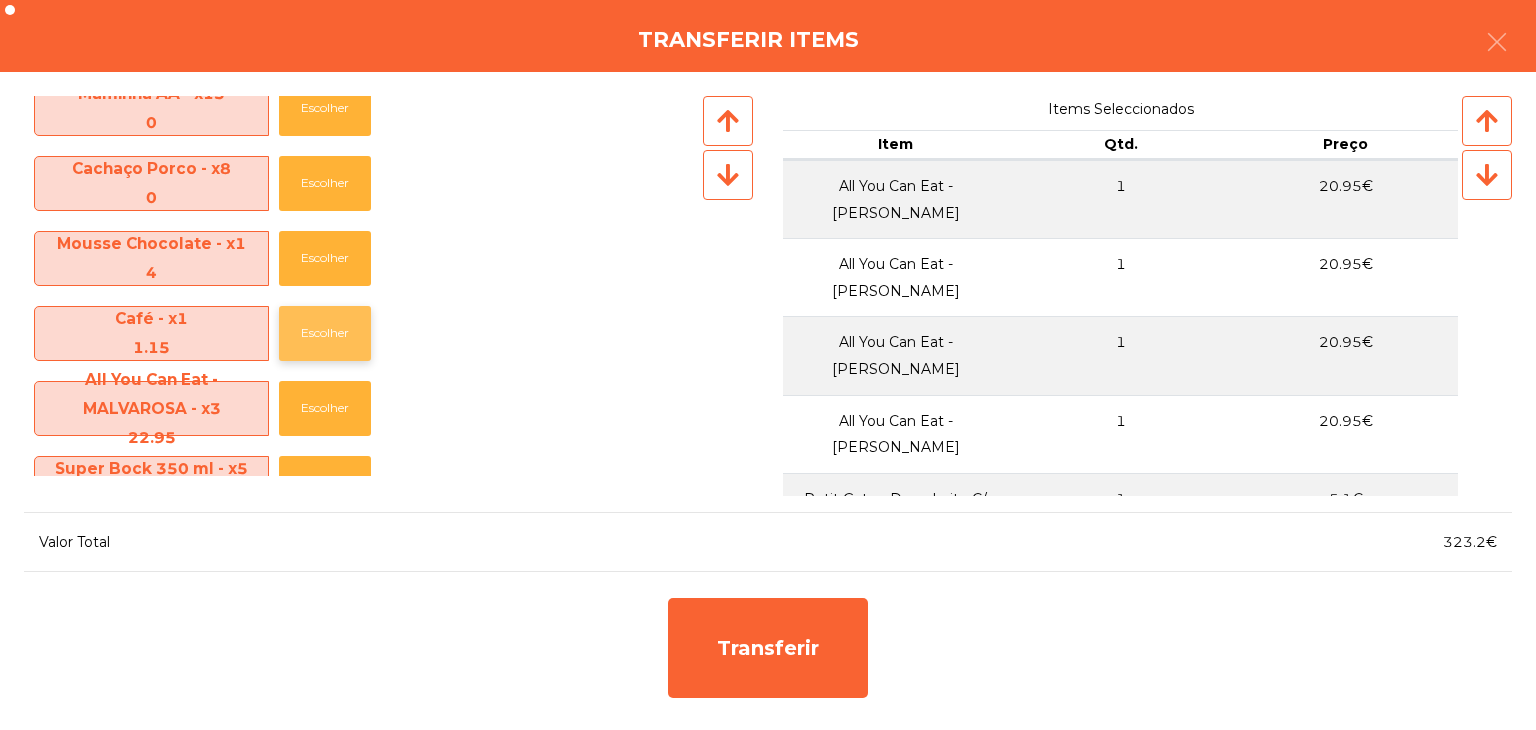 click on "Escolher" 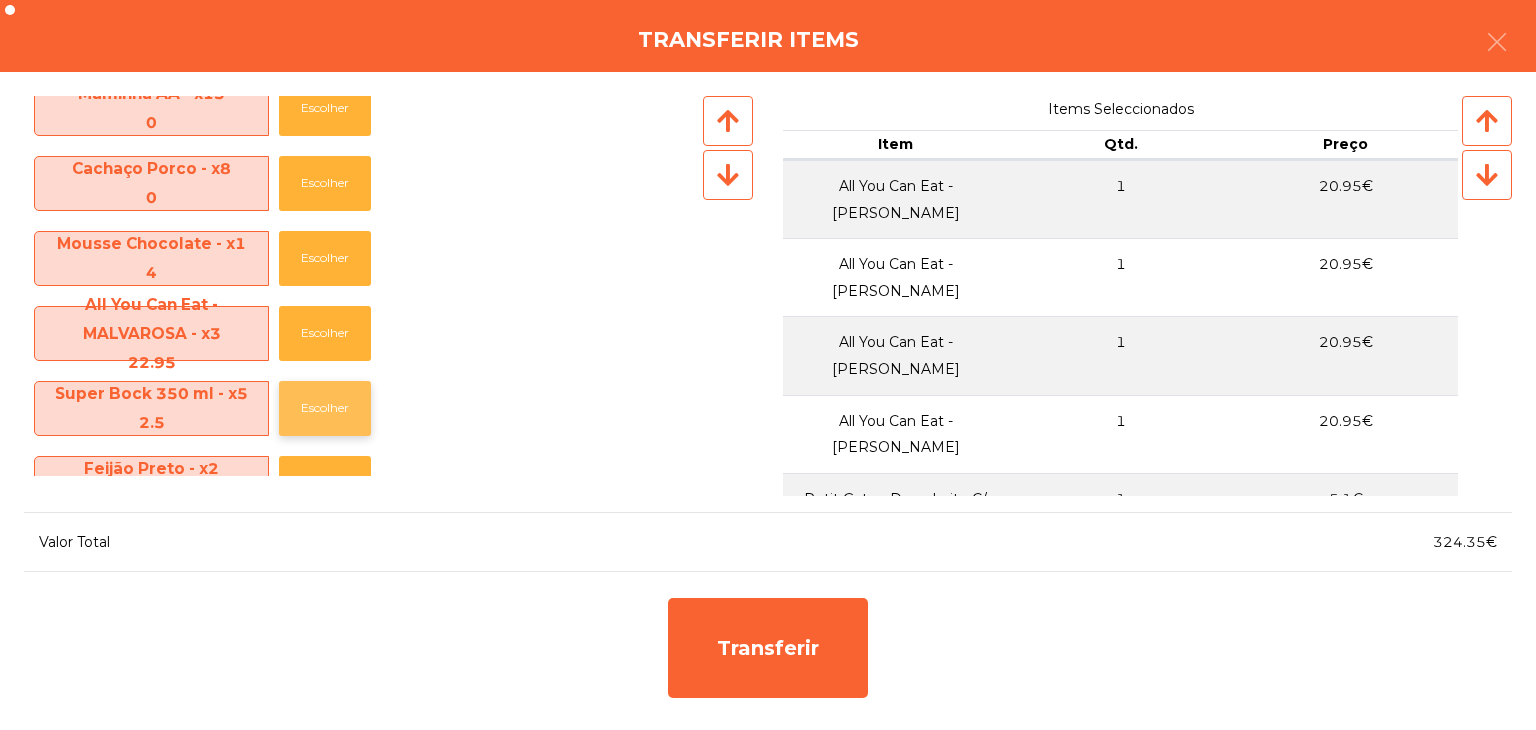 click on "Escolher" 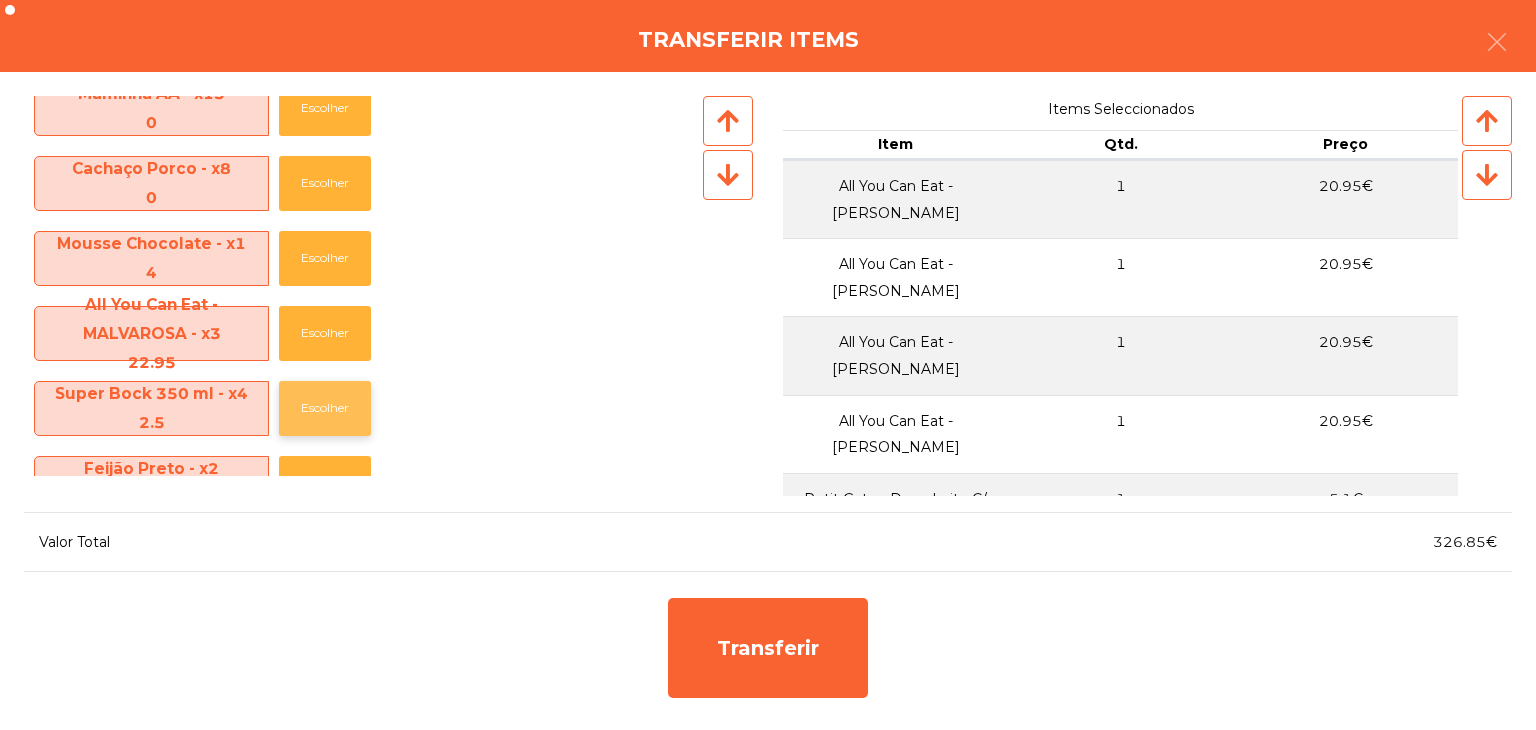 click on "Escolher" 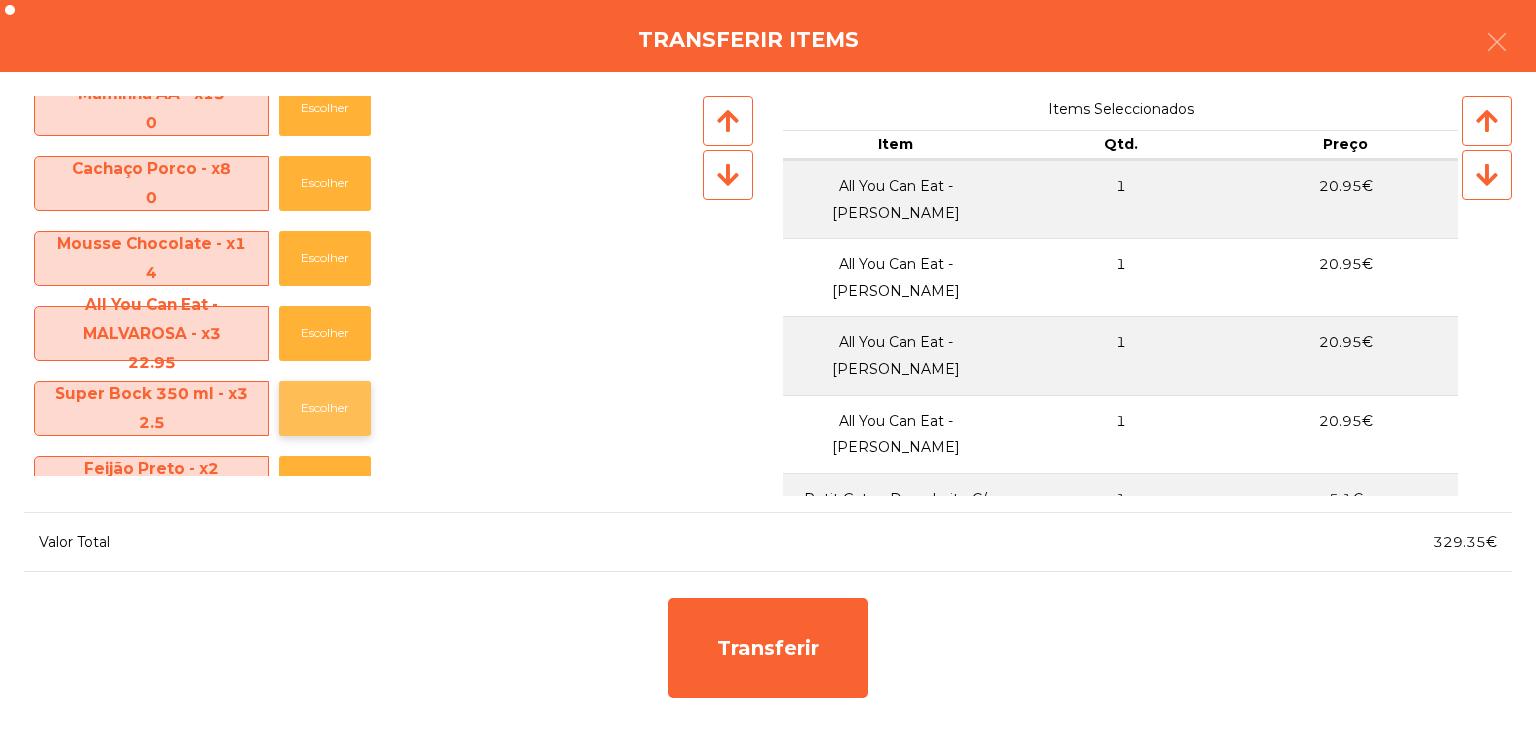 click on "Escolher" 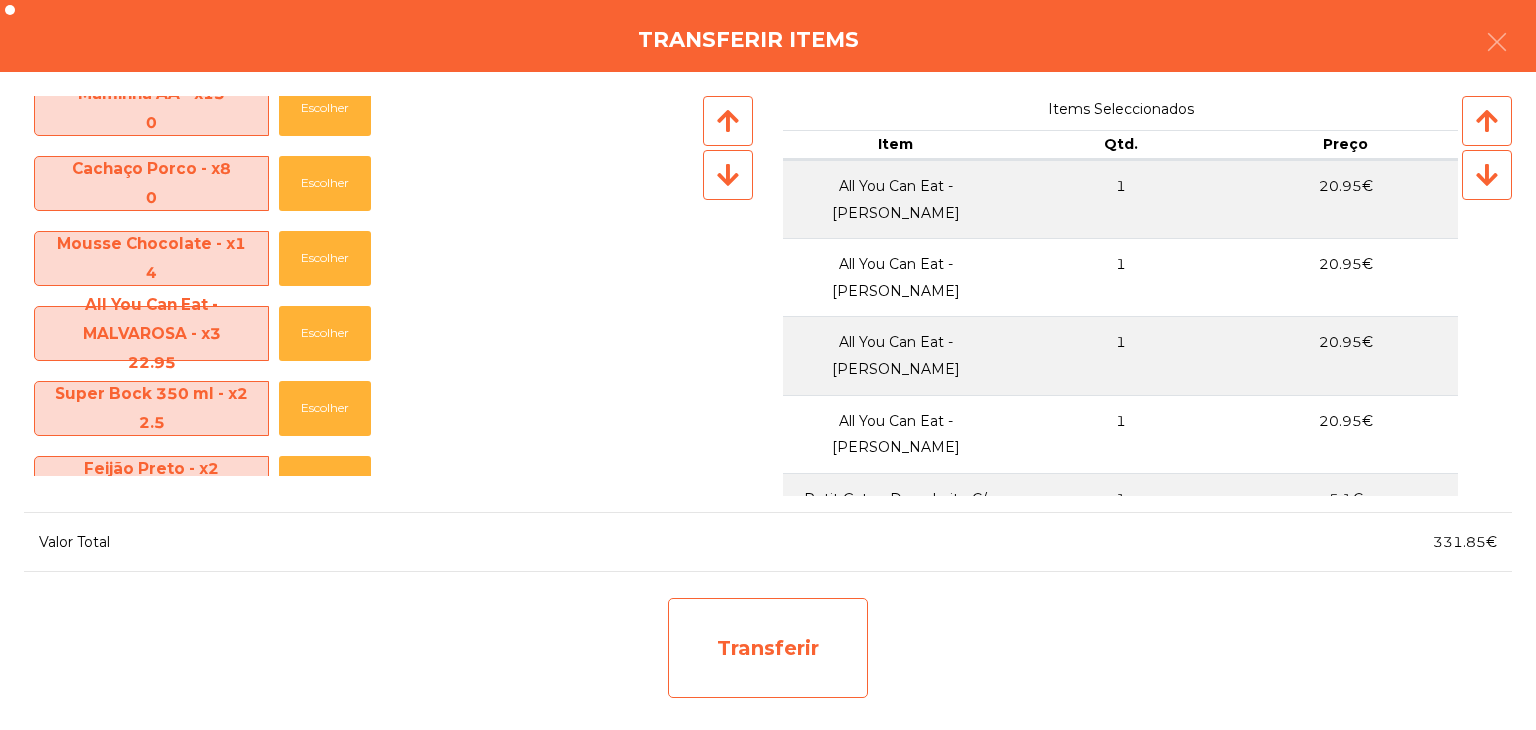 click on "Transferir" 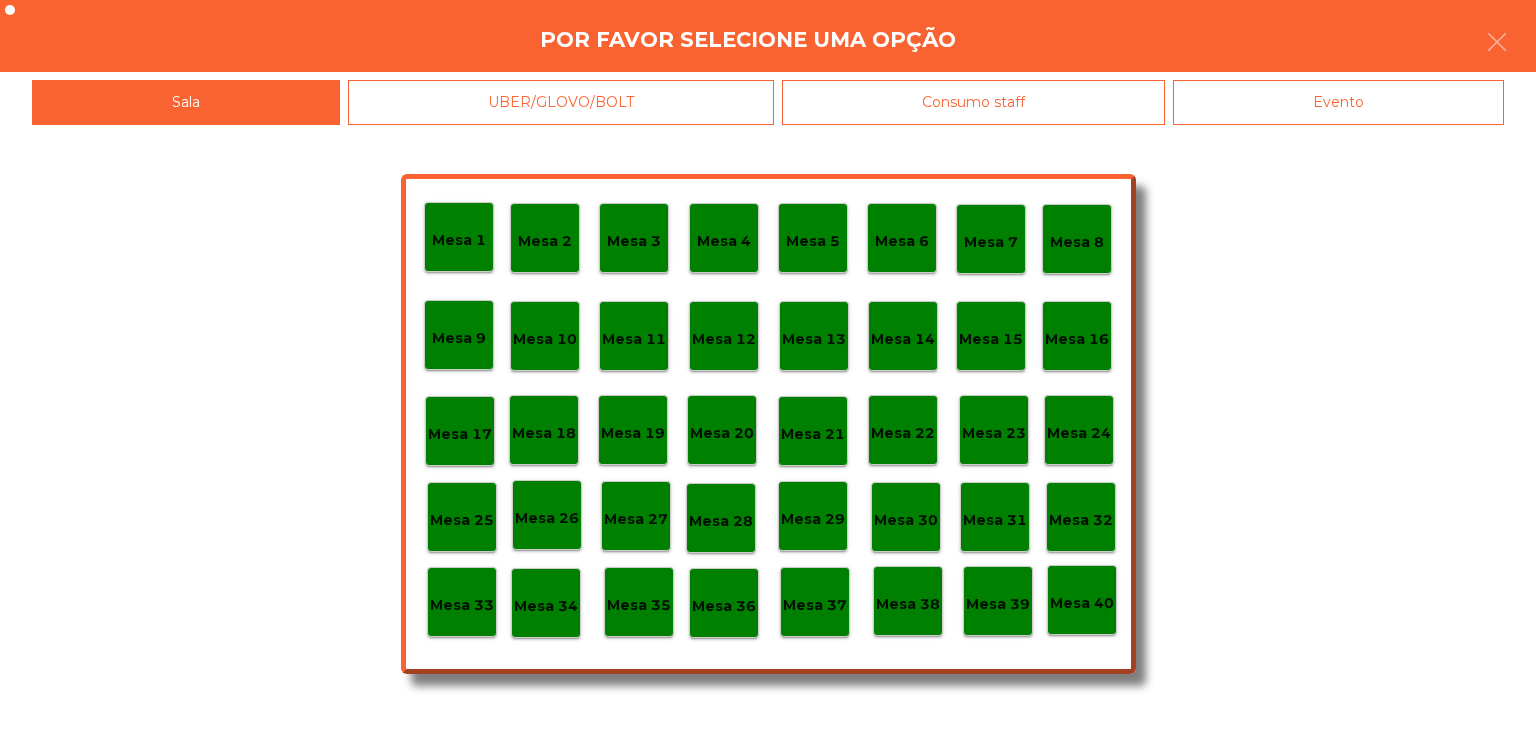 click on "Mesa 29" 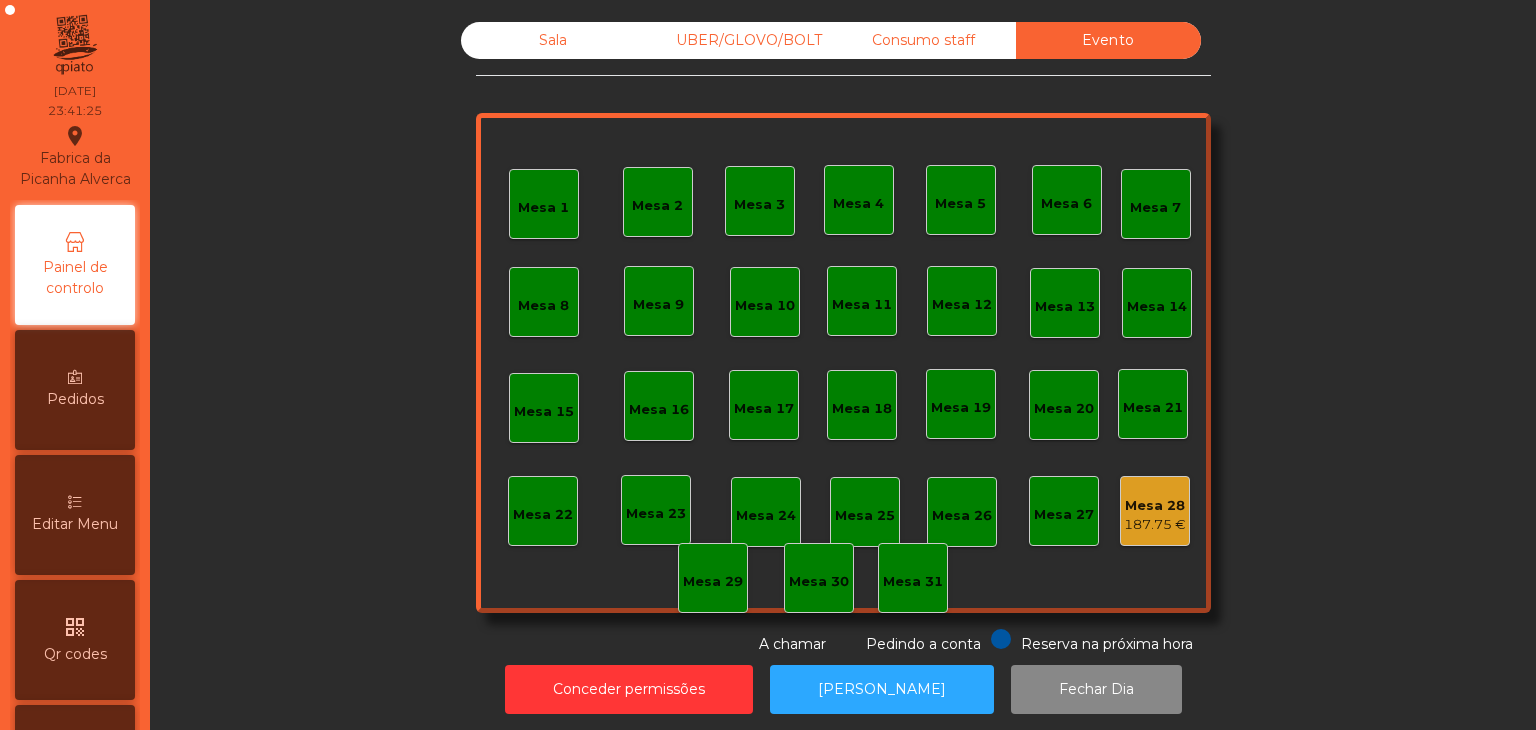 click on "187.75 €" 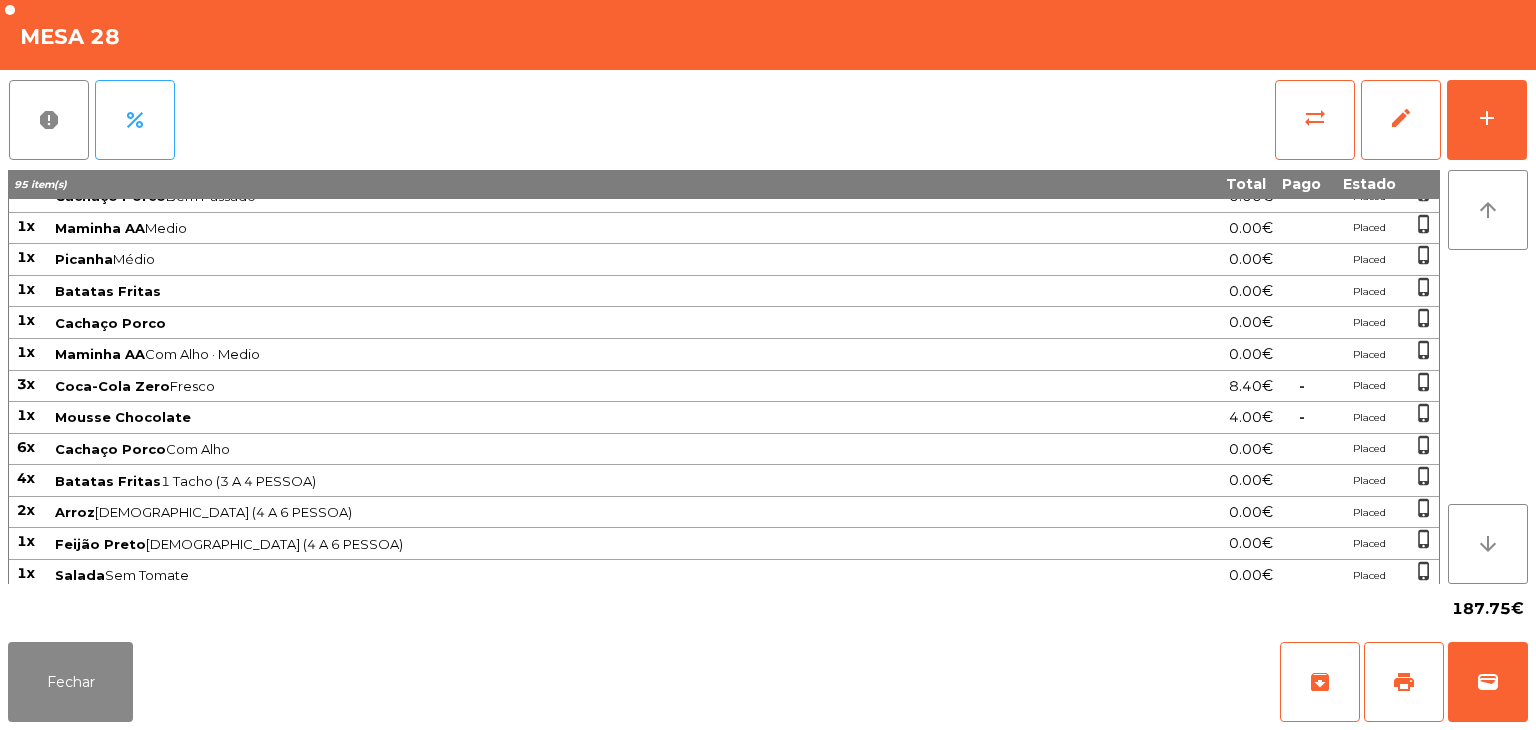 scroll, scrollTop: 781, scrollLeft: 0, axis: vertical 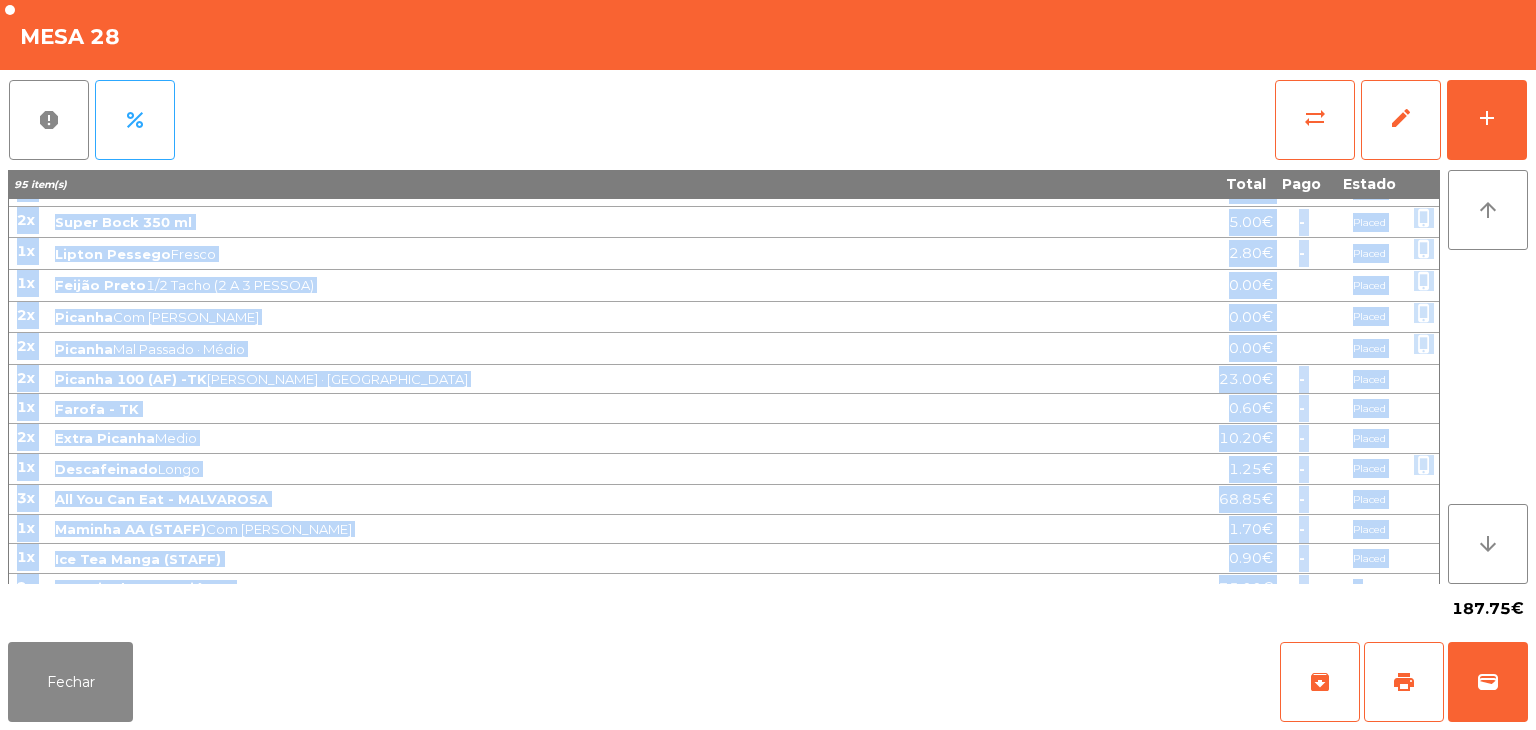 drag, startPoint x: 10, startPoint y: 211, endPoint x: 1361, endPoint y: 573, distance: 1398.6583 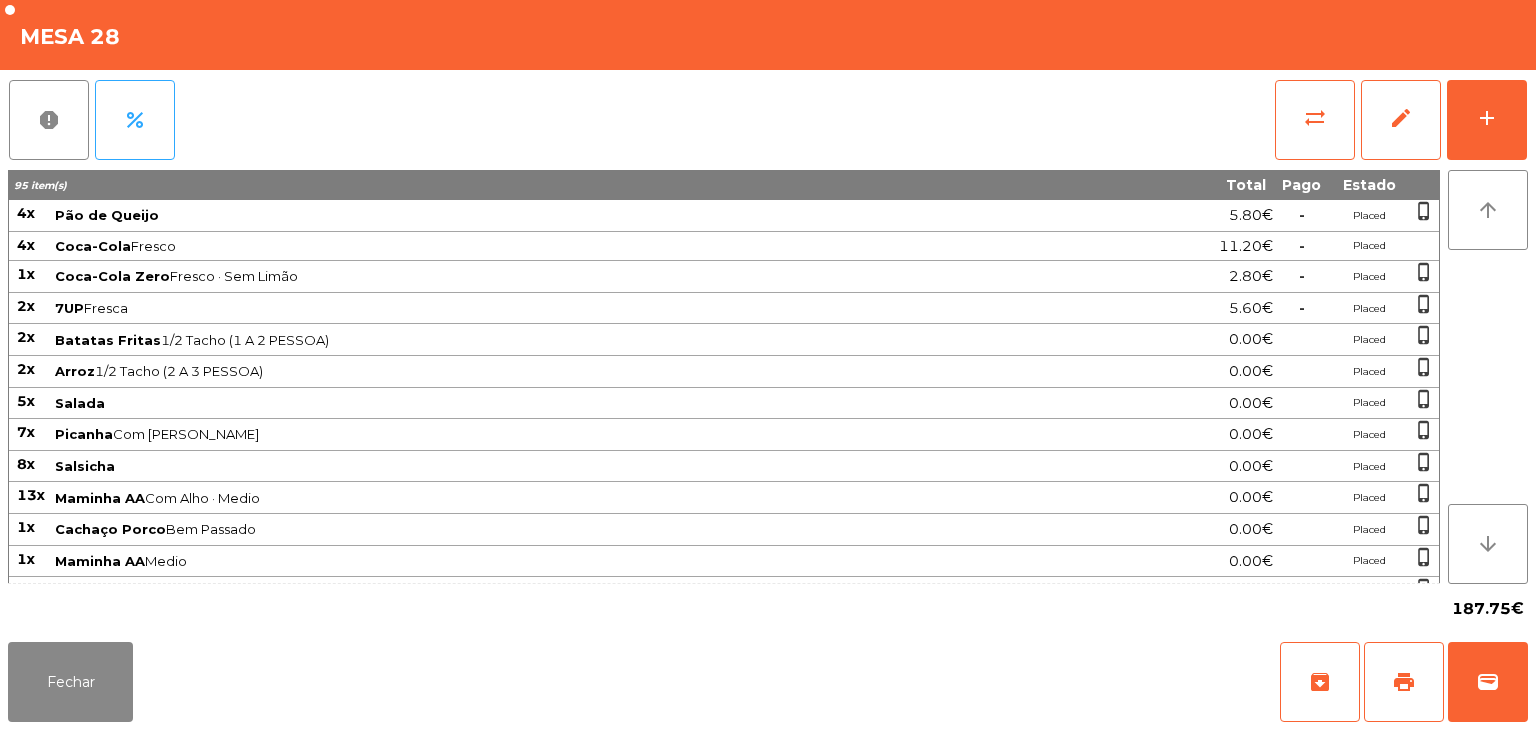 scroll, scrollTop: 782, scrollLeft: 0, axis: vertical 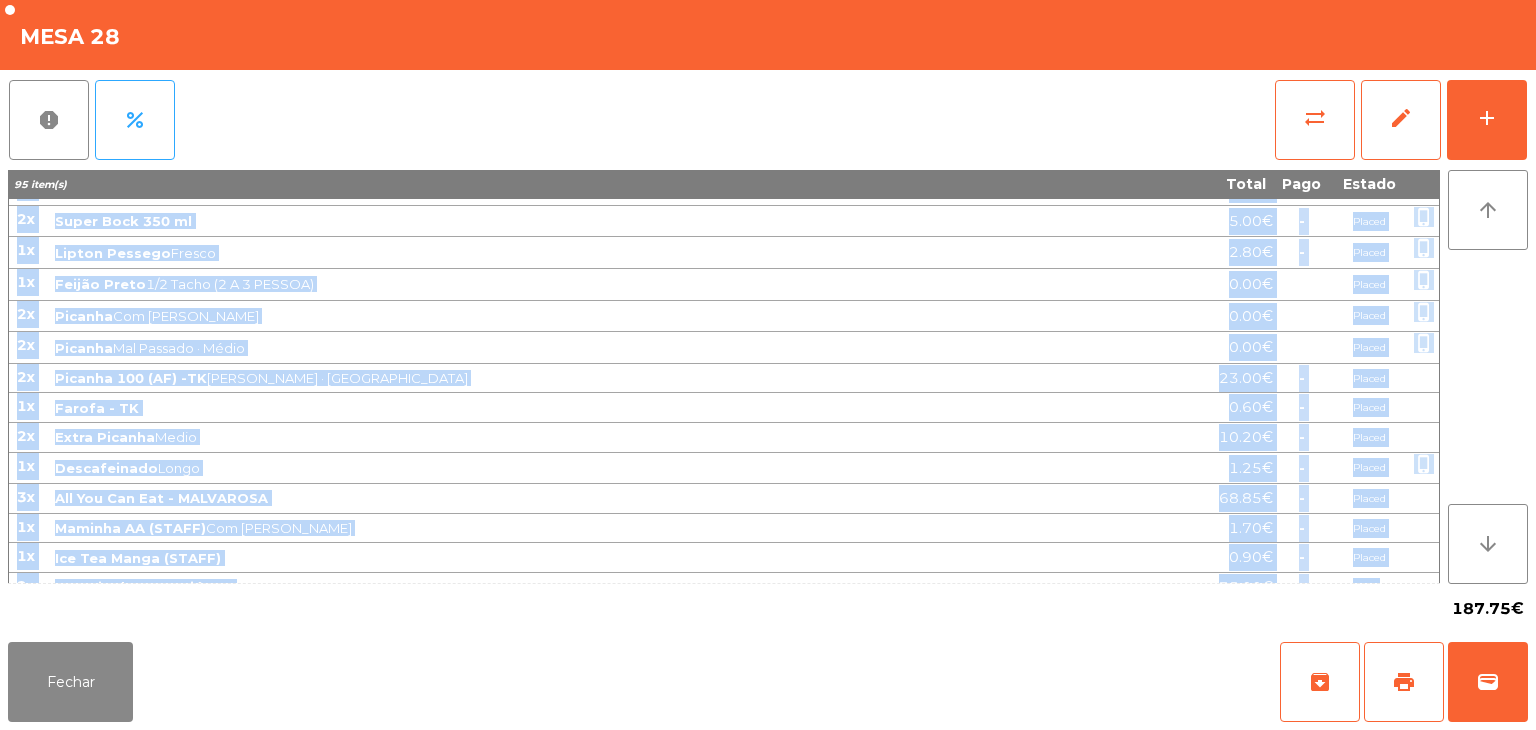 drag, startPoint x: 12, startPoint y: 211, endPoint x: 1381, endPoint y: 565, distance: 1414.0287 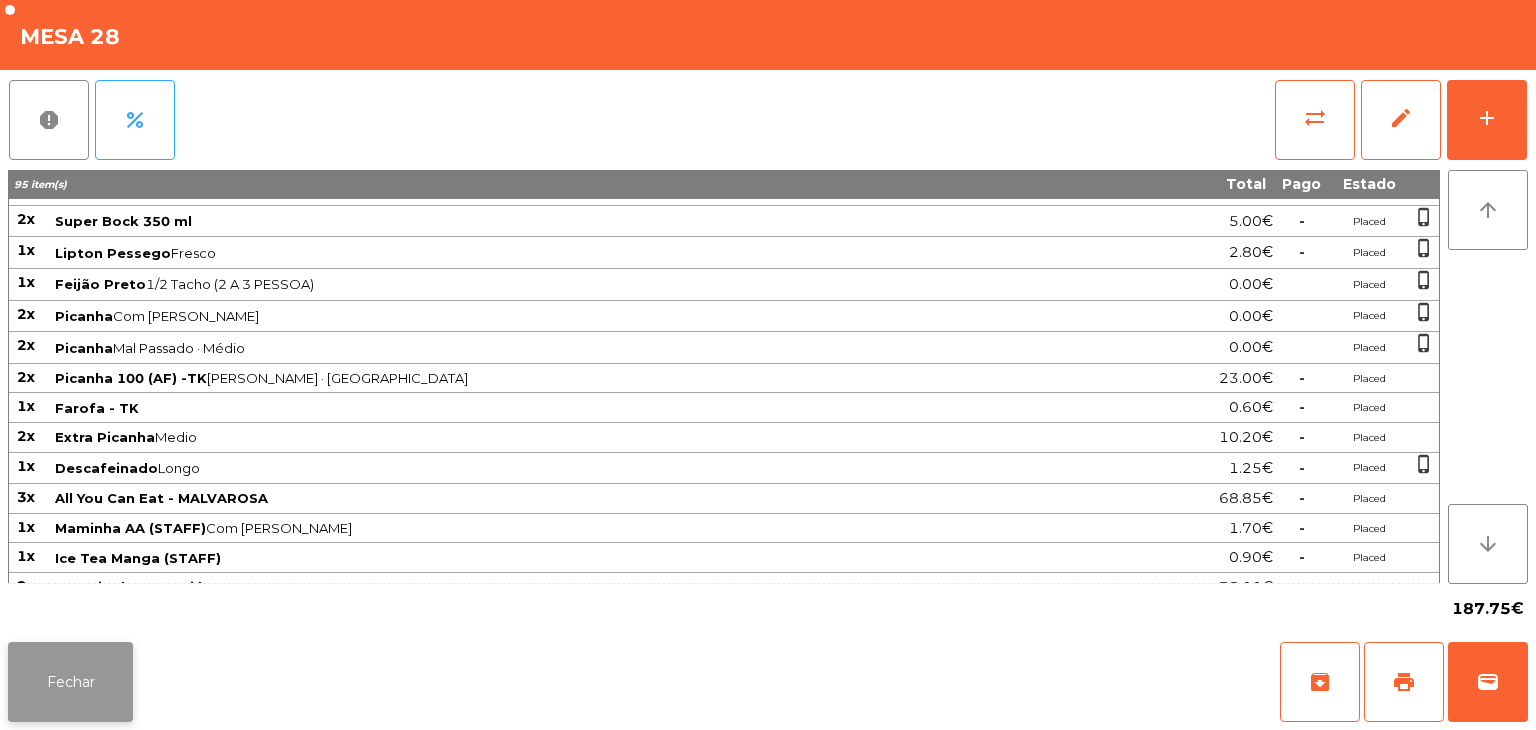 click on "Fechar" 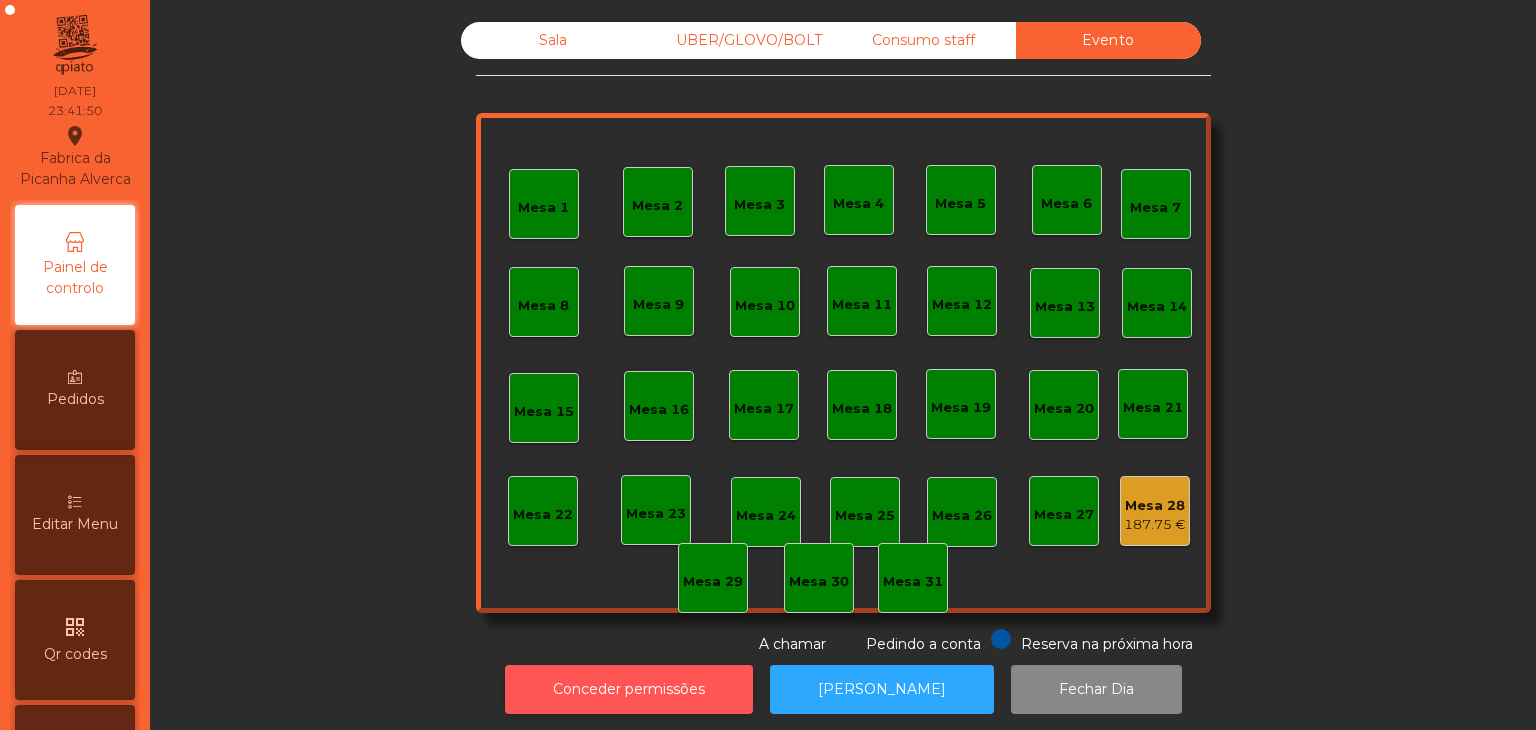 click on "Conceder permissões" 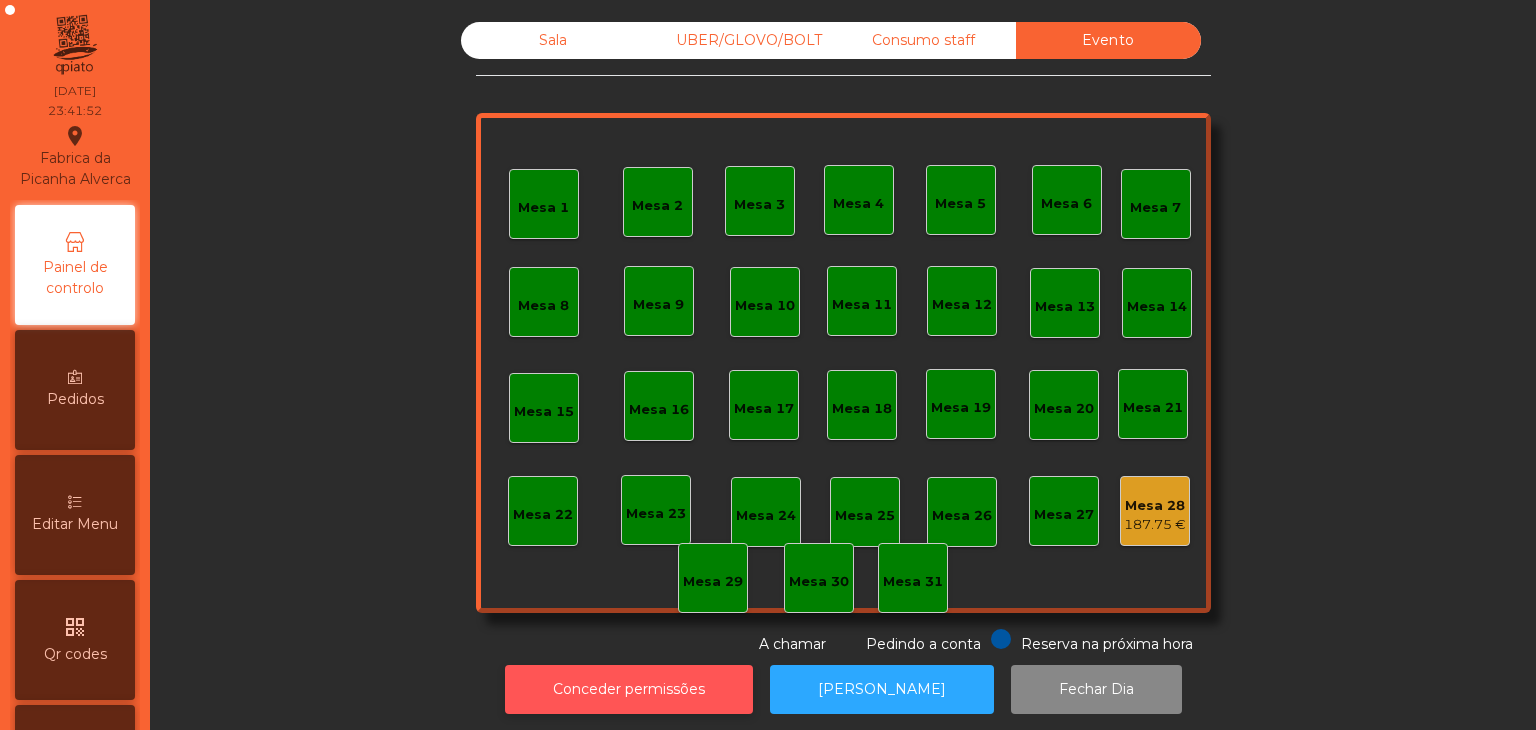 click on "Conceder permissões" 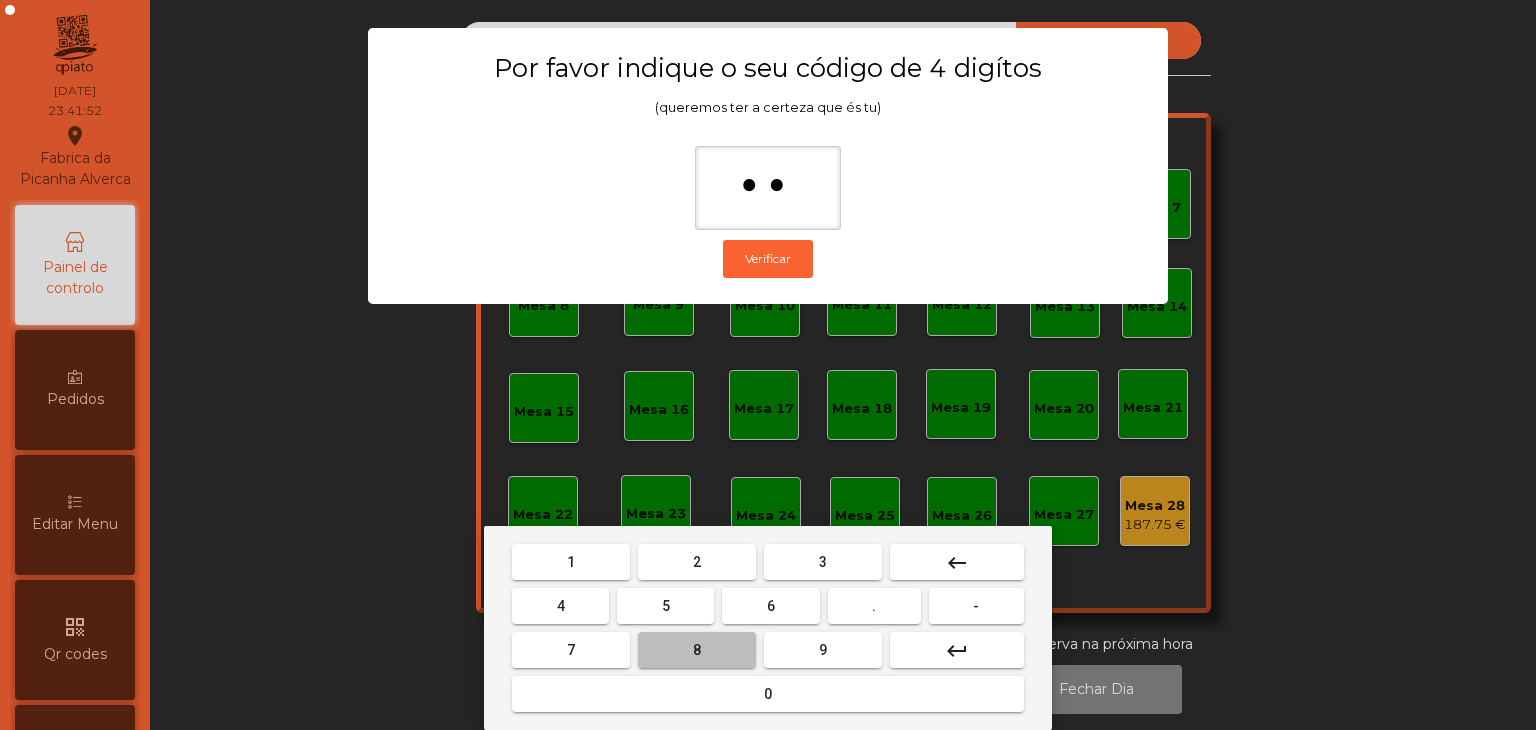 type on "***" 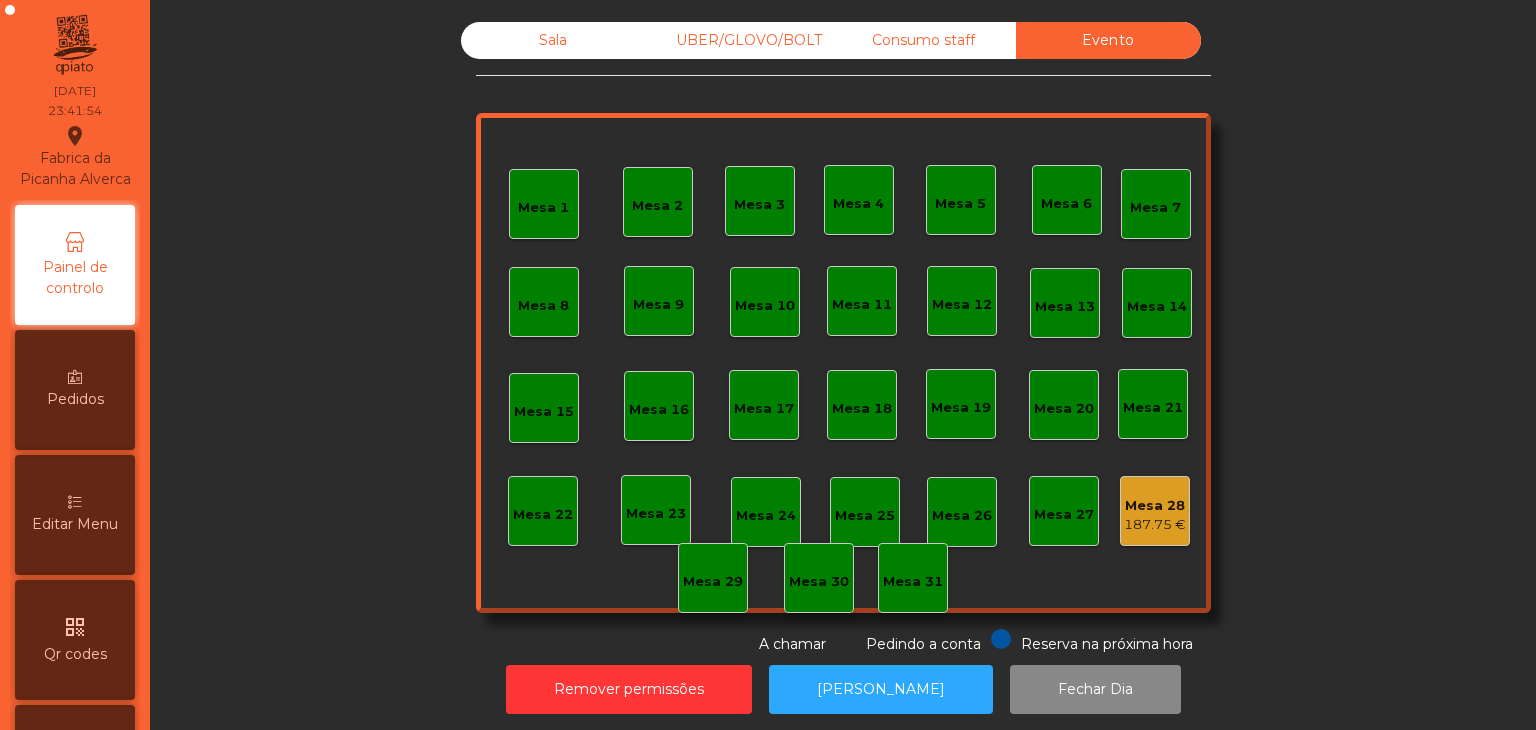 click on "Mesa 28   187.75 €" 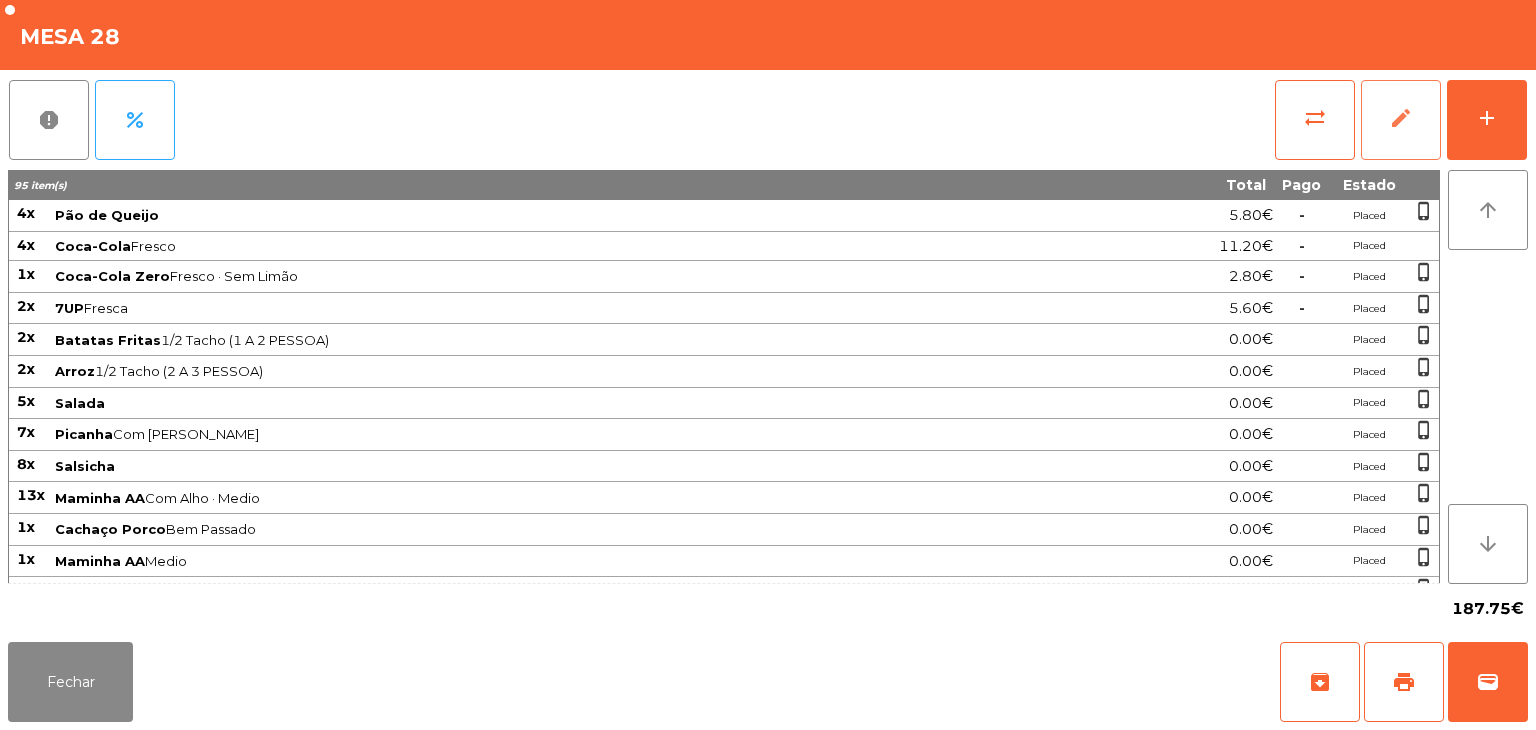 click on "edit" 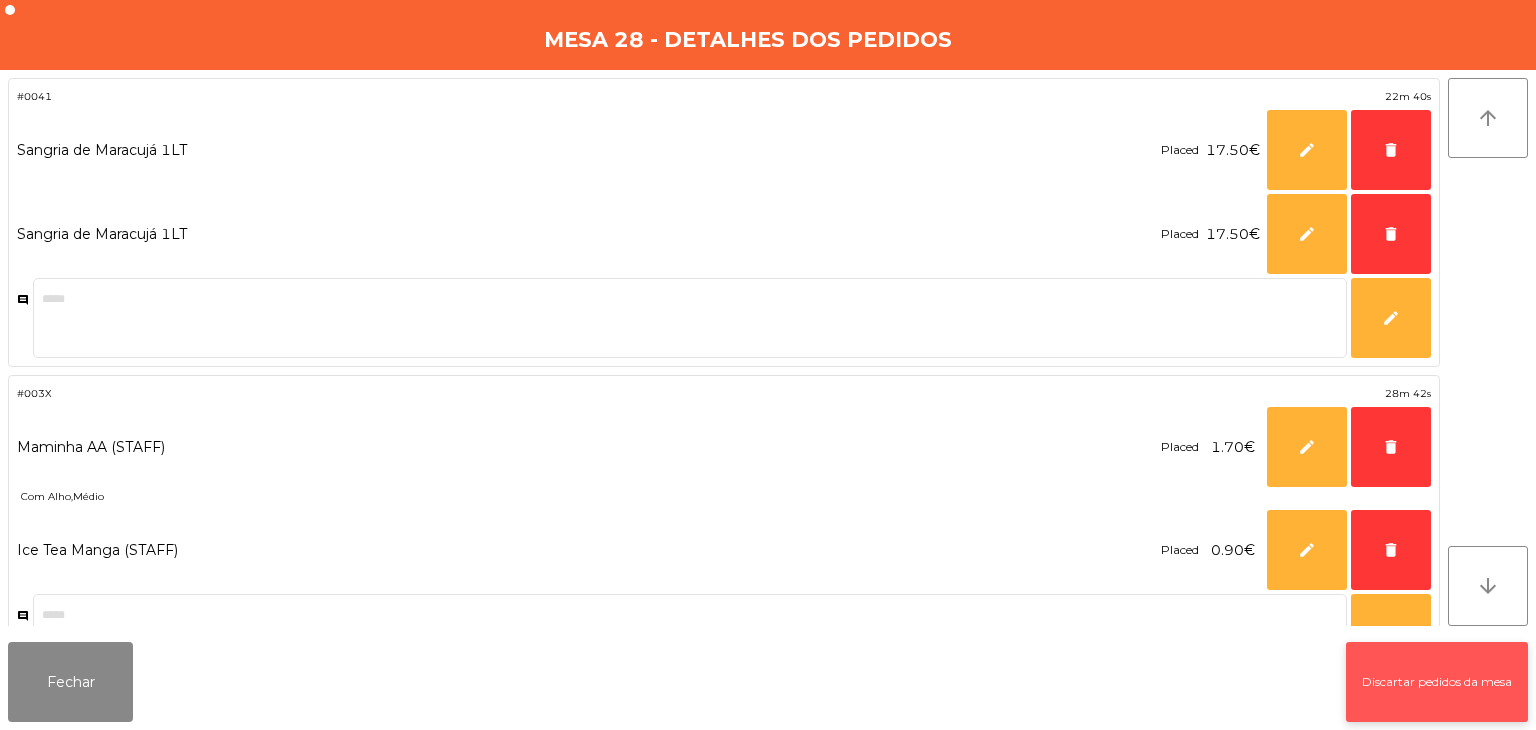click on "Discartar pedidos da mesa" 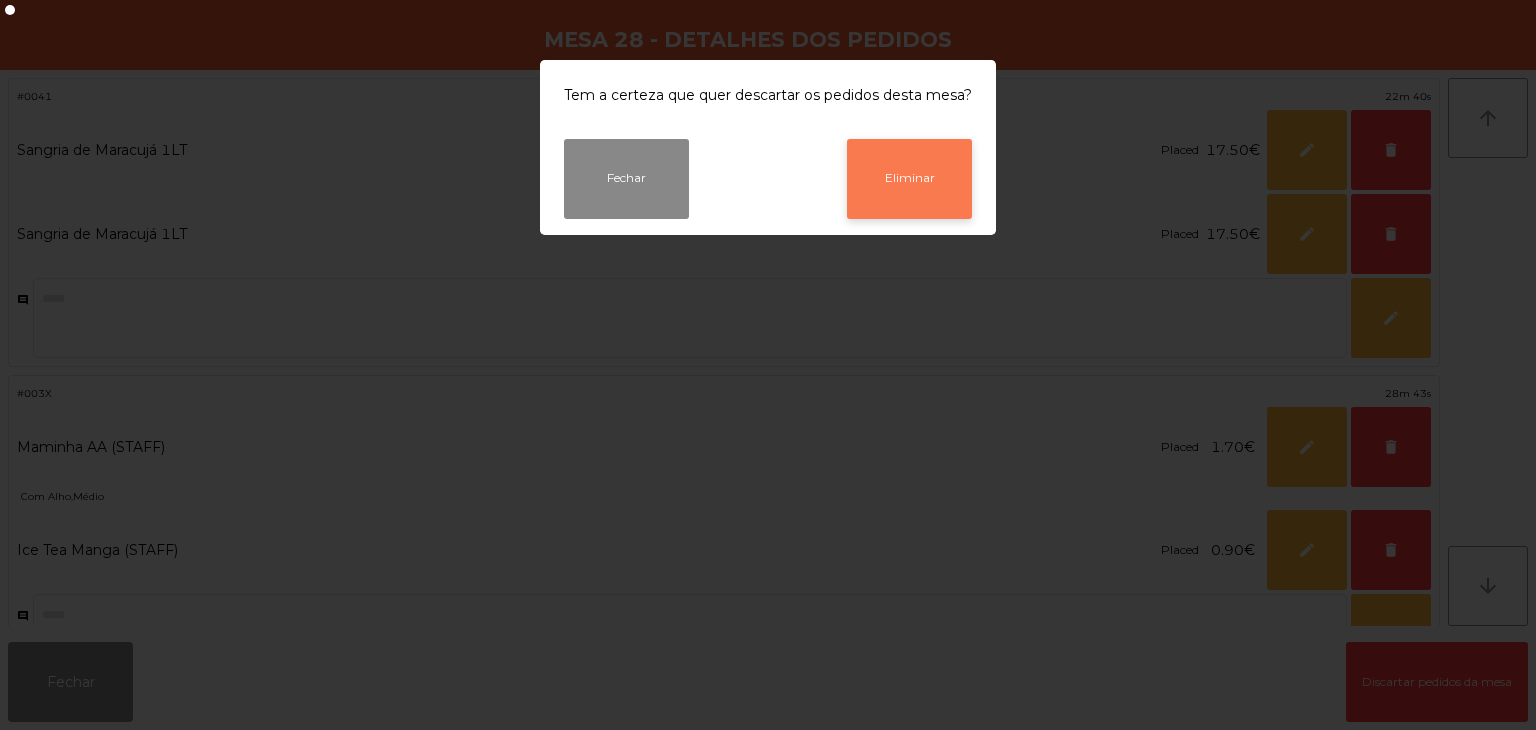 click on "Eliminar" 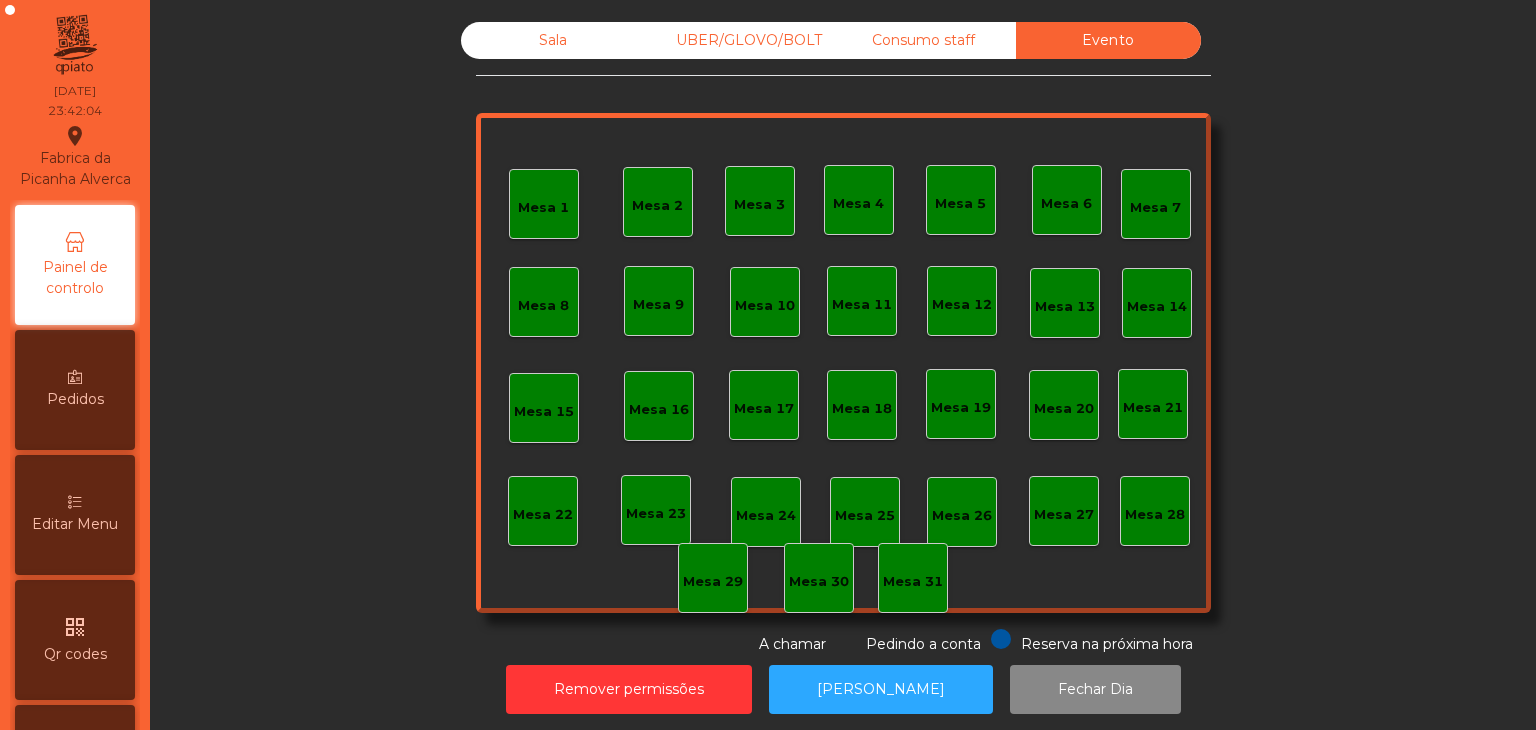 drag, startPoint x: 920, startPoint y: 13, endPoint x: 914, endPoint y: 49, distance: 36.496574 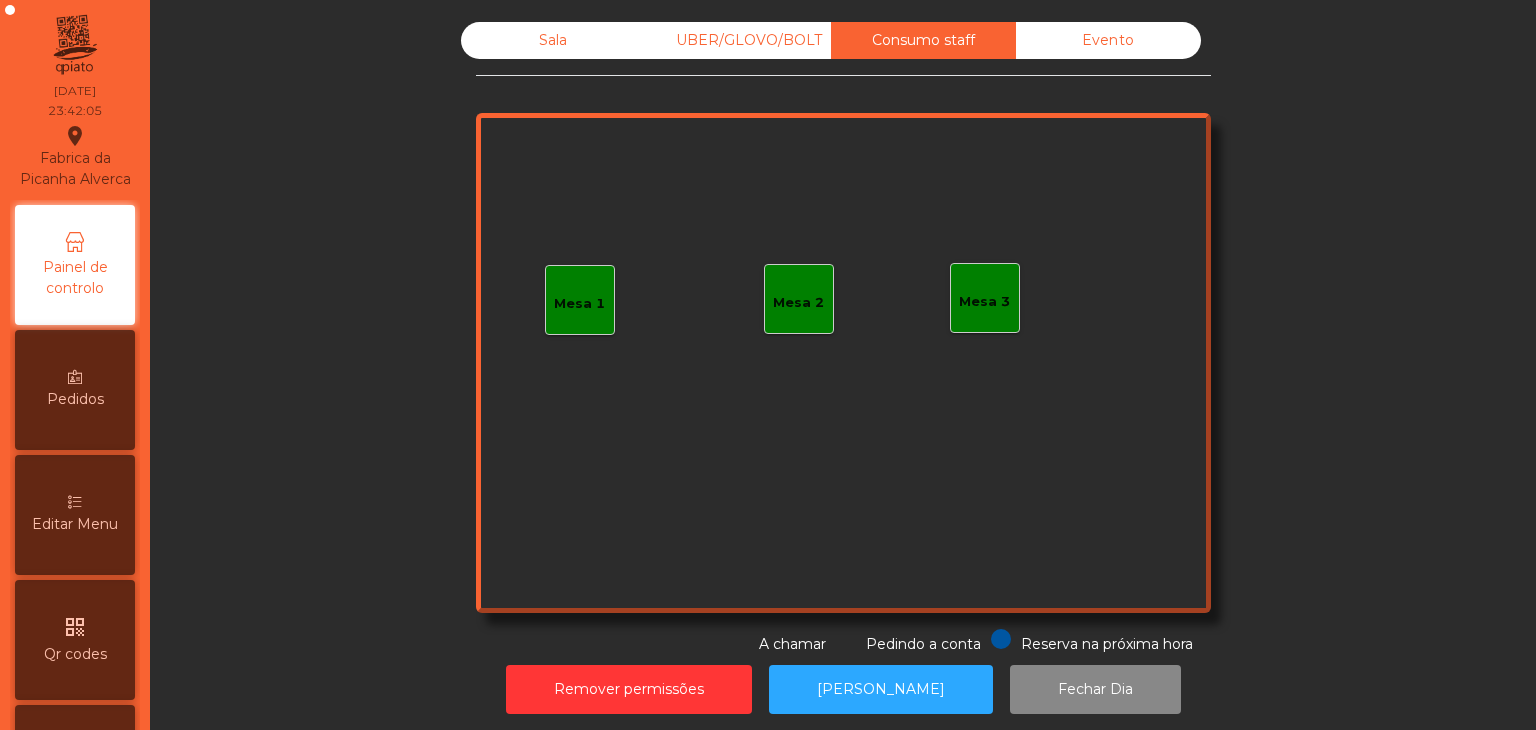 drag, startPoint x: 767, startPoint y: 49, endPoint x: 631, endPoint y: 49, distance: 136 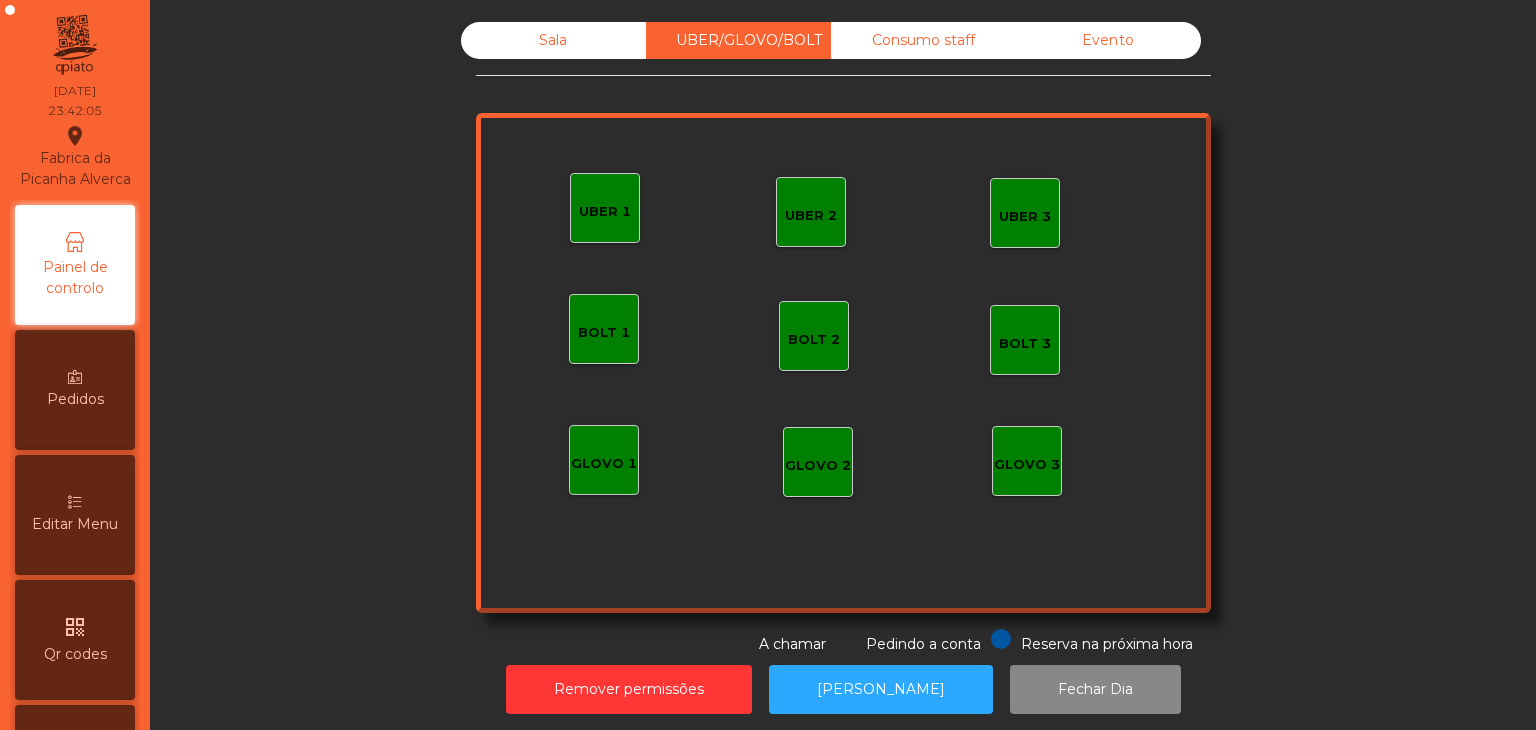 click on "Sala" 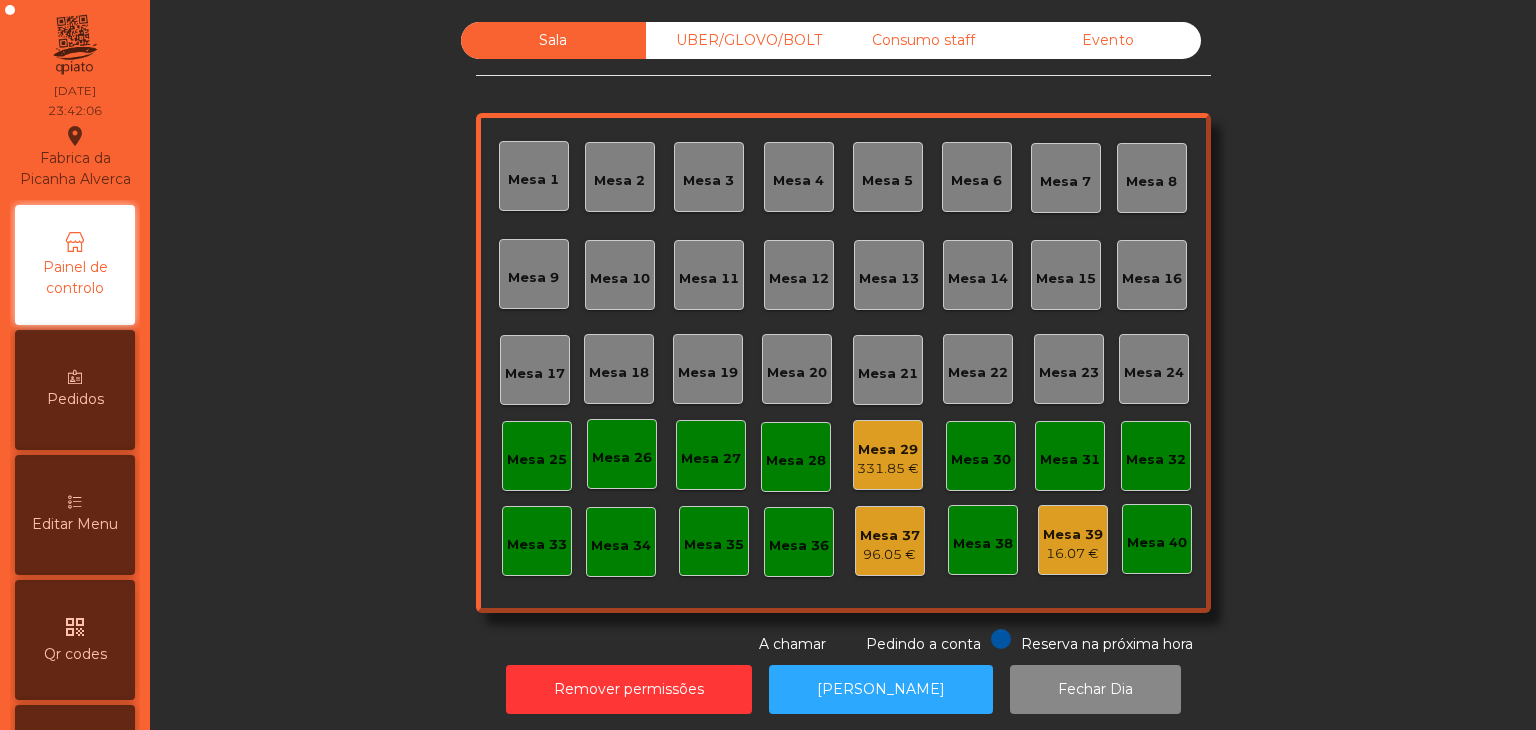 click on "331.85 €" 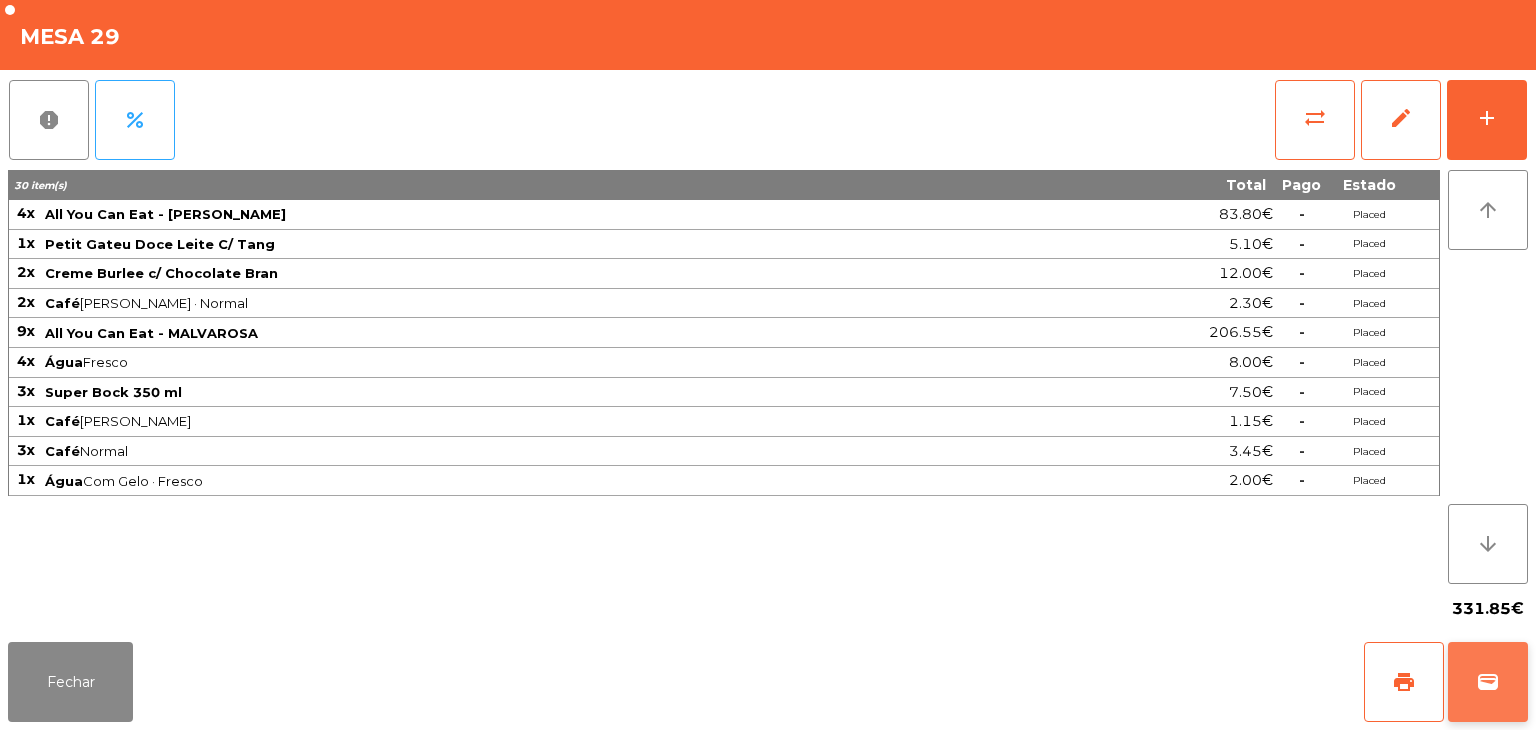 click on "wallet" 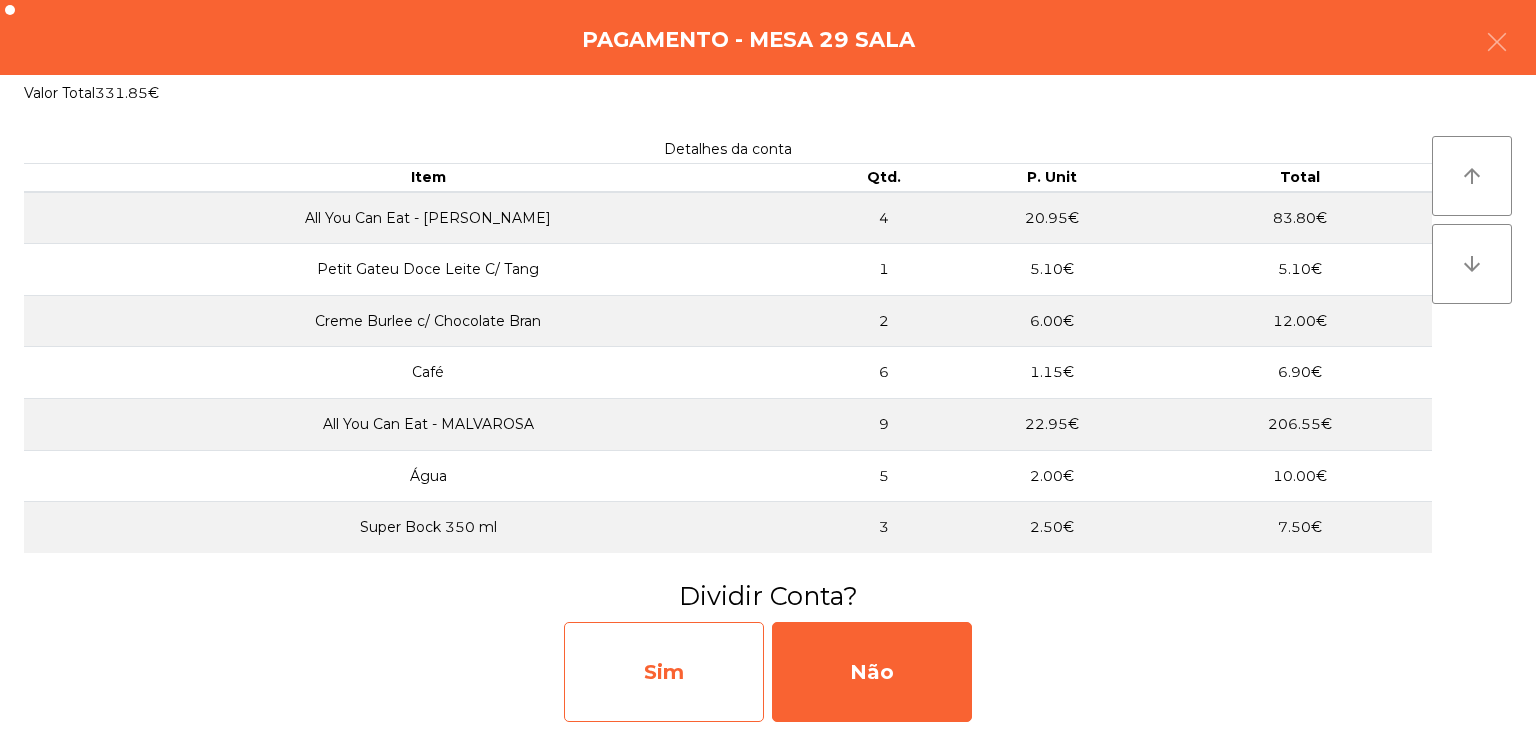 click on "Sim" 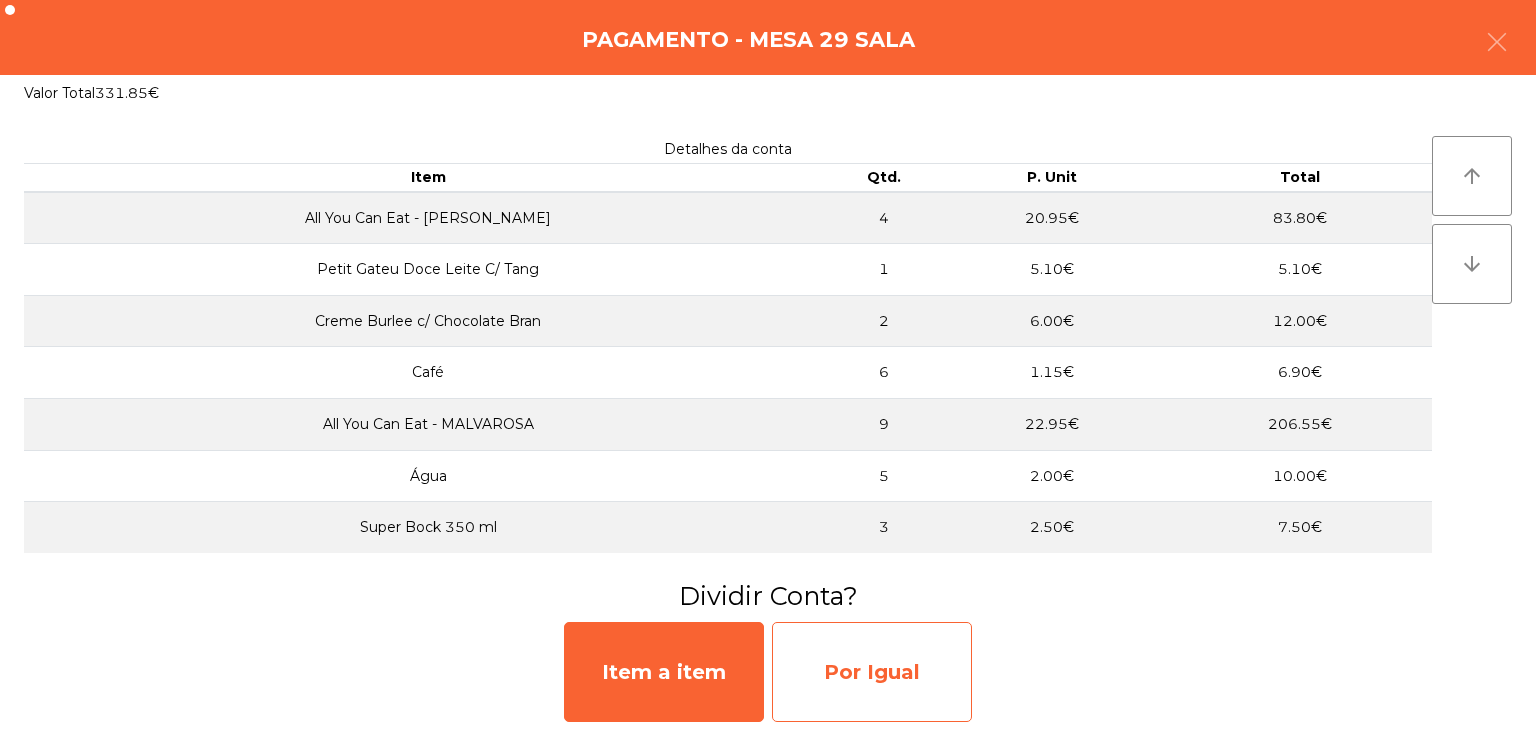 click on "Por Igual" 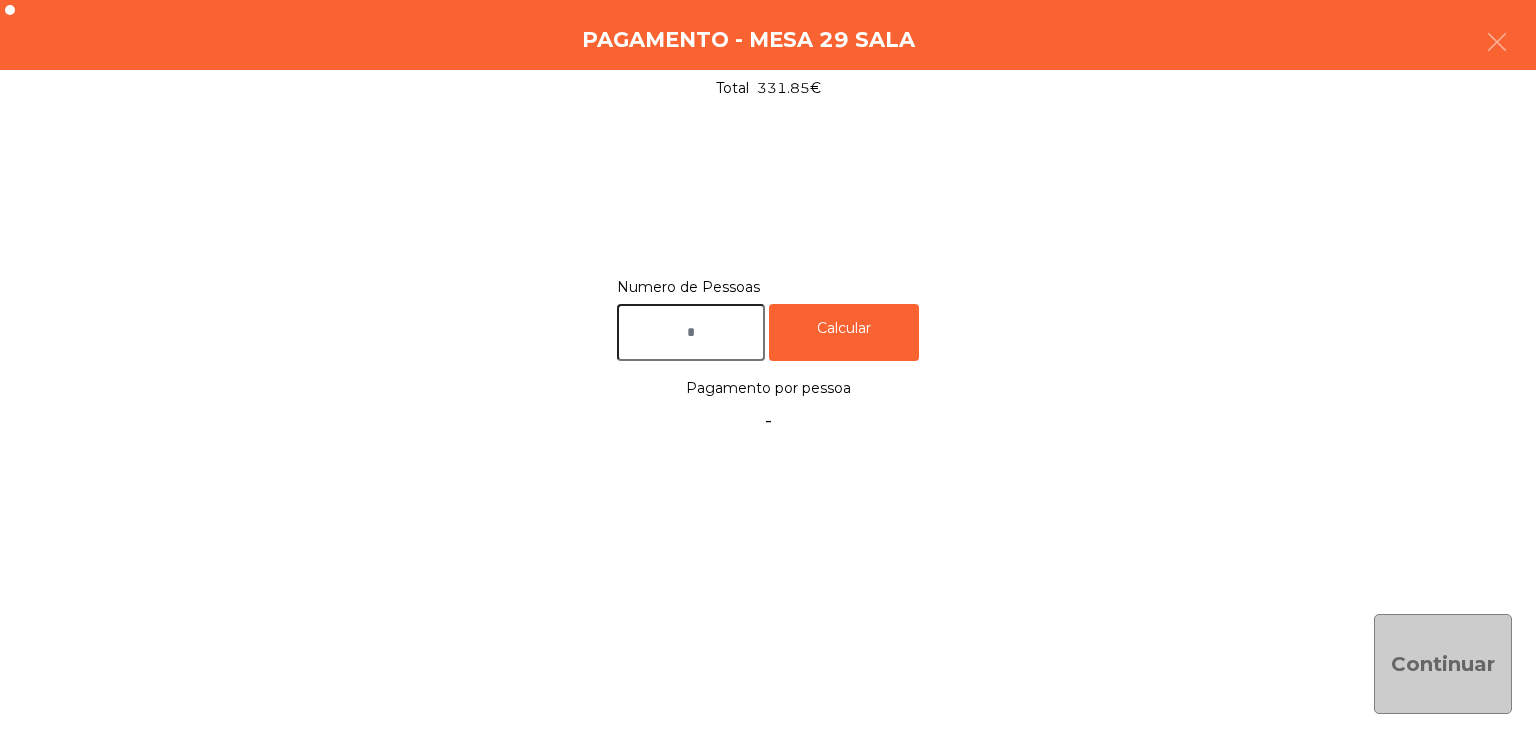 click 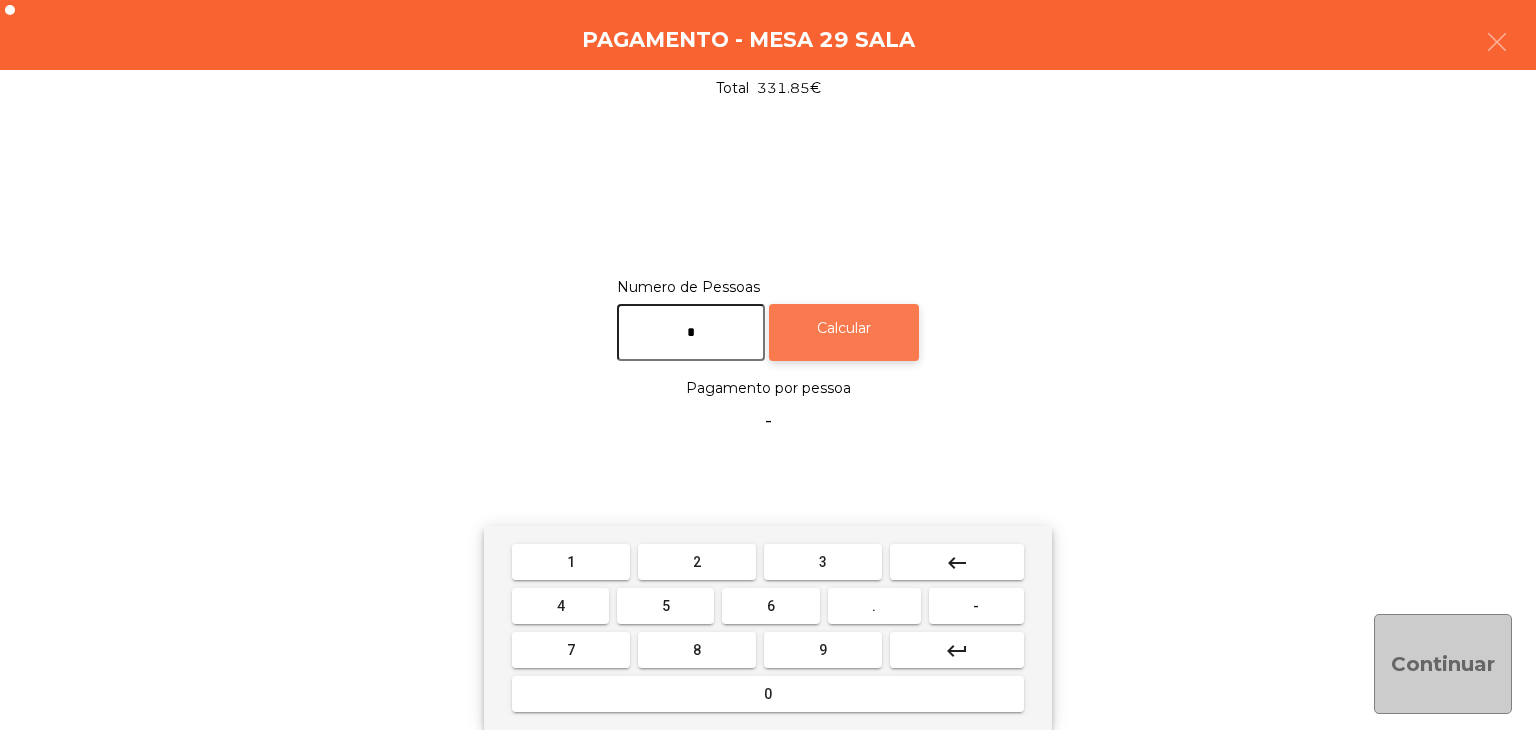 type on "*" 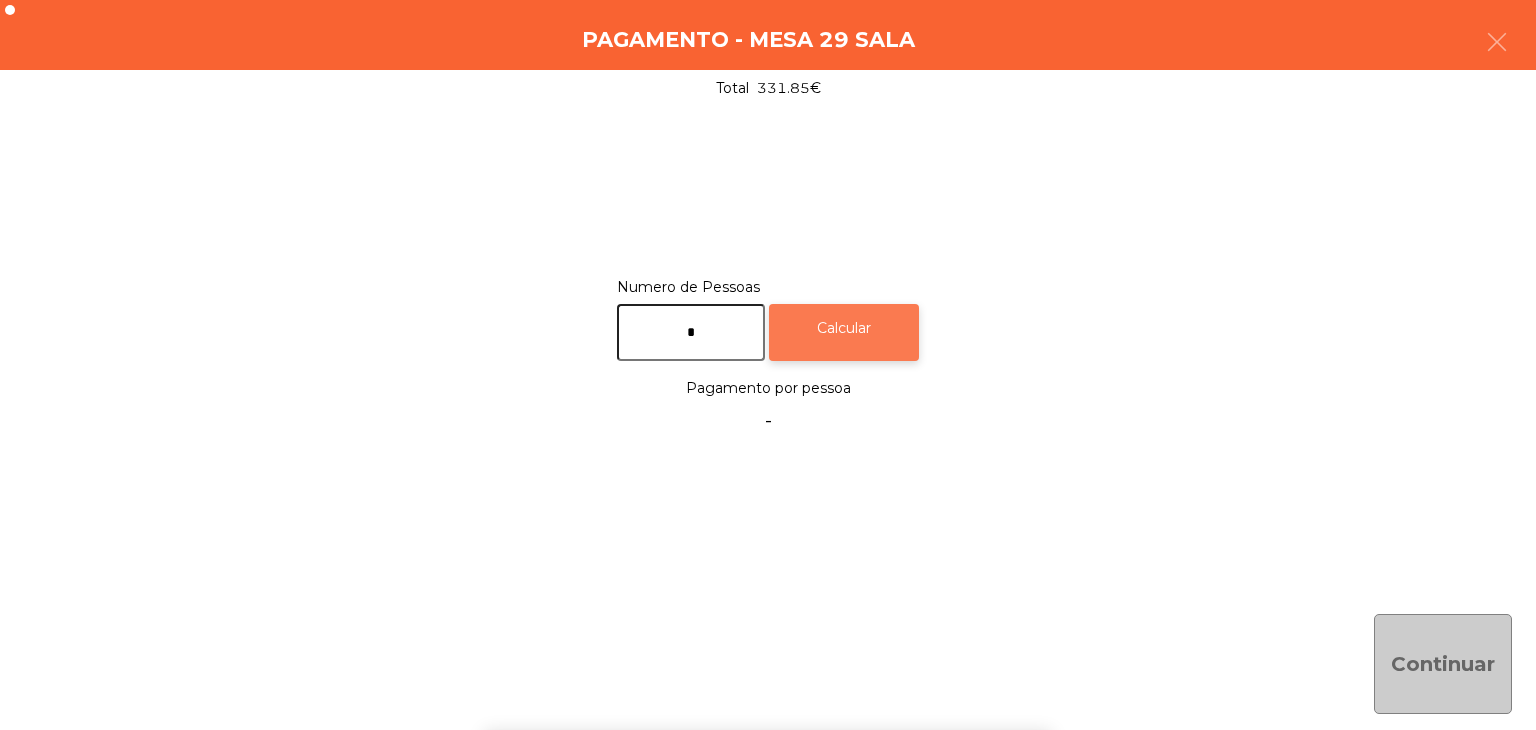 click on "Calcular" 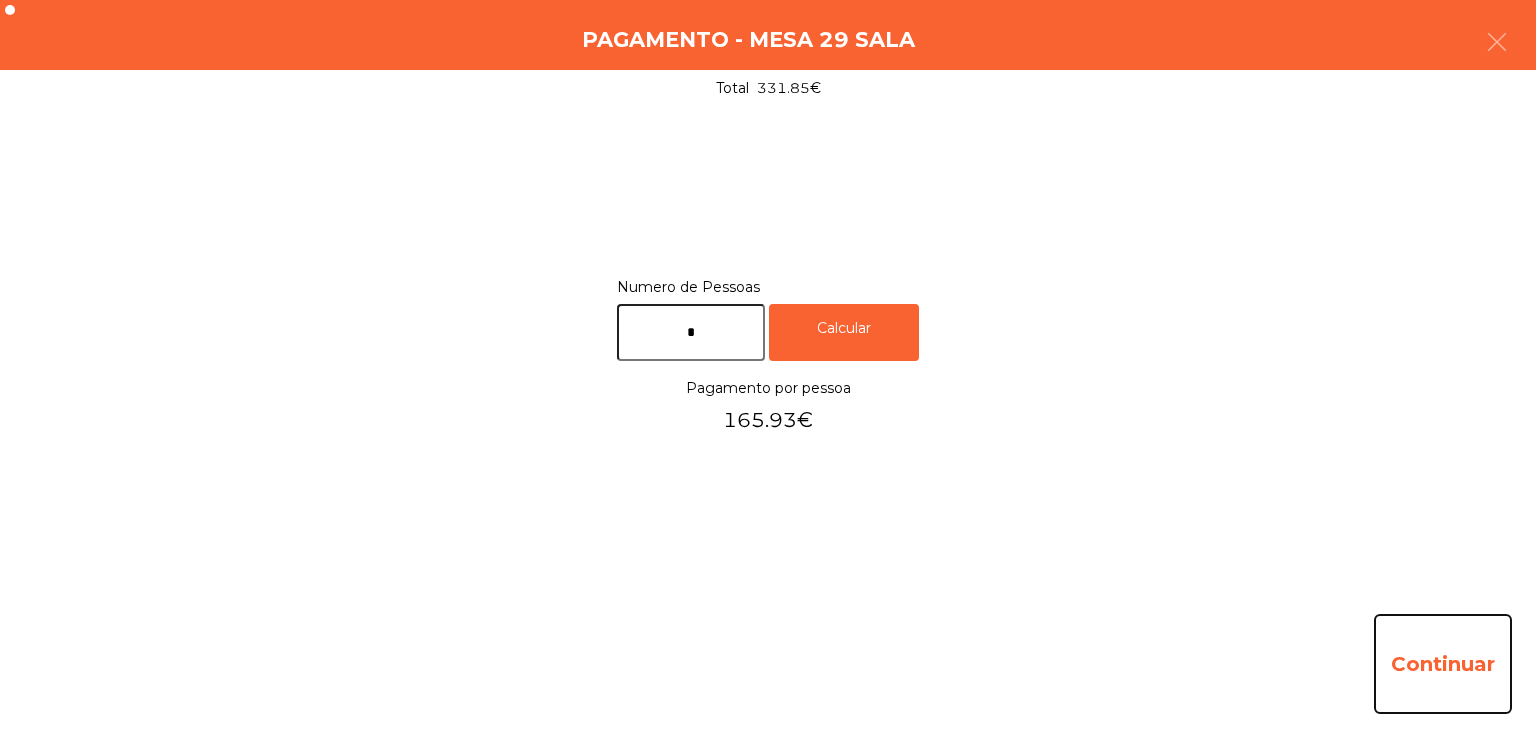 click on "Continuar" 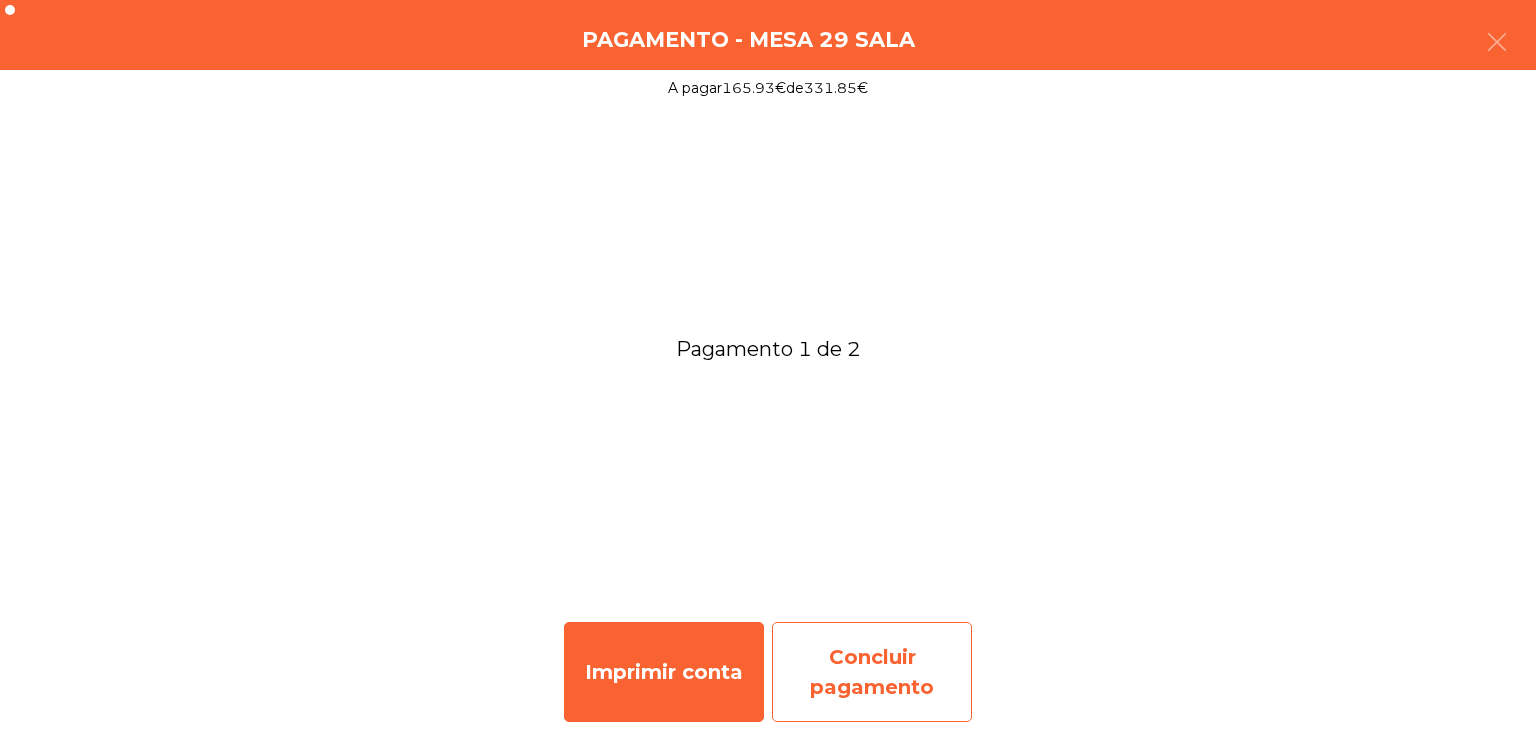 click on "Concluir pagamento" 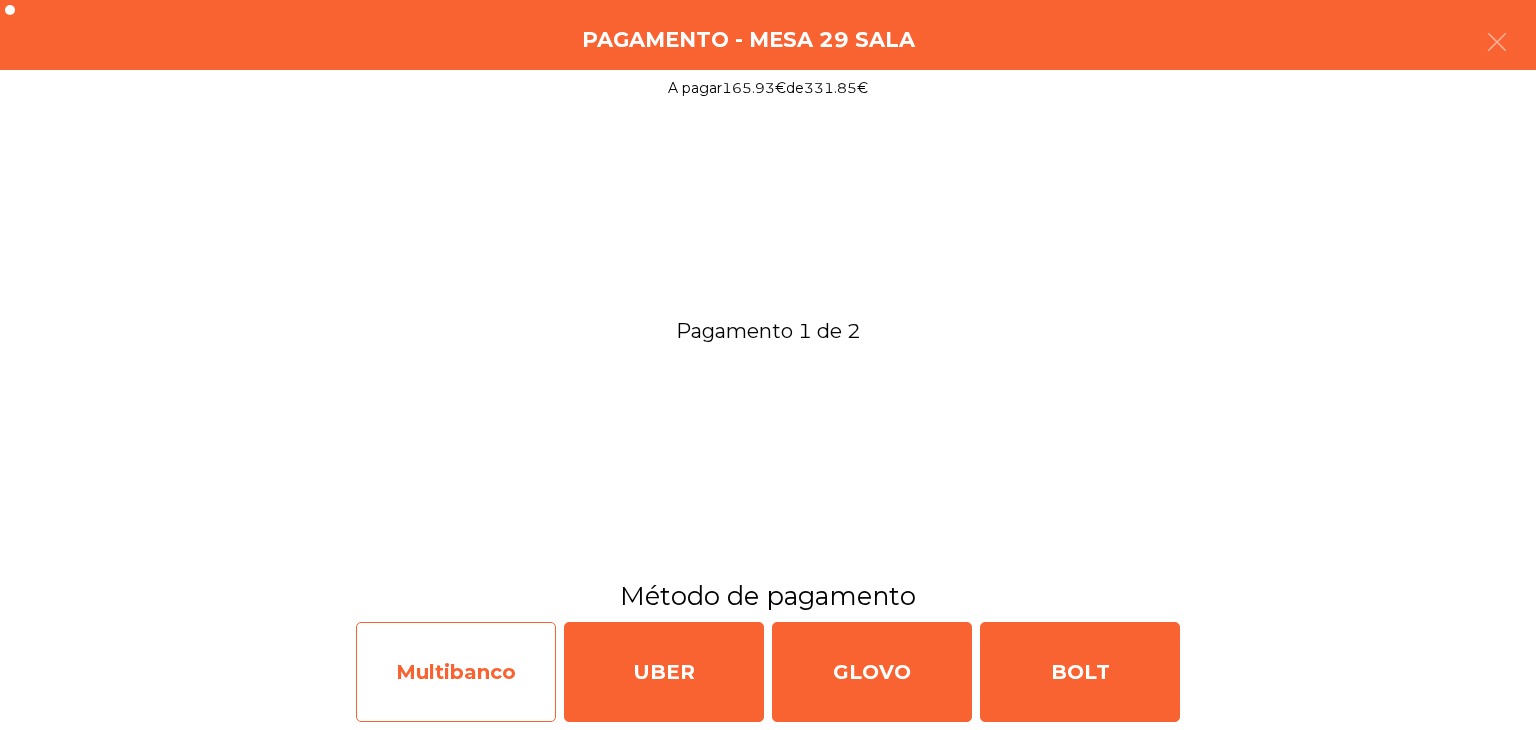 click on "Multibanco" 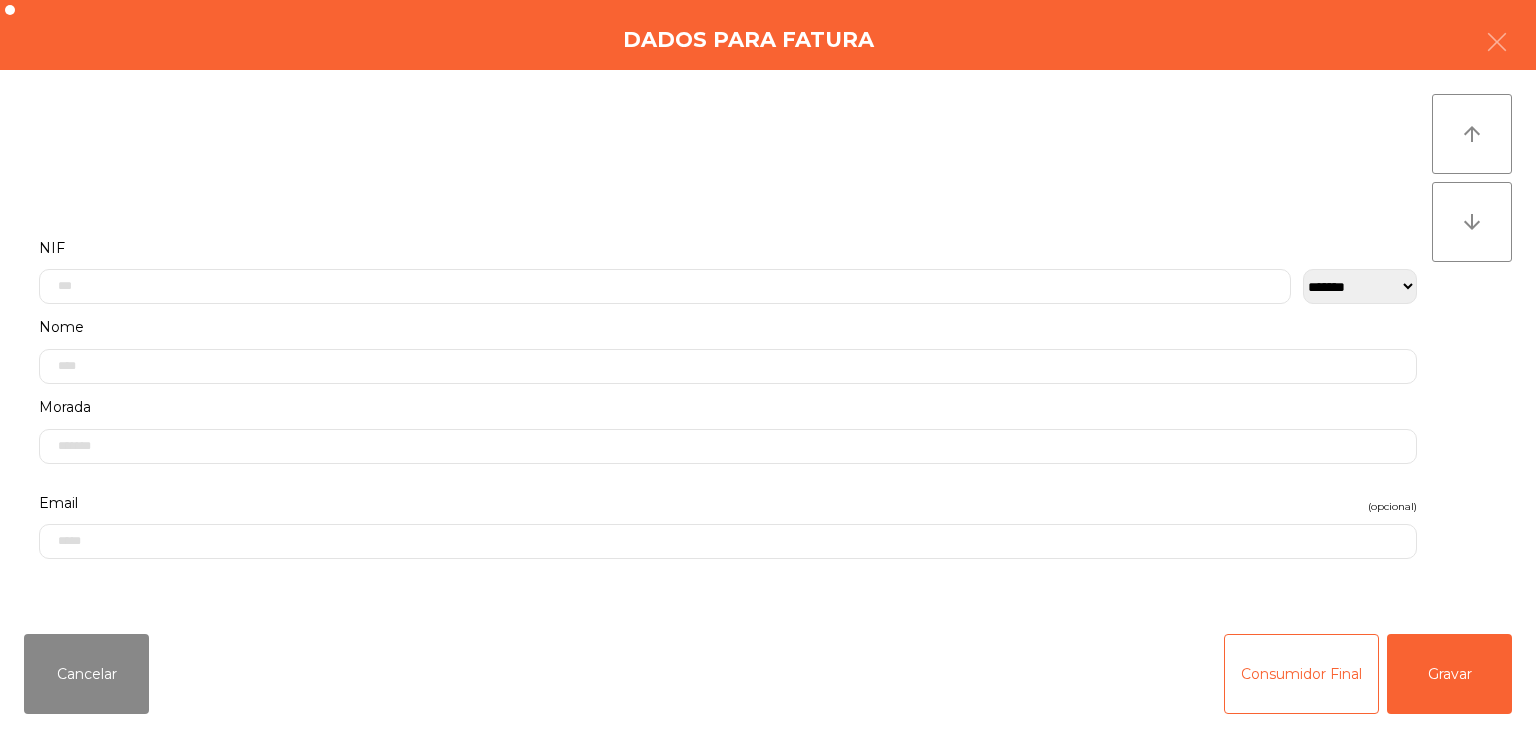 click on "Cancelar   Consumidor Final   Gravar" 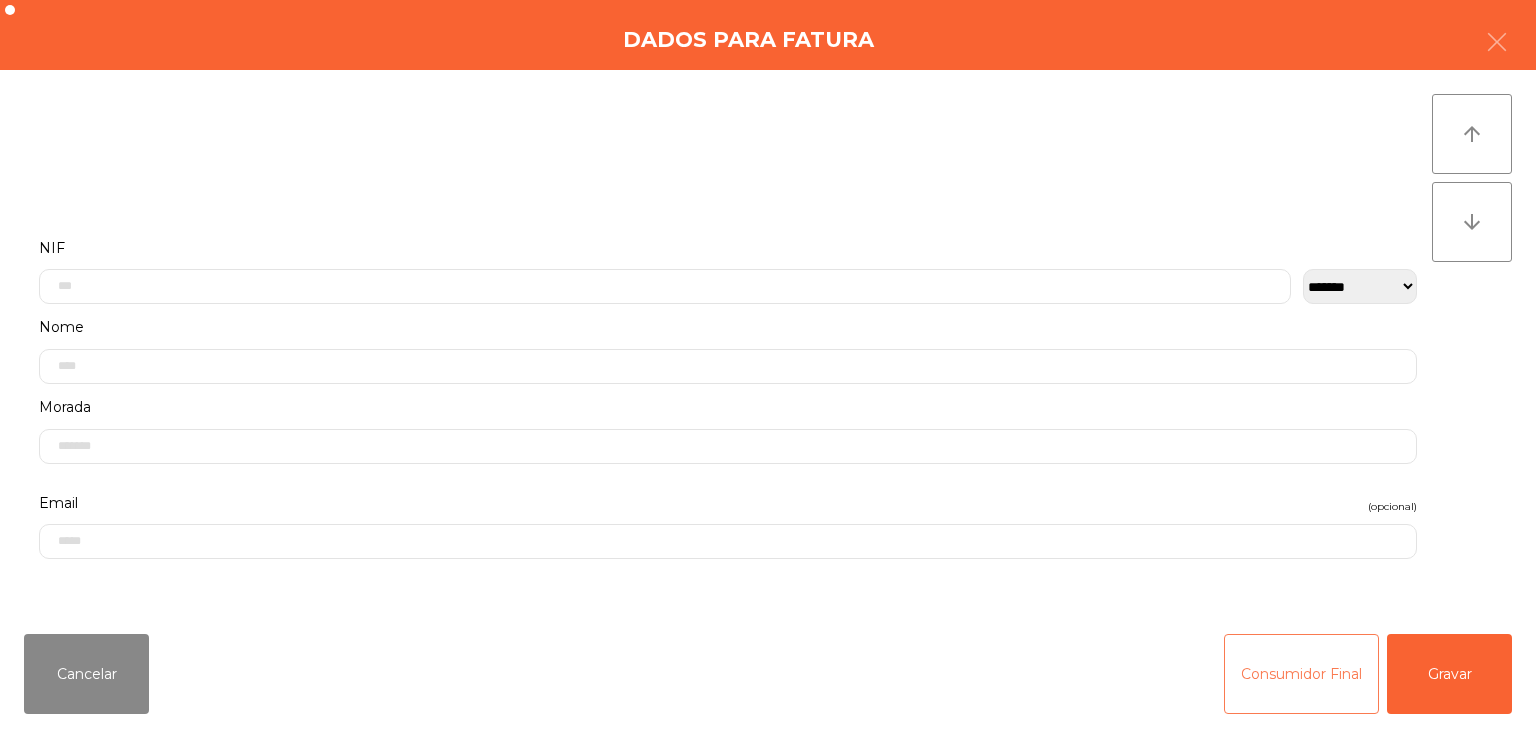 click on "Consumidor Final" 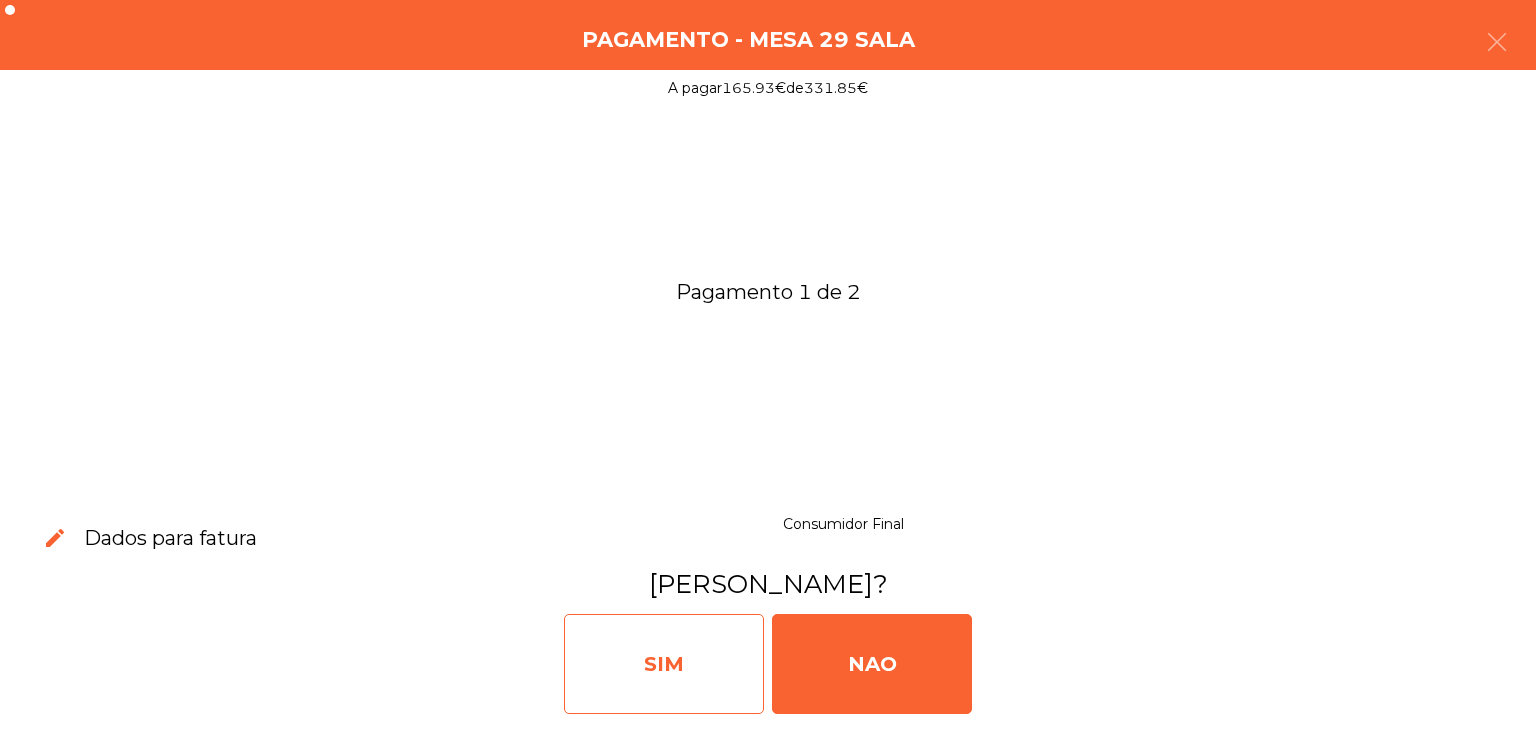 drag, startPoint x: 912, startPoint y: 684, endPoint x: 763, endPoint y: 681, distance: 149.0302 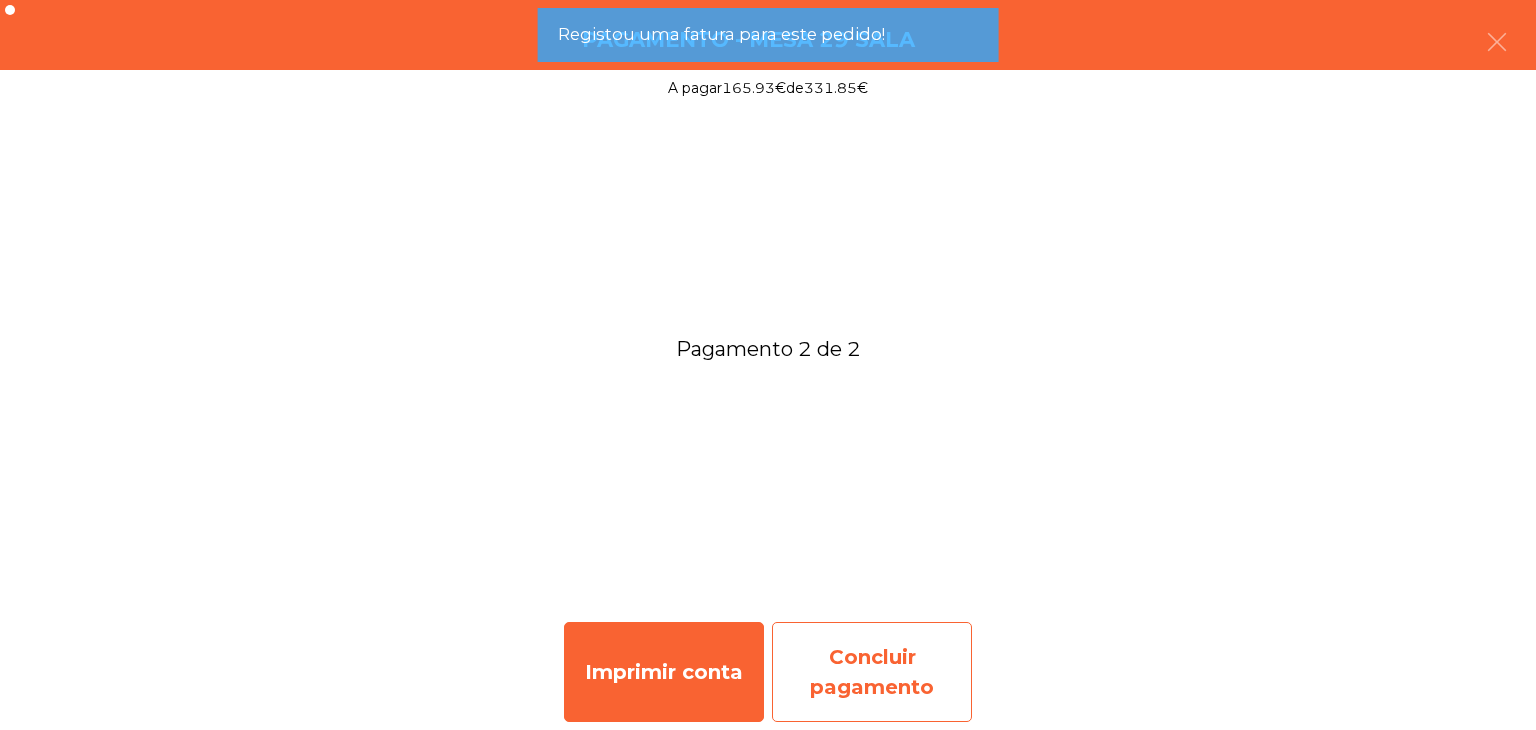 click on "Concluir pagamento" 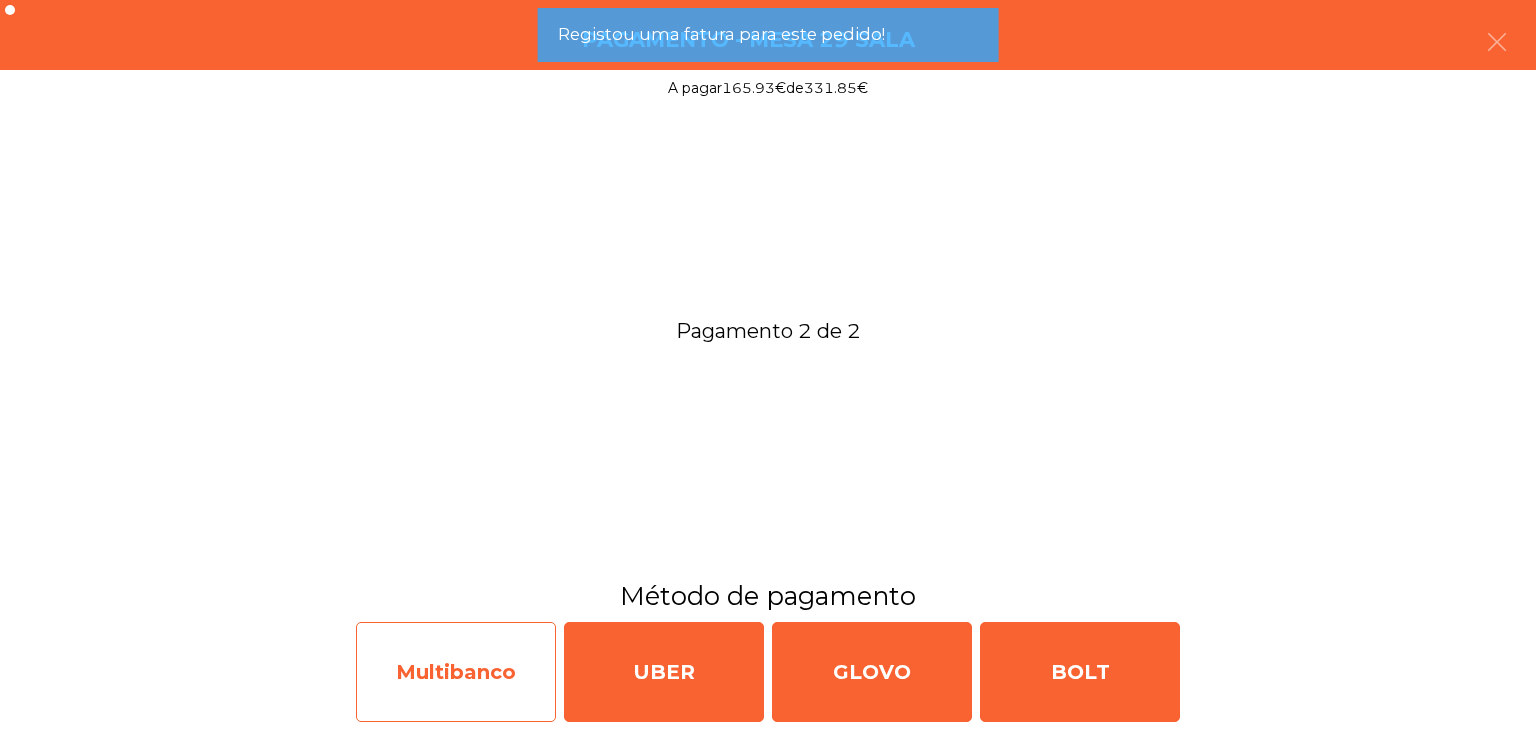 click on "Multibanco" 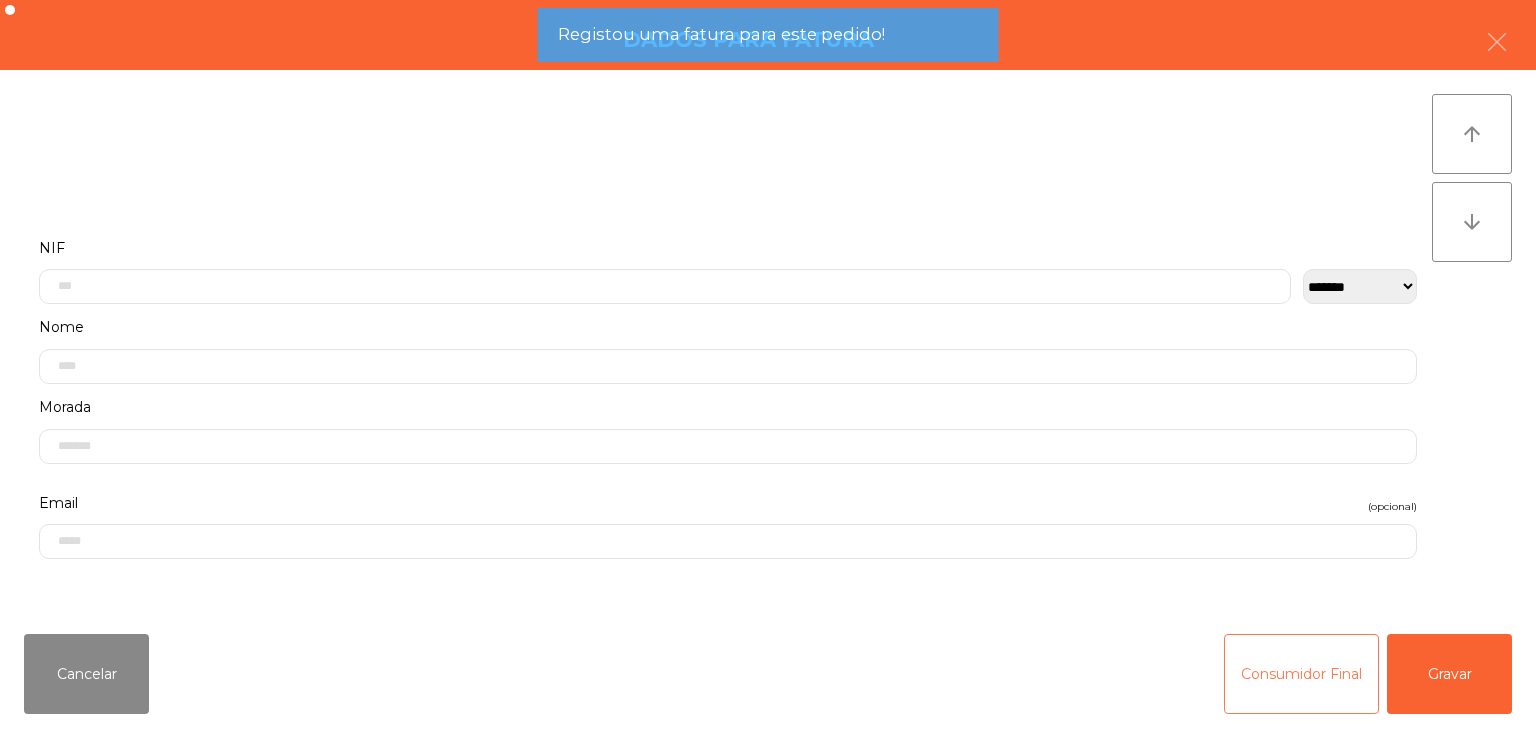 click on "Consumidor Final" 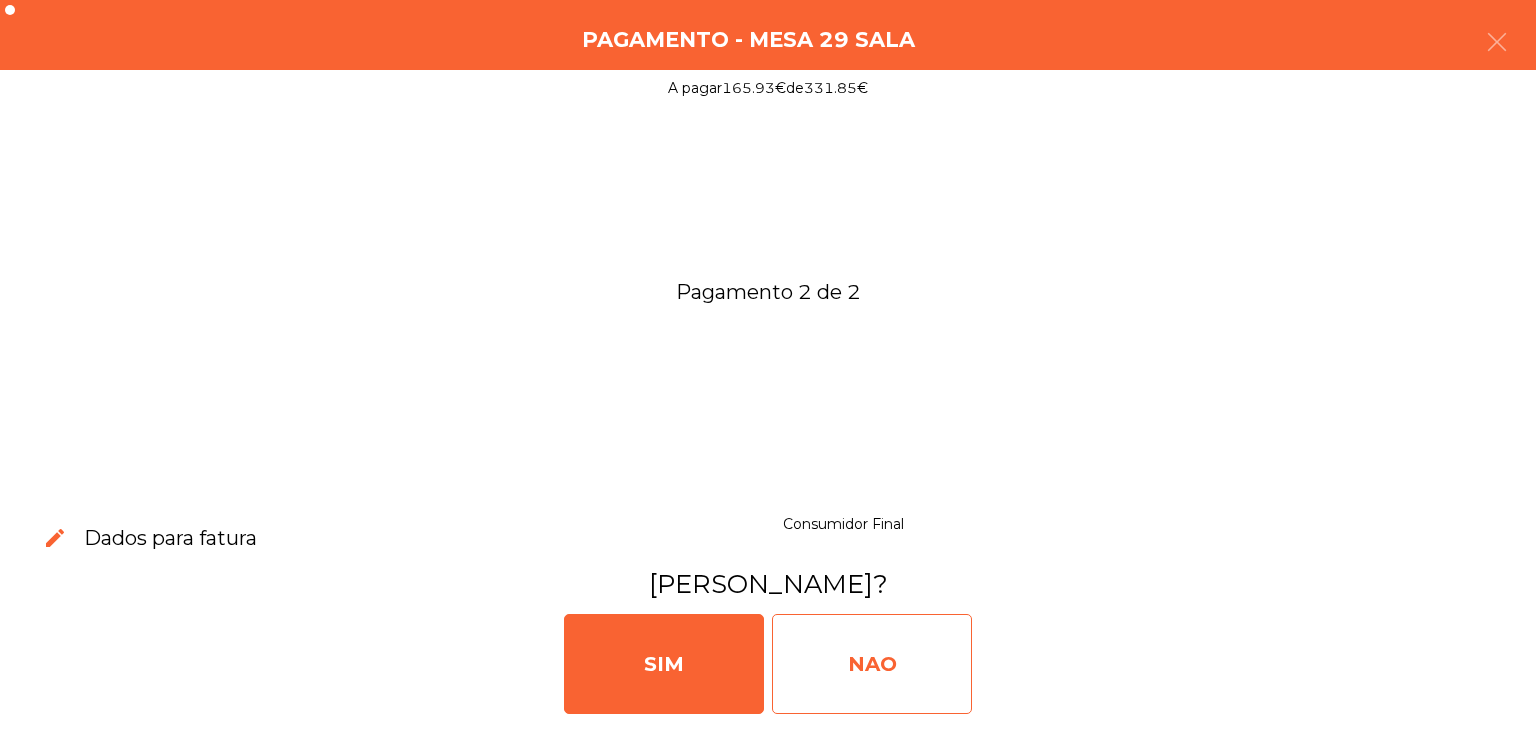 click on "NAO" 